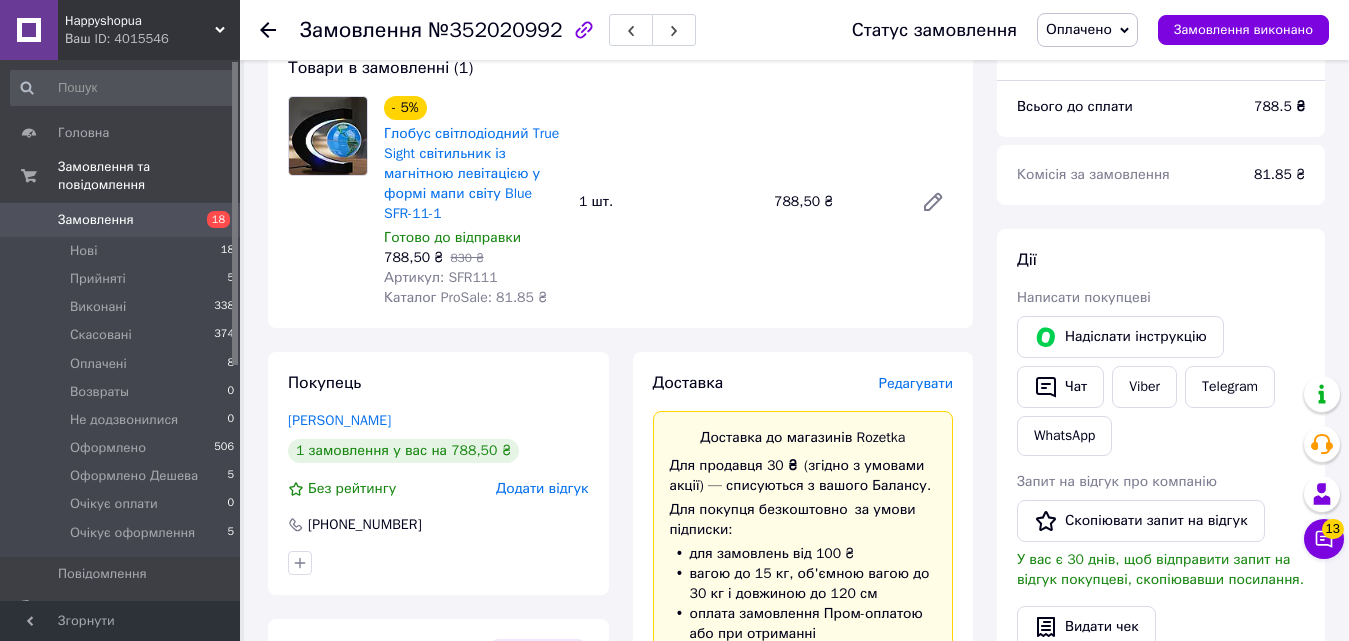 scroll, scrollTop: 300, scrollLeft: 0, axis: vertical 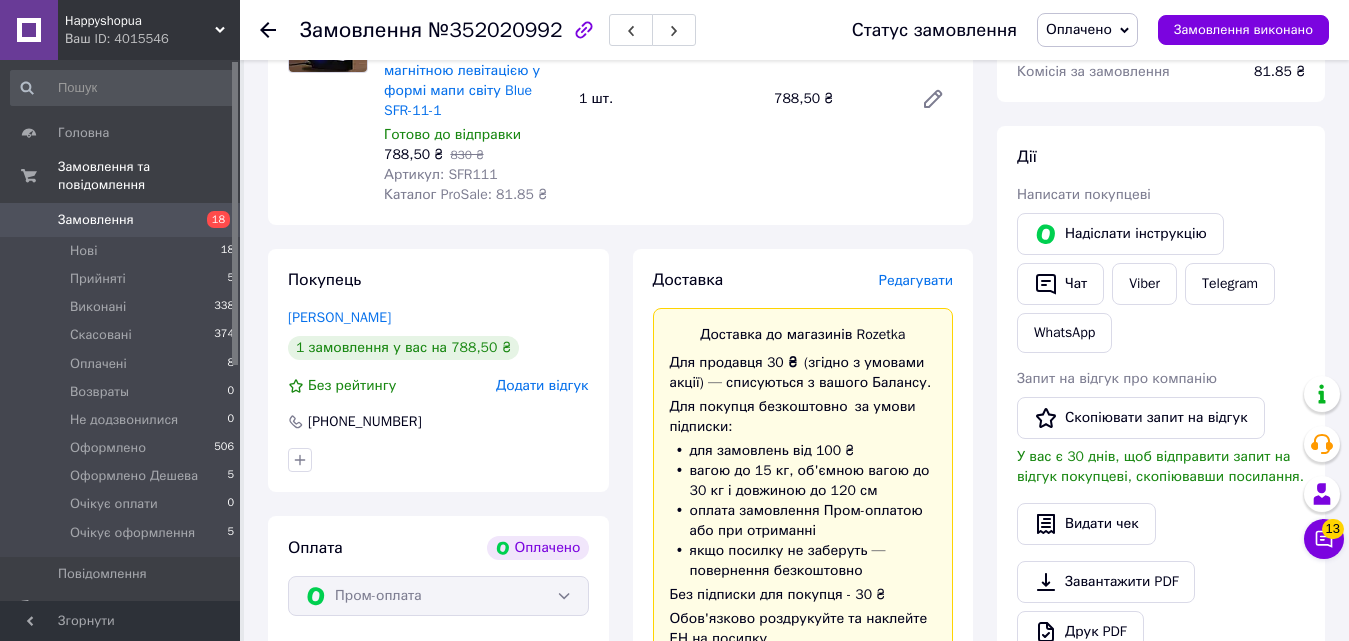 click on "Артикул: SFR111" at bounding box center (441, 174) 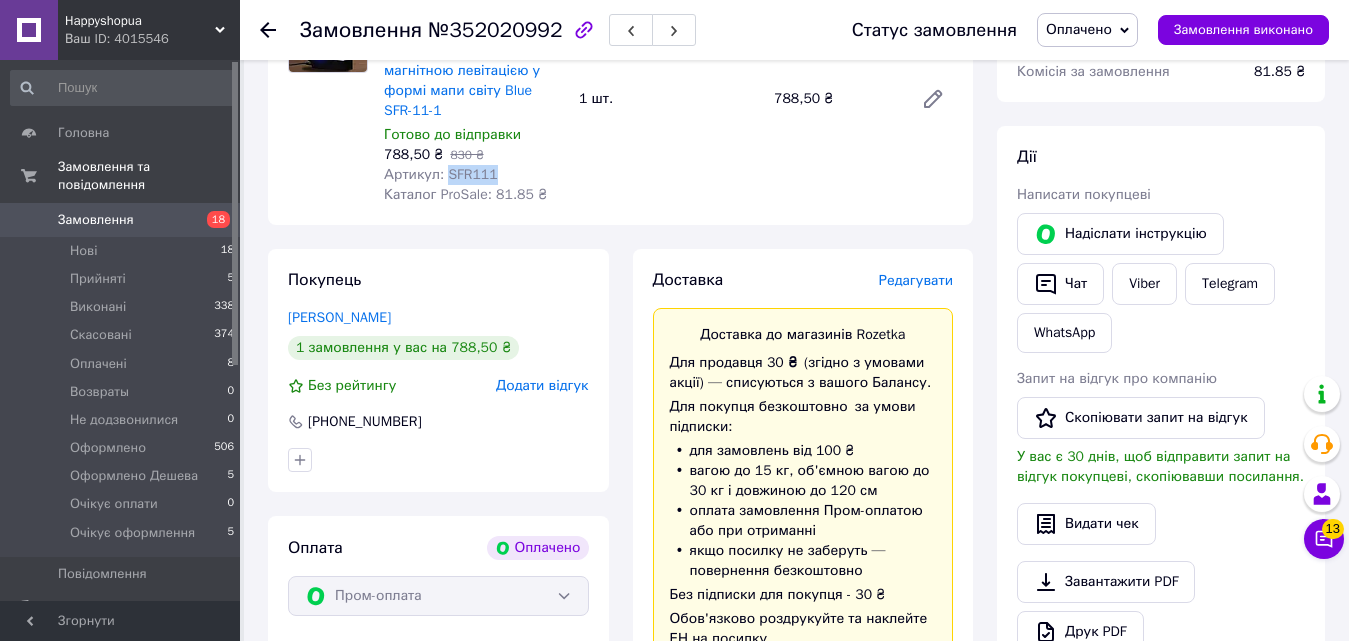 click on "Артикул: SFR111" at bounding box center (441, 174) 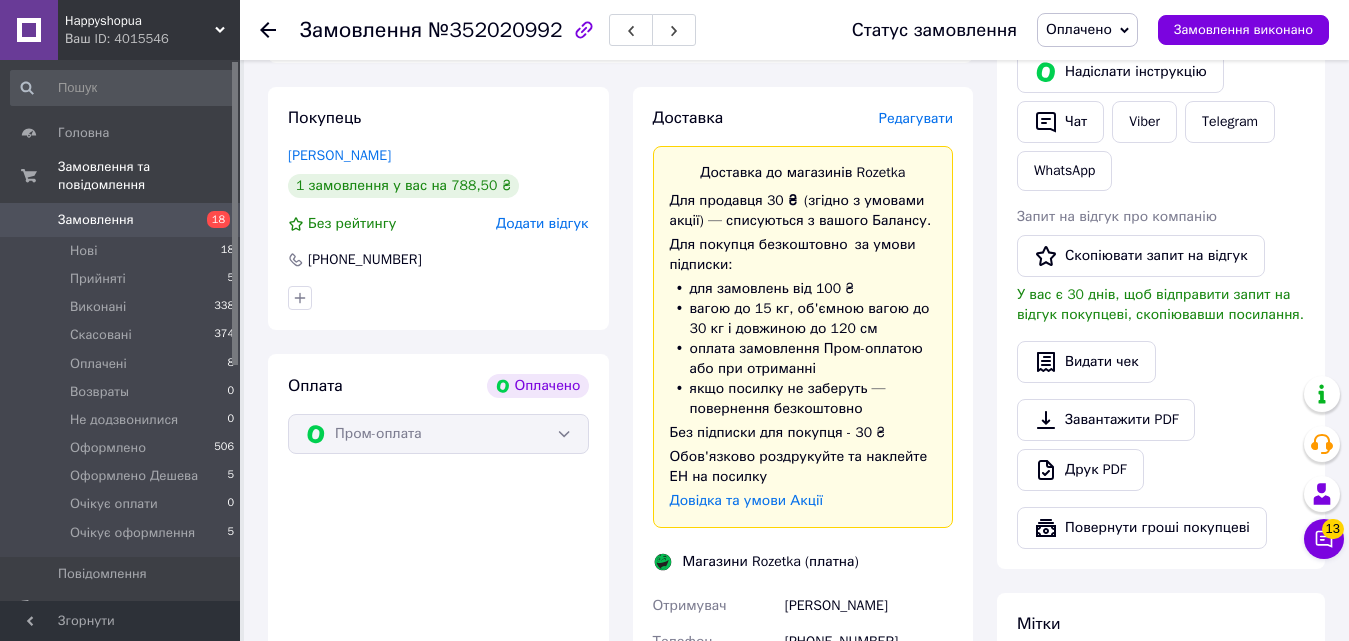 scroll, scrollTop: 600, scrollLeft: 0, axis: vertical 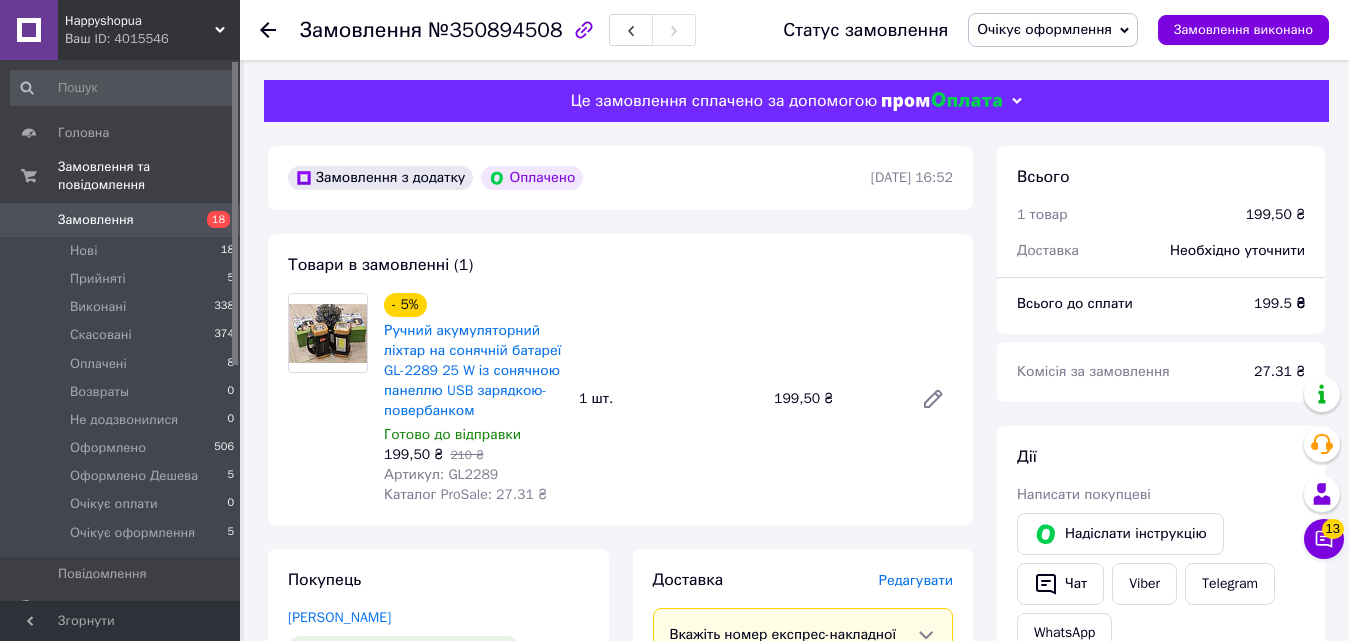 click on "Артикул: GL2289" at bounding box center (441, 474) 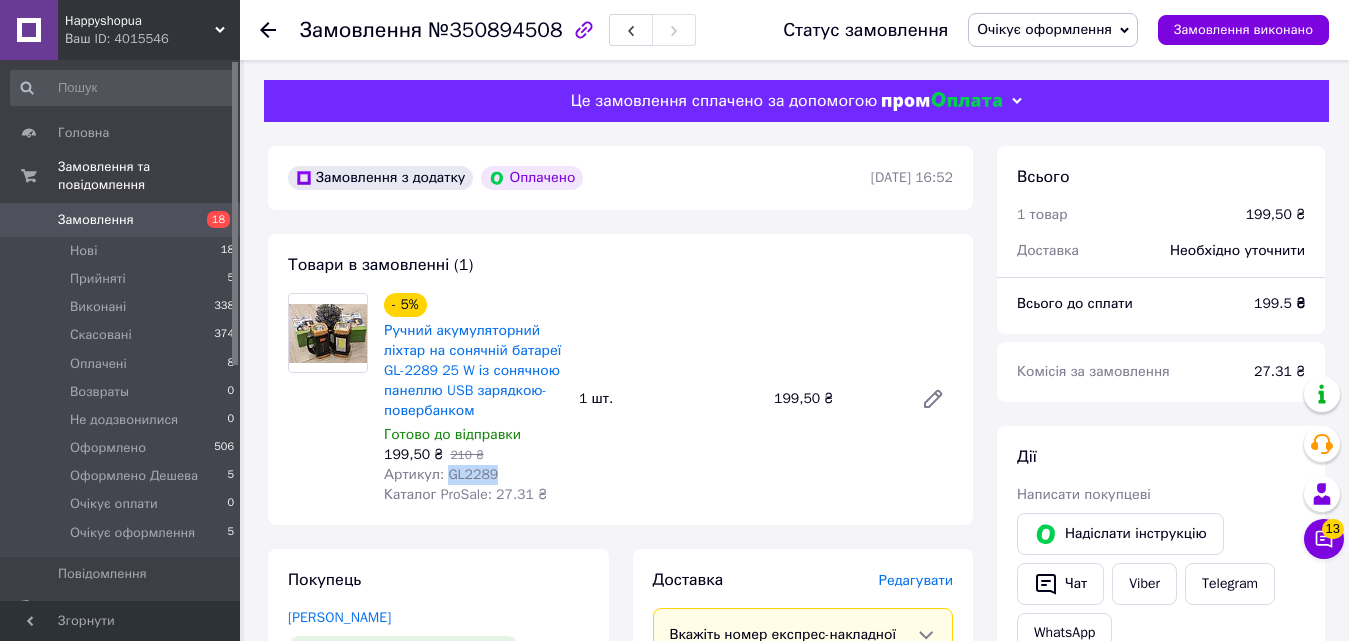 click on "Артикул: GL2289" at bounding box center [441, 474] 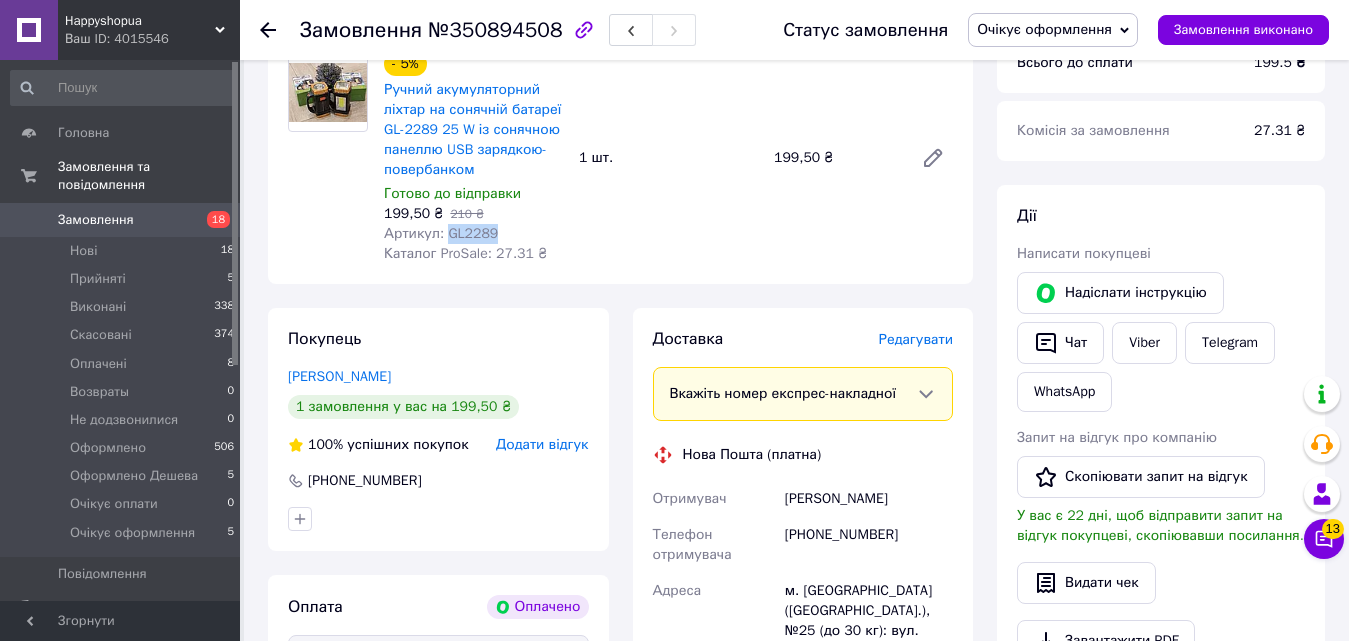 scroll, scrollTop: 400, scrollLeft: 0, axis: vertical 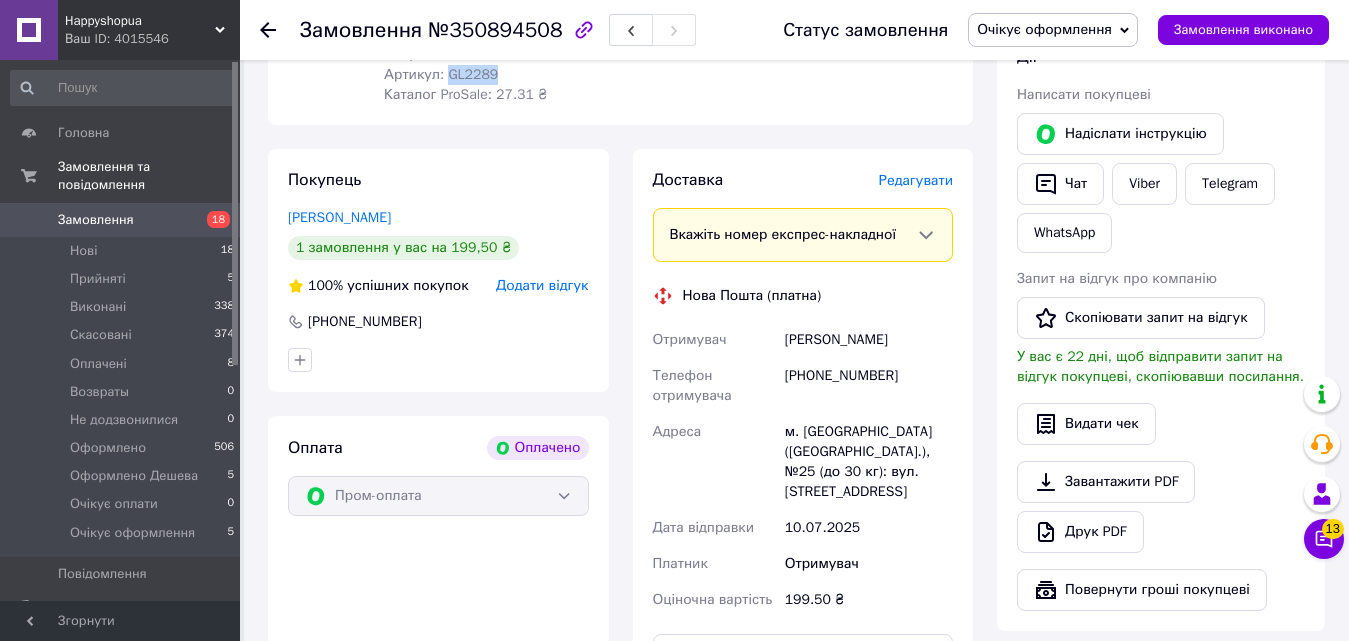 drag, startPoint x: 782, startPoint y: 339, endPoint x: 897, endPoint y: 341, distance: 115.01739 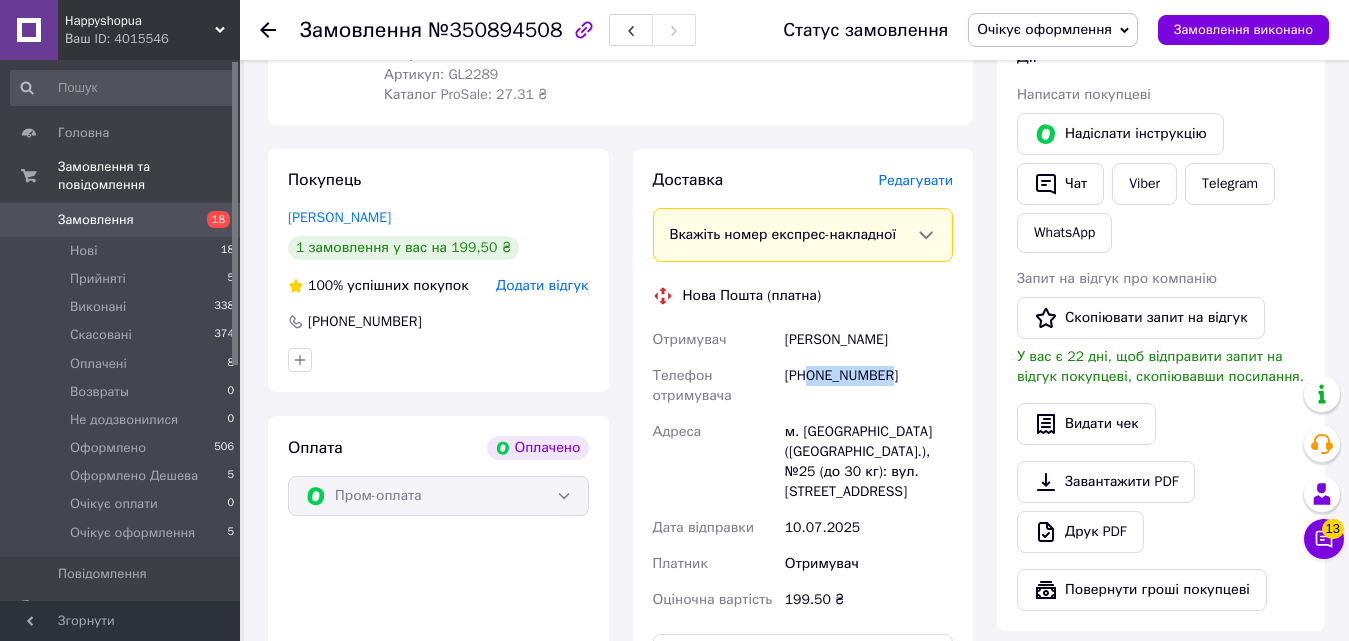 drag, startPoint x: 808, startPoint y: 371, endPoint x: 901, endPoint y: 372, distance: 93.00538 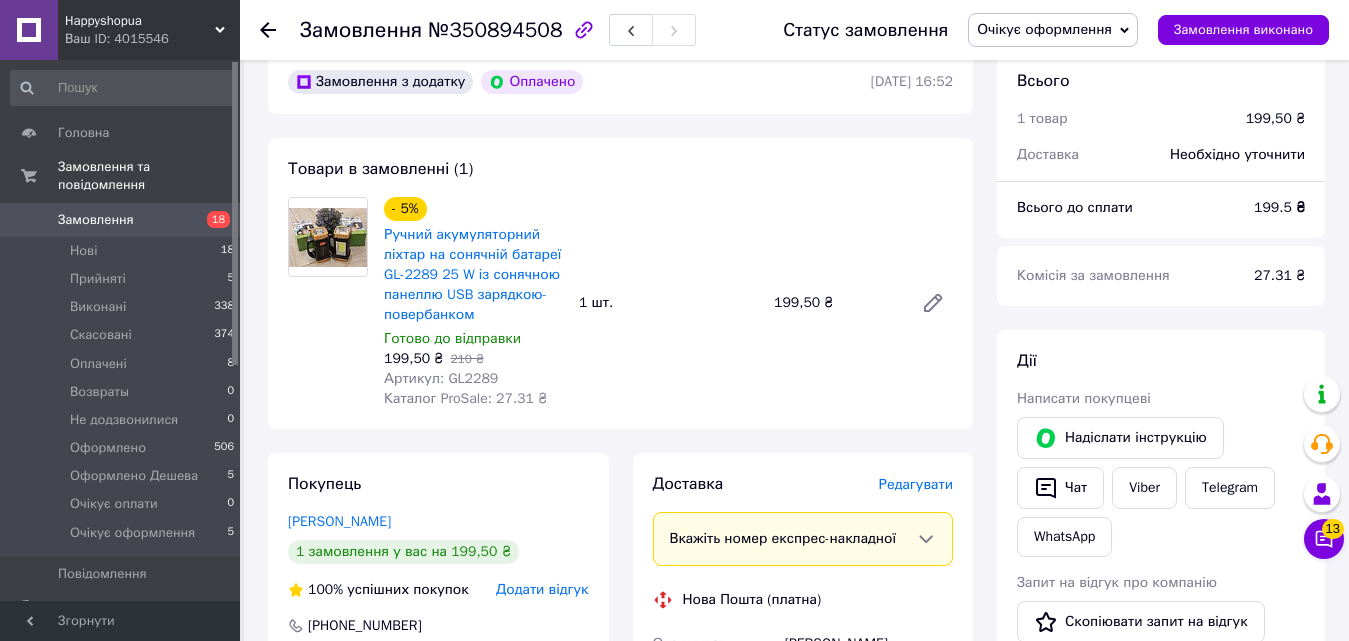 scroll, scrollTop: 200, scrollLeft: 0, axis: vertical 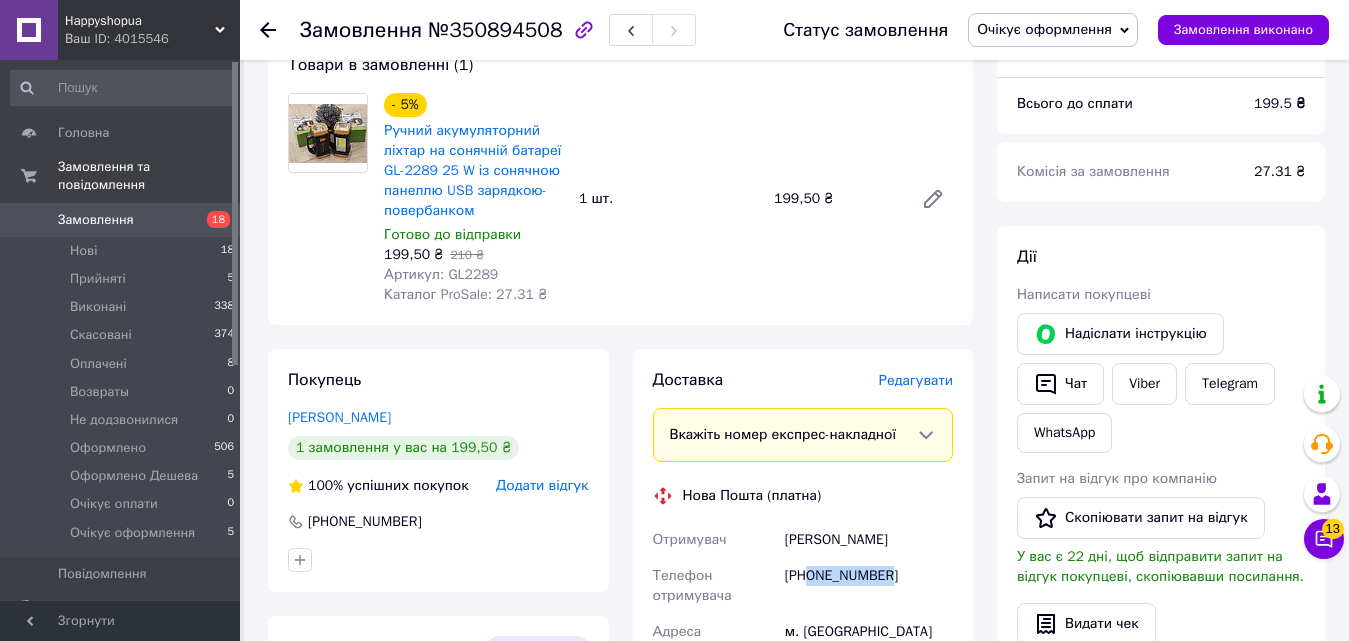 click on "Очікує оформлення" at bounding box center (1044, 29) 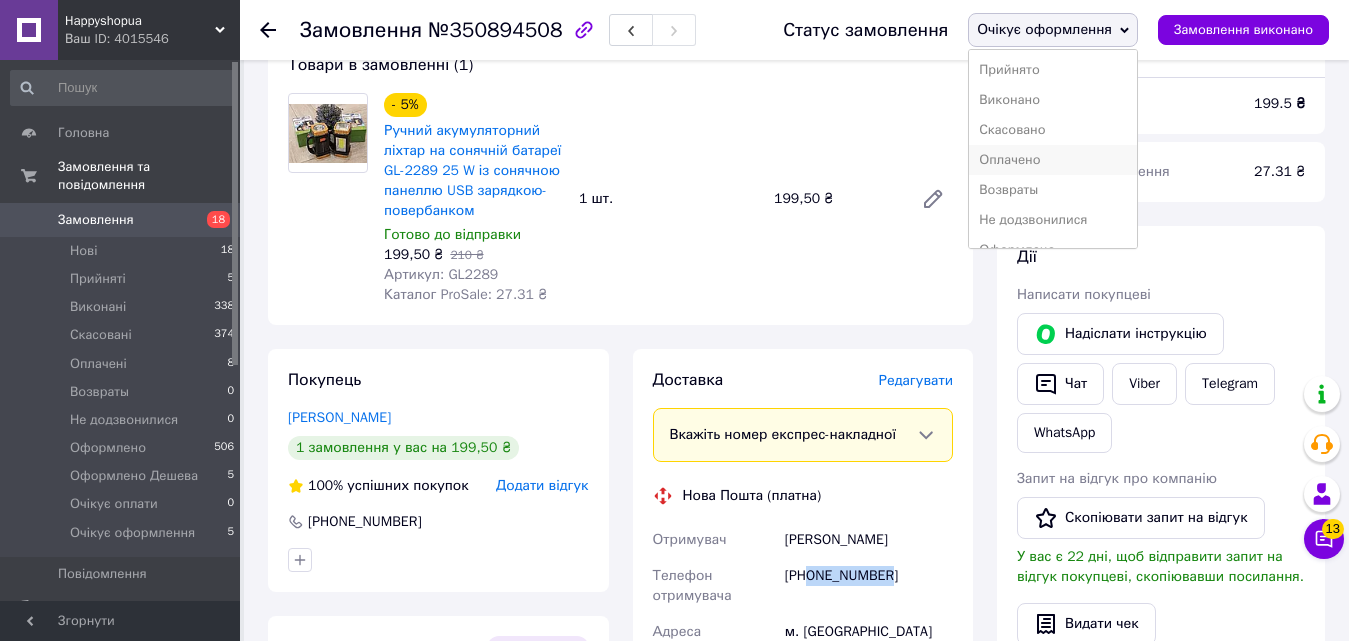 scroll, scrollTop: 82, scrollLeft: 0, axis: vertical 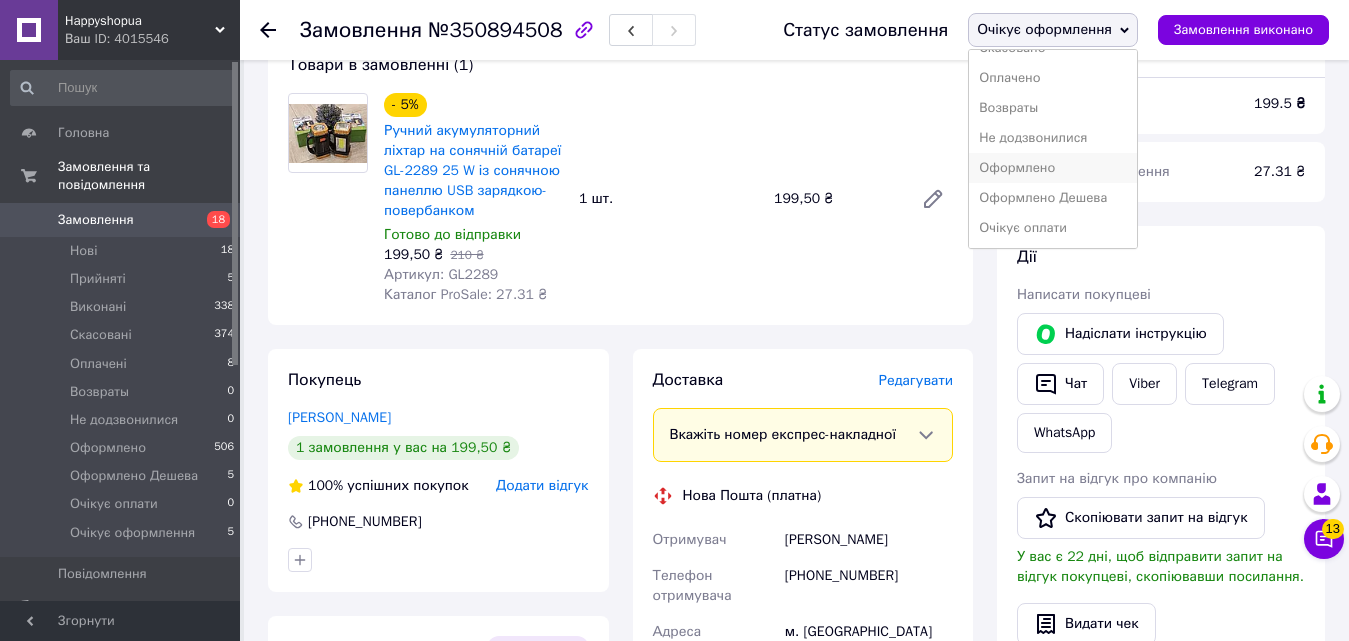 click on "Оформлено" at bounding box center [1053, 168] 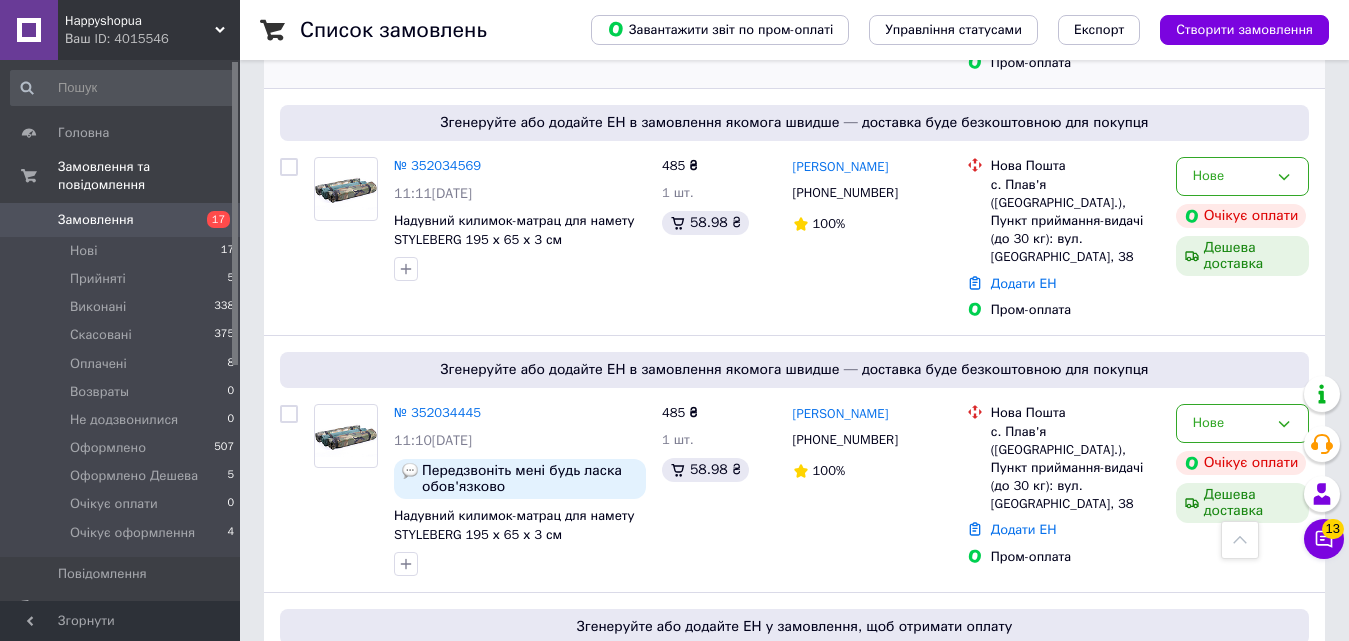 scroll, scrollTop: 100, scrollLeft: 0, axis: vertical 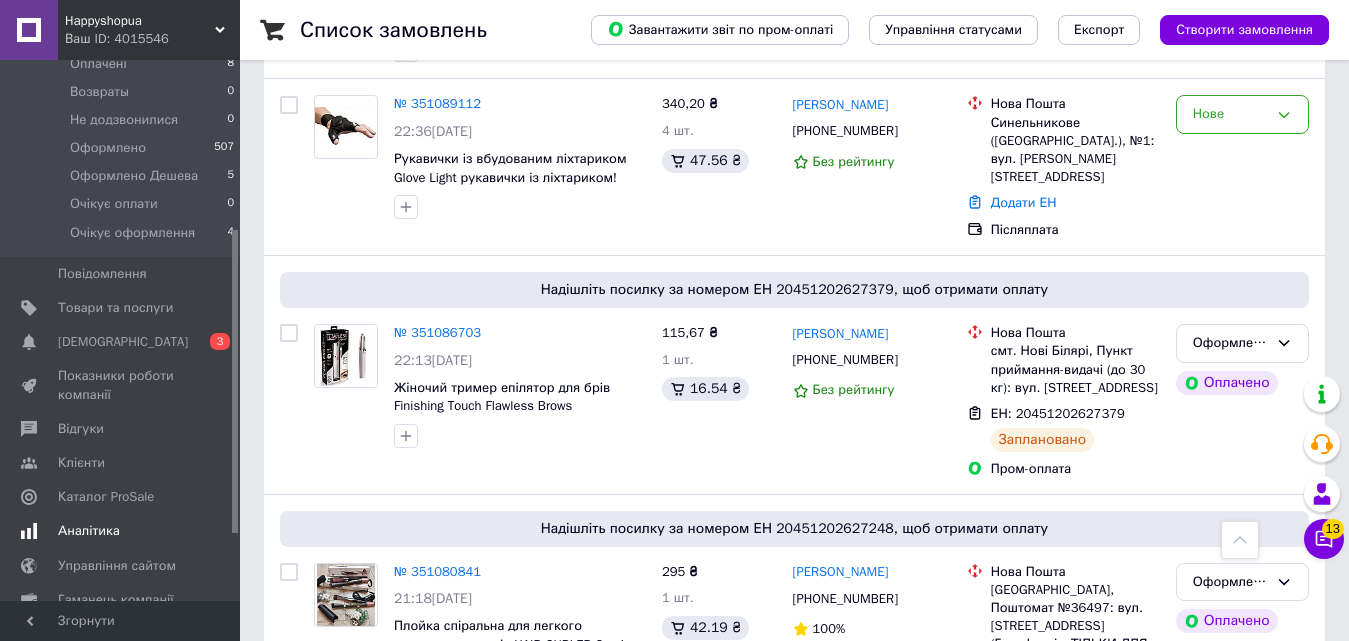 click on "Аналітика" at bounding box center [89, 531] 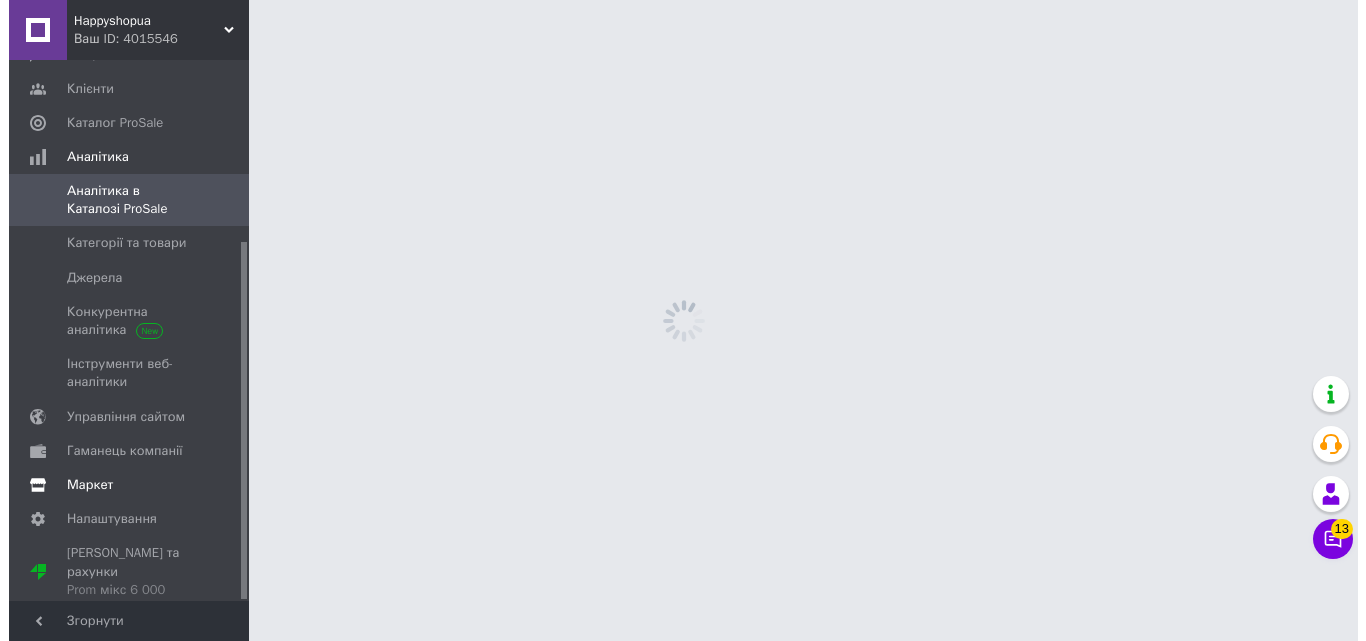 scroll, scrollTop: 0, scrollLeft: 0, axis: both 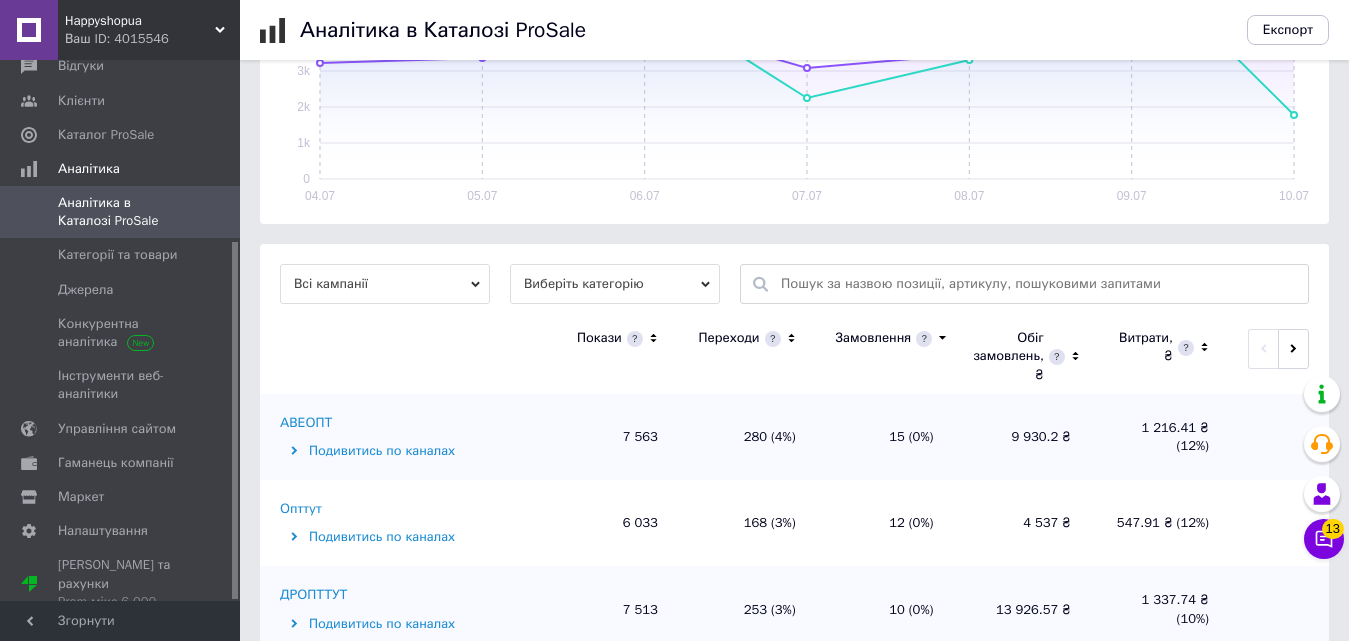click on "Всі кампанії" at bounding box center (385, 284) 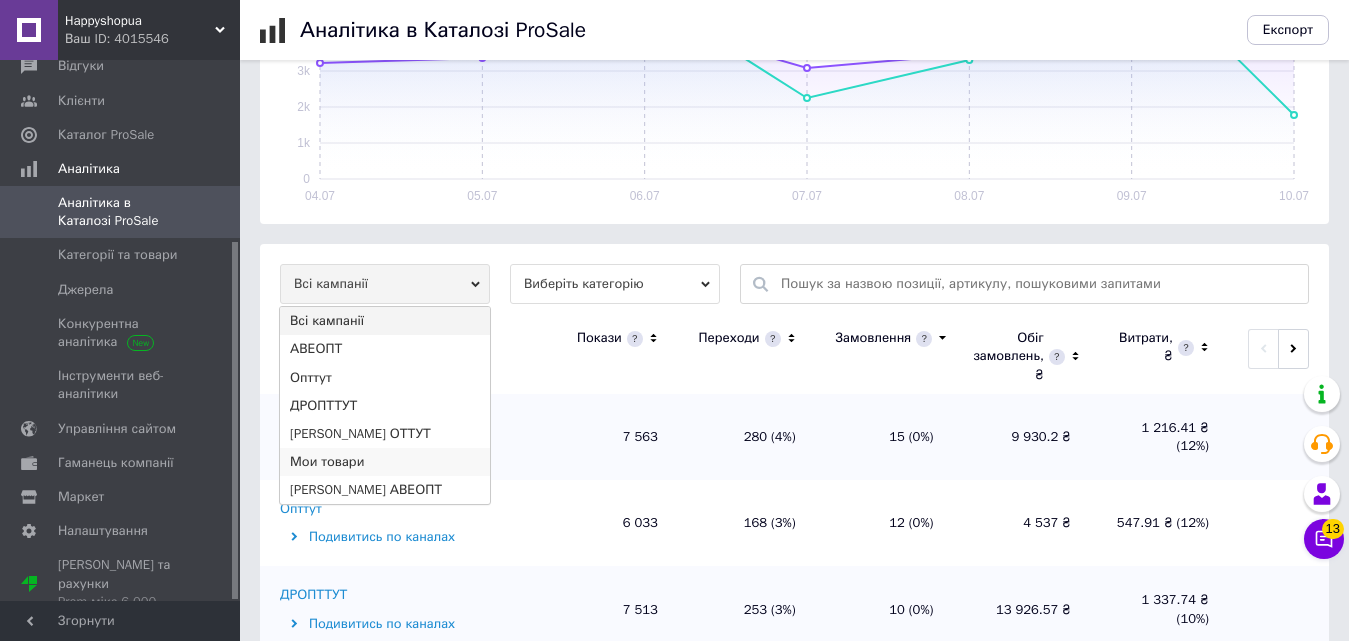 click on "Мои товари" at bounding box center [385, 462] 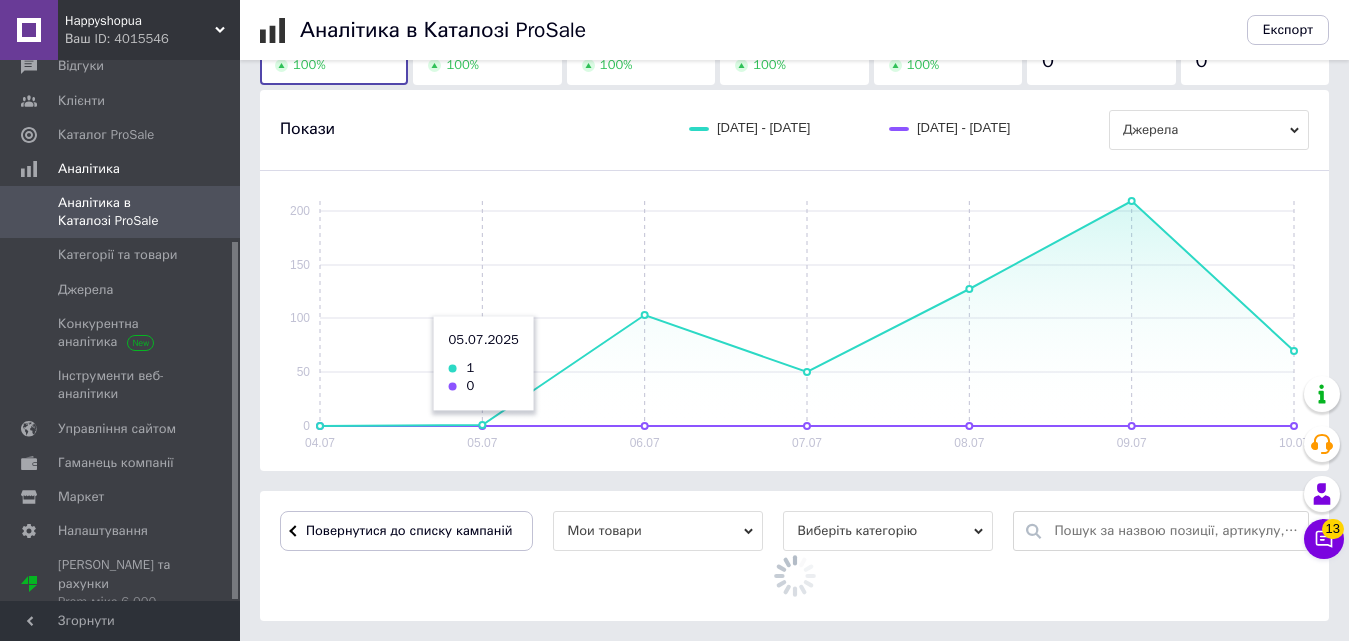 scroll, scrollTop: 500, scrollLeft: 0, axis: vertical 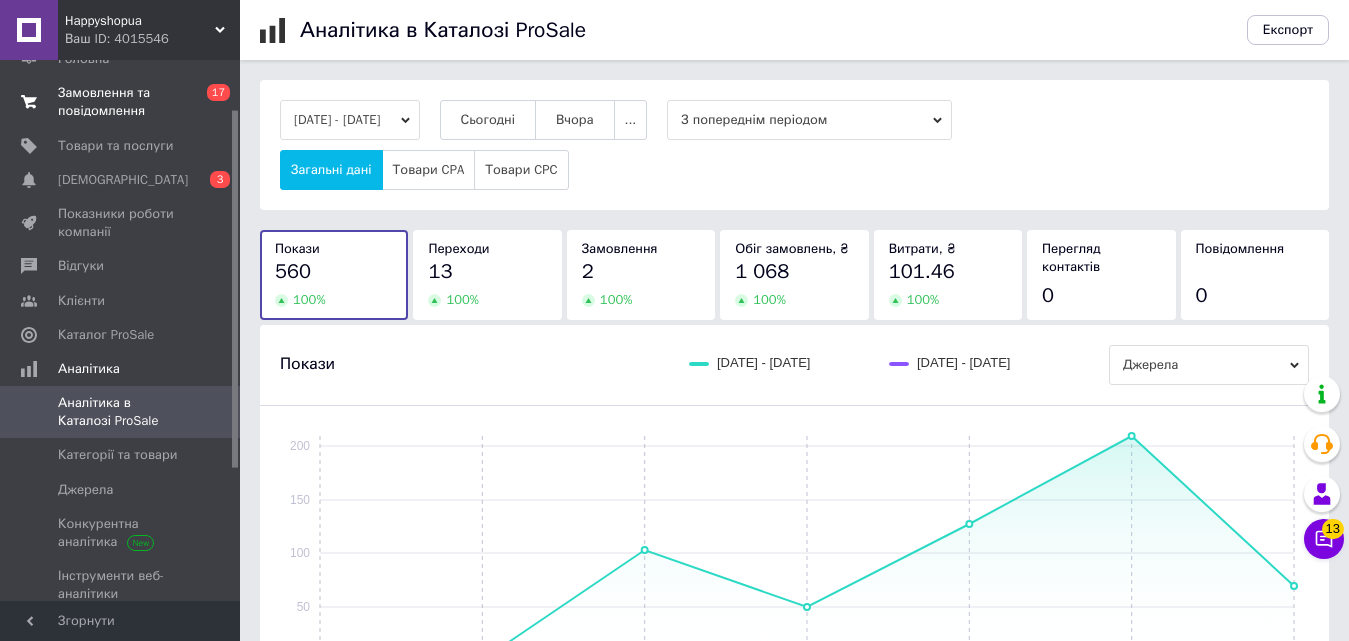 click on "Замовлення та повідомлення" at bounding box center [121, 102] 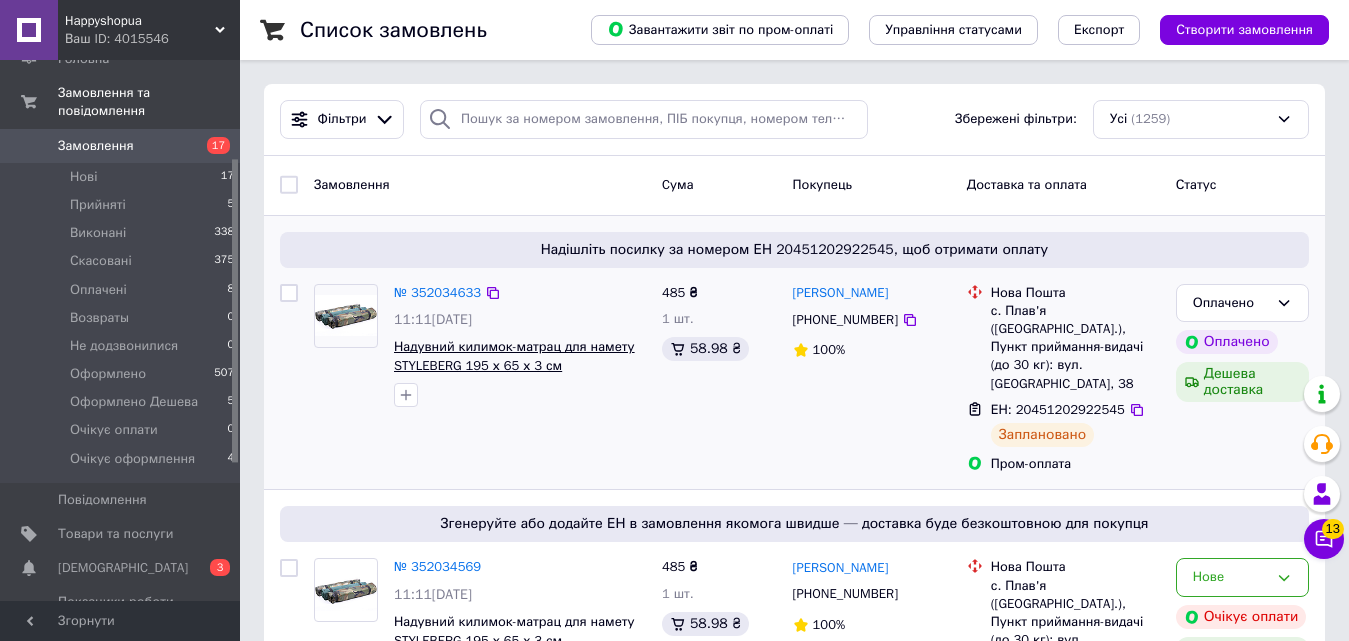 scroll, scrollTop: 100, scrollLeft: 0, axis: vertical 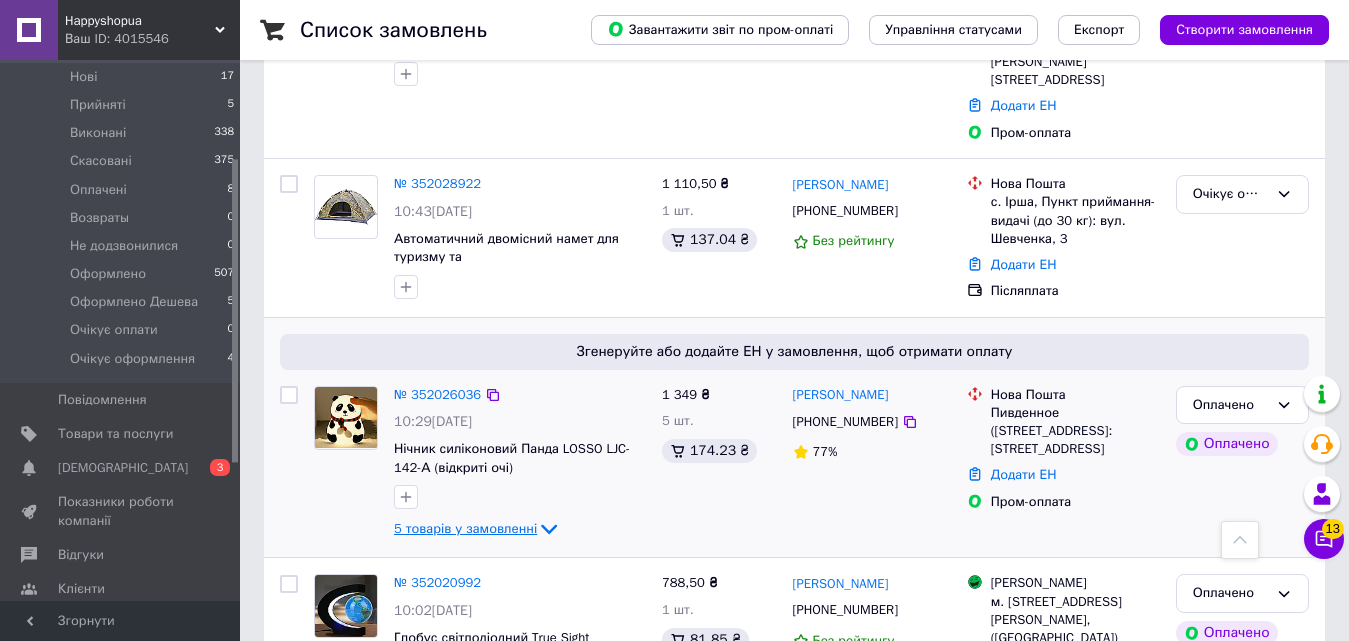 click 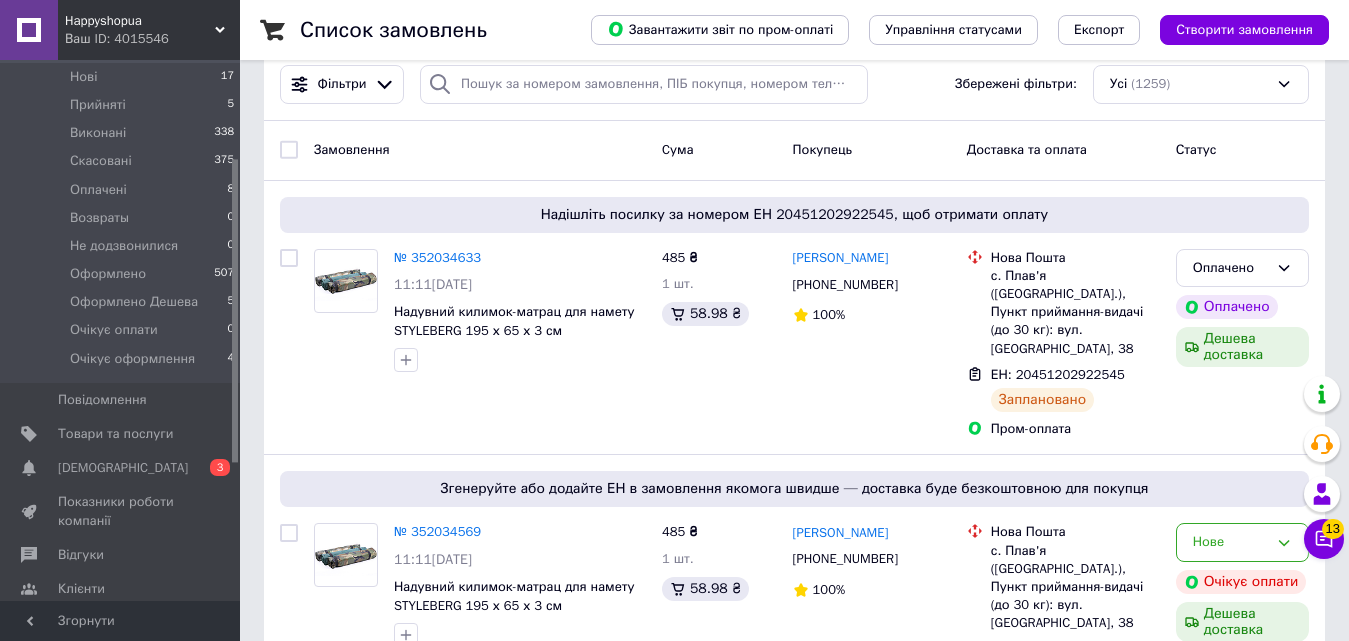 scroll, scrollTop: 0, scrollLeft: 0, axis: both 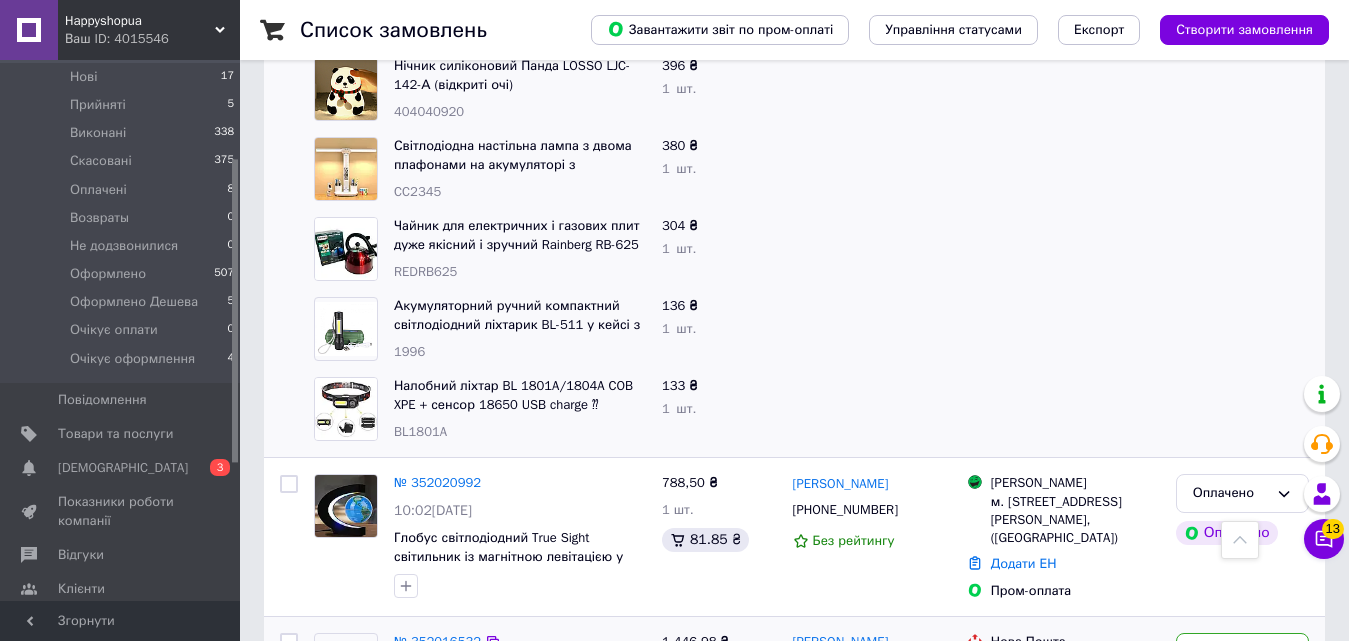 click on "Товари та послуги" at bounding box center [123, 434] 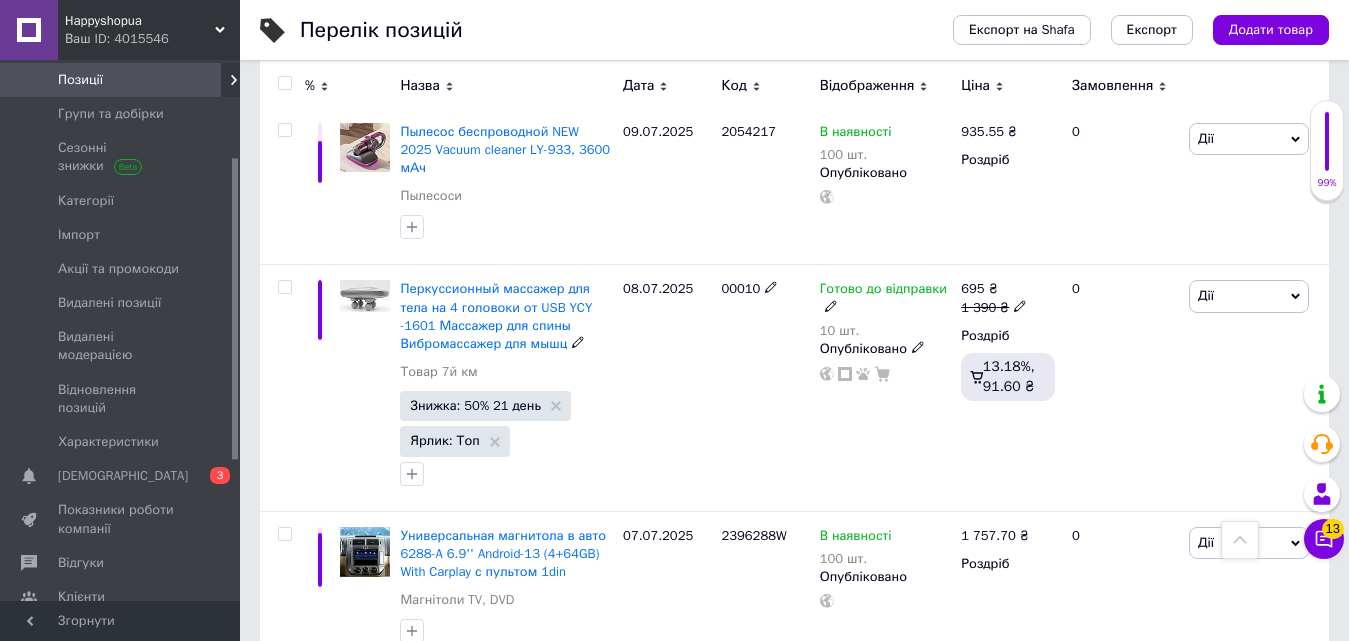 scroll, scrollTop: 600, scrollLeft: 0, axis: vertical 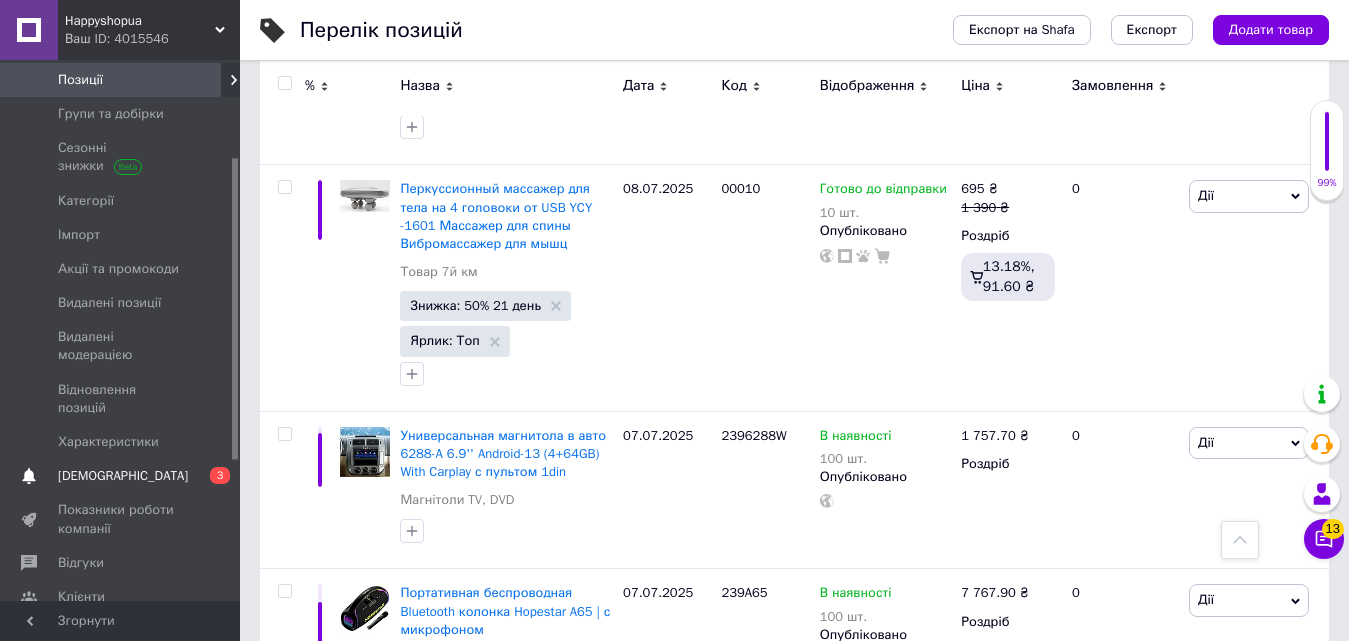 click on "[DEMOGRAPHIC_DATA]" at bounding box center [123, 476] 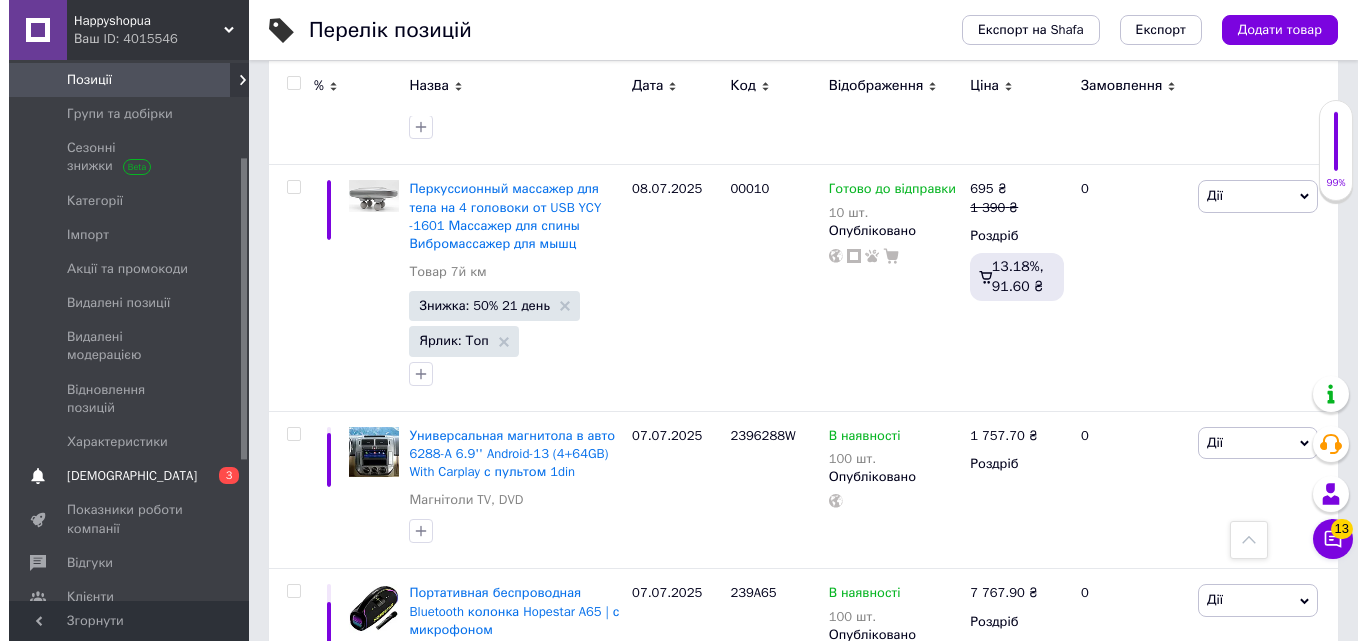 scroll, scrollTop: 0, scrollLeft: 0, axis: both 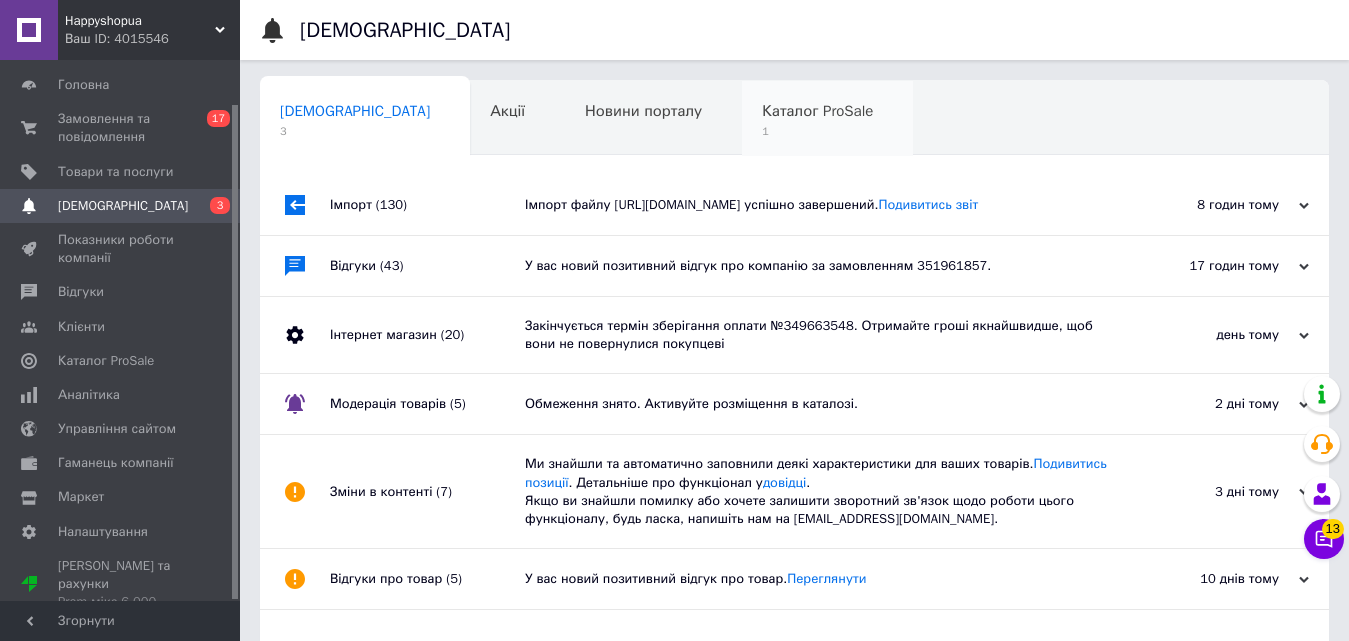 click on "Каталог ProSale 1" at bounding box center (827, 119) 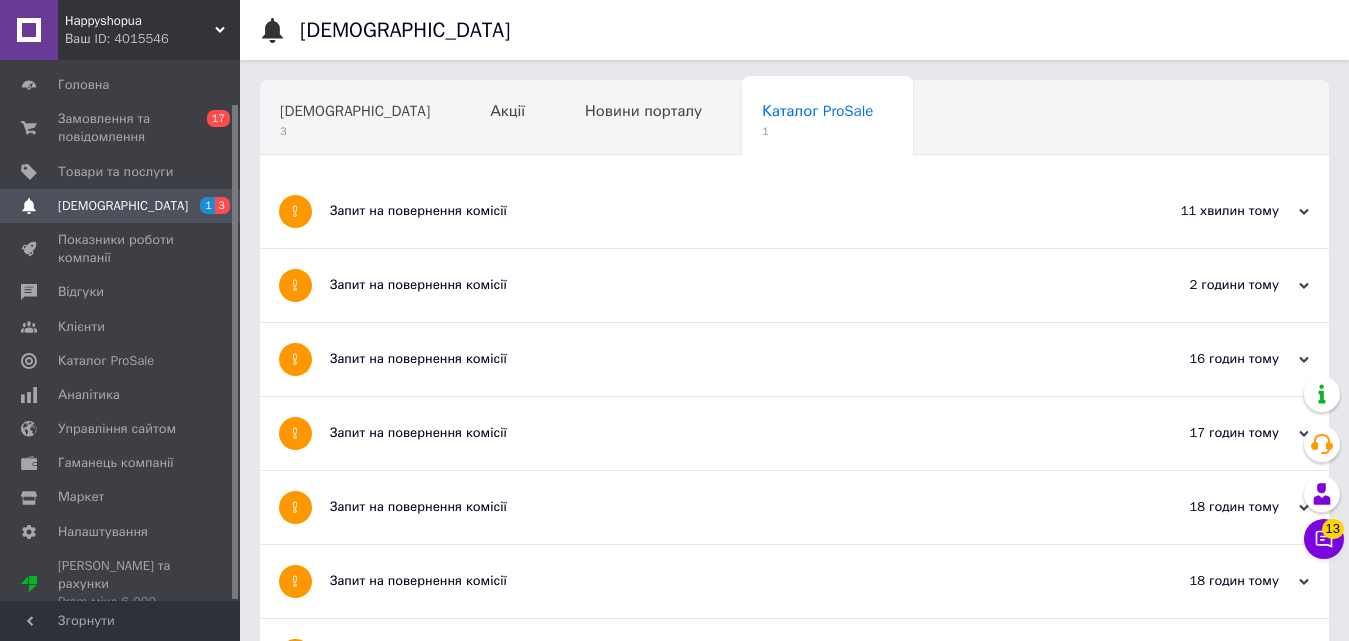 click on "Запит на повернення комісії" at bounding box center (719, 211) 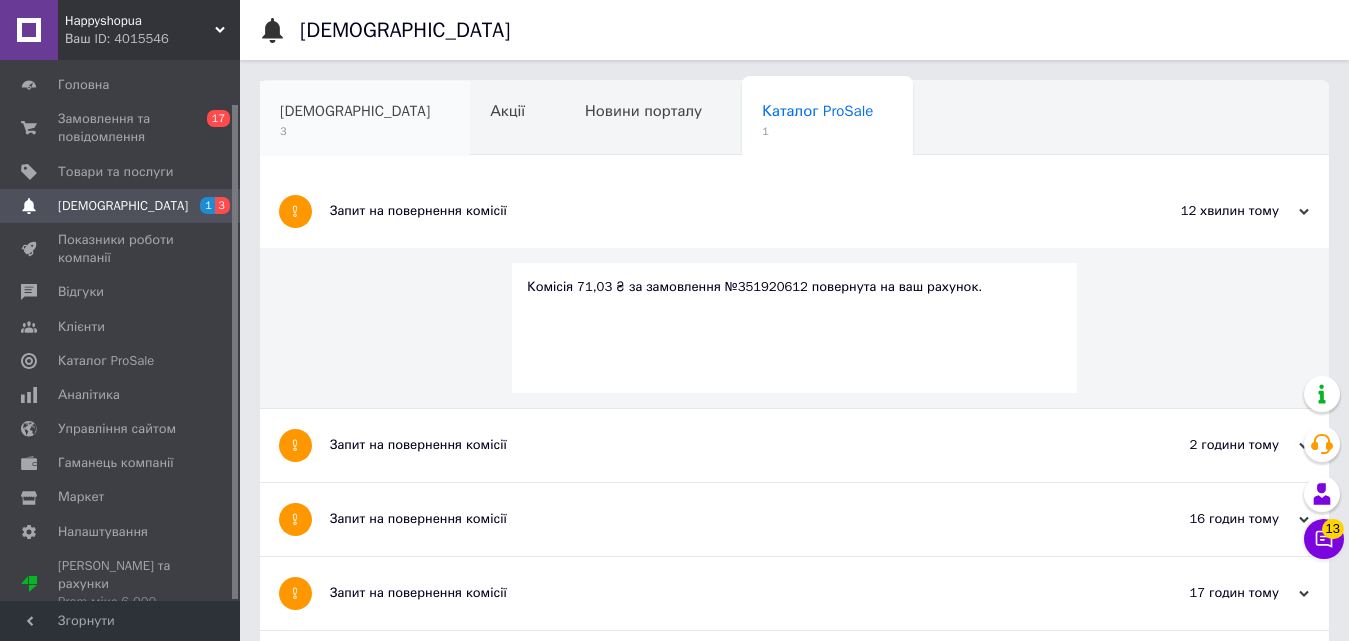 click on "[DEMOGRAPHIC_DATA]" at bounding box center (355, 111) 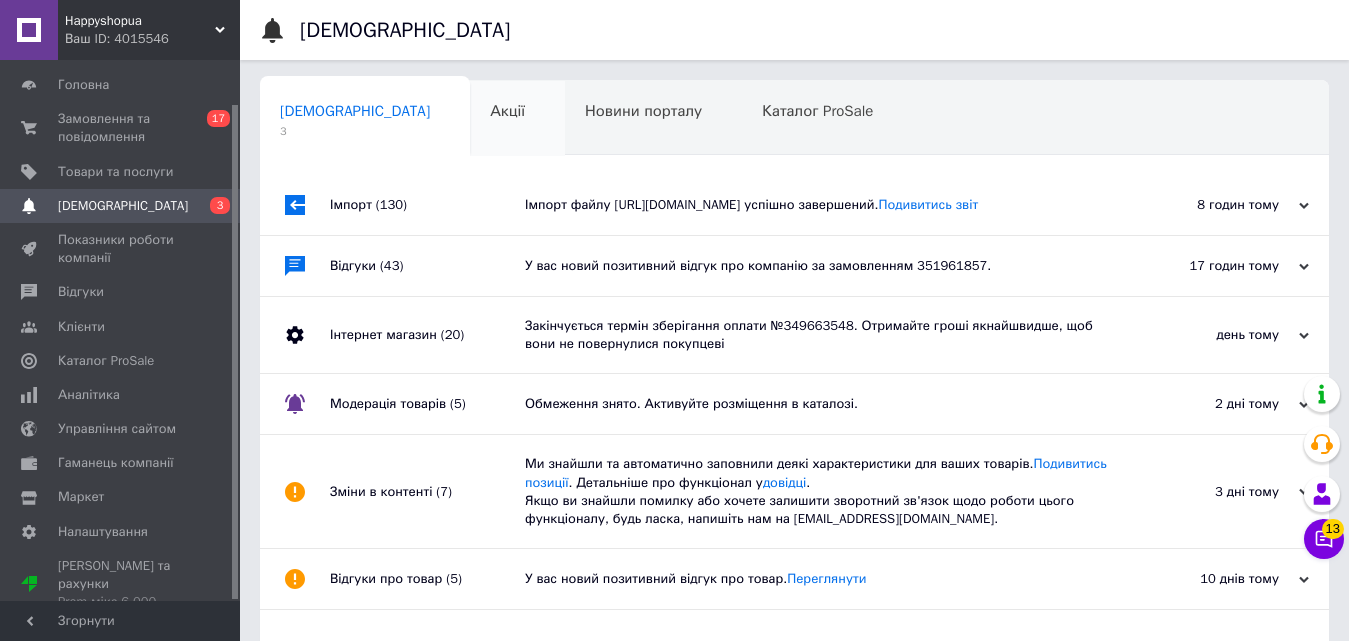 click on "Акції" at bounding box center [507, 111] 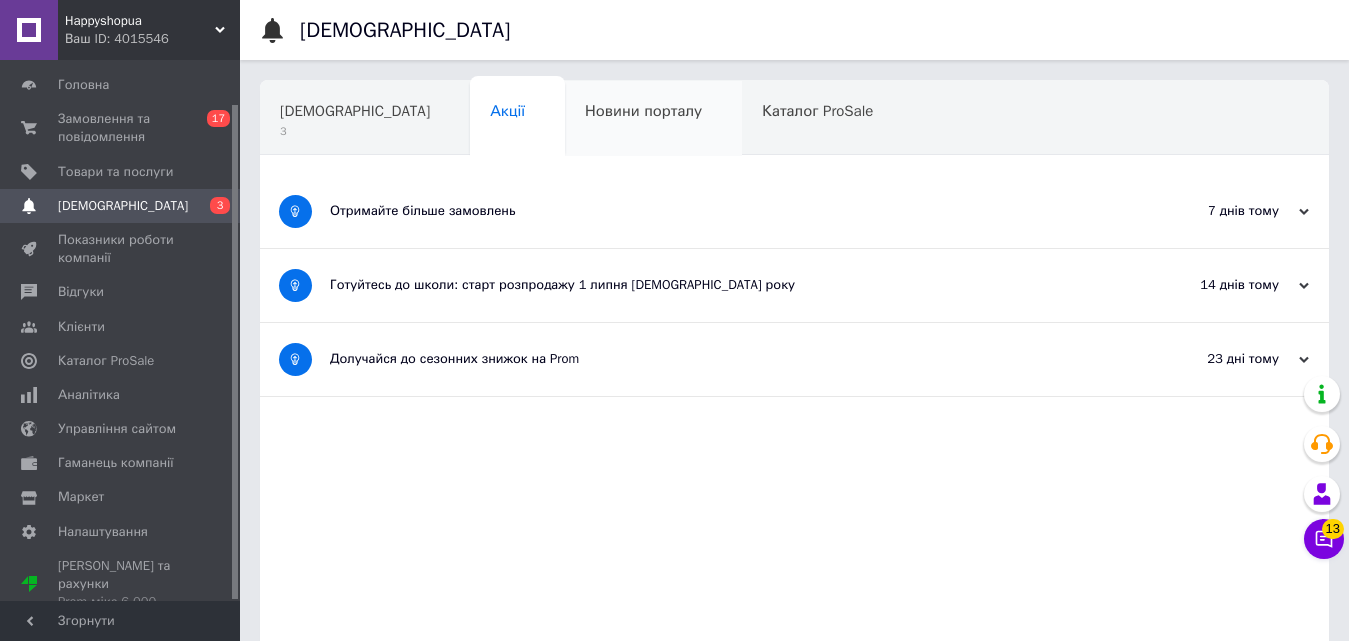 click on "Новини порталу" at bounding box center (643, 111) 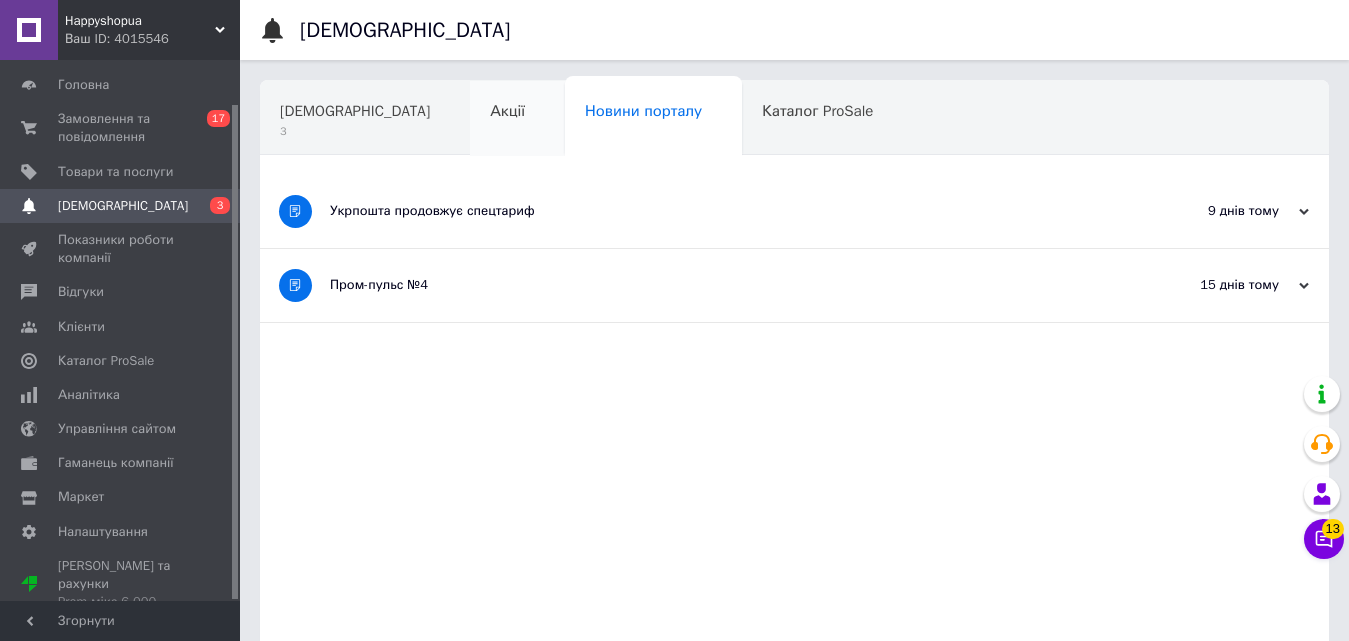 click on "Акції" at bounding box center [507, 111] 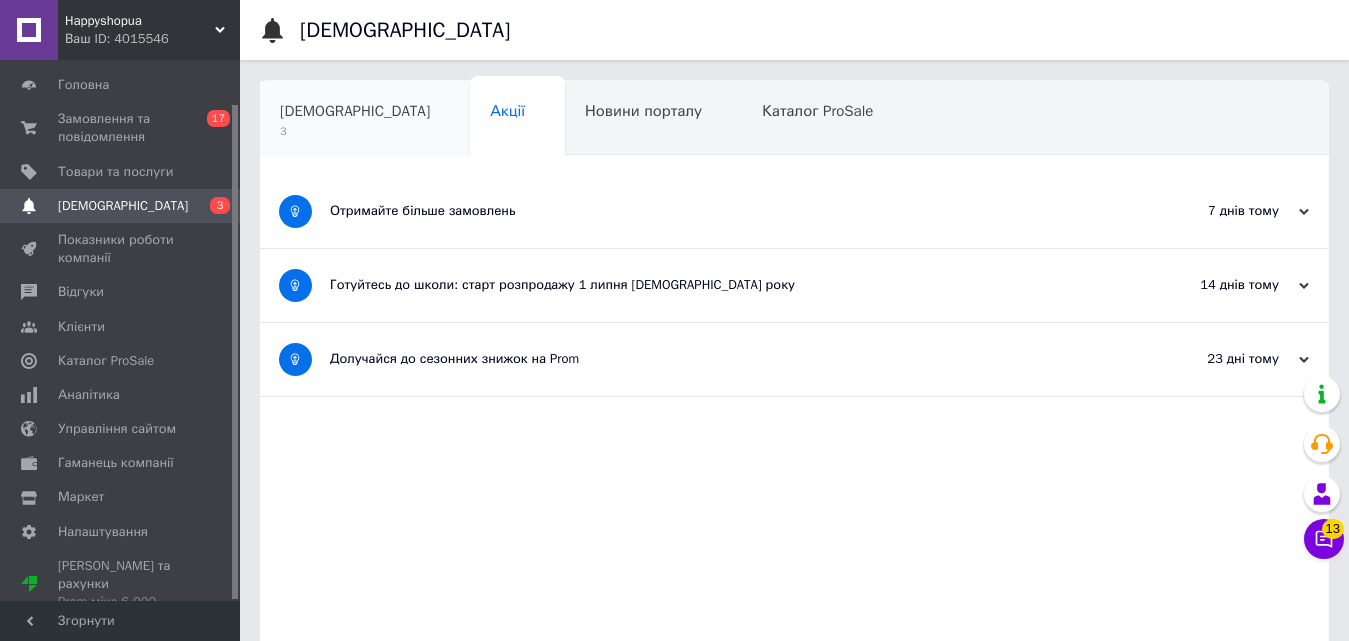 click on "[DEMOGRAPHIC_DATA]" at bounding box center [355, 111] 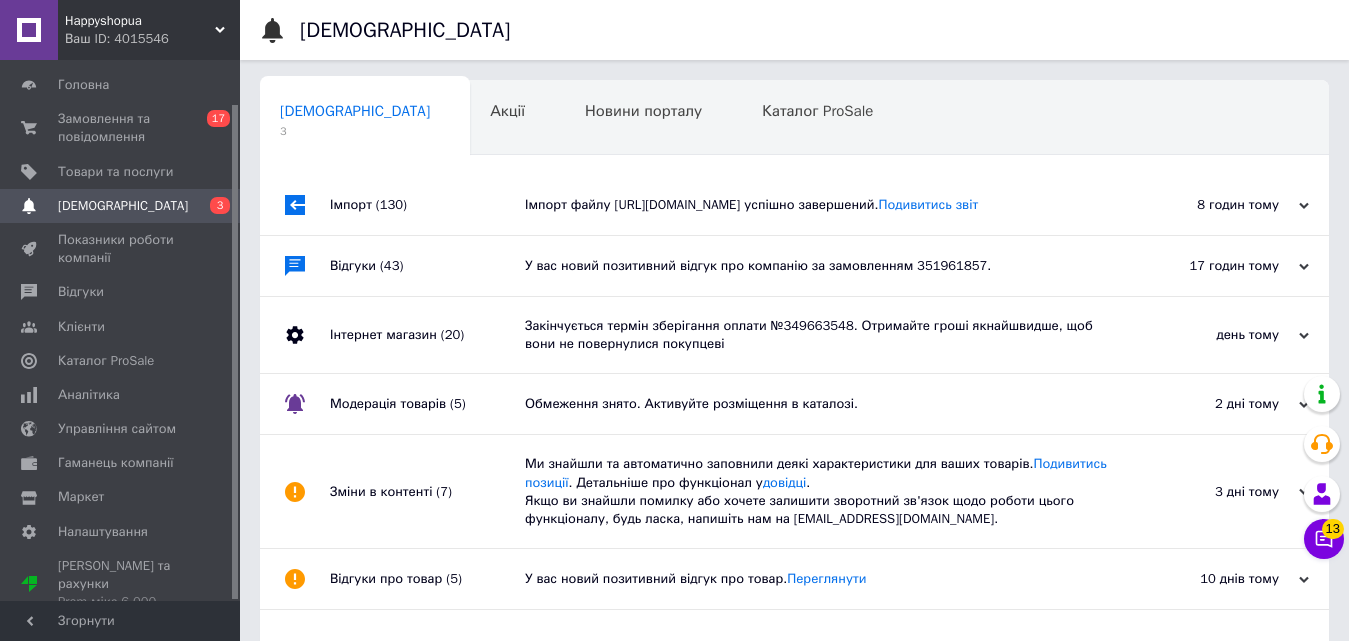 click on "Імпорт   (130)" at bounding box center (427, 205) 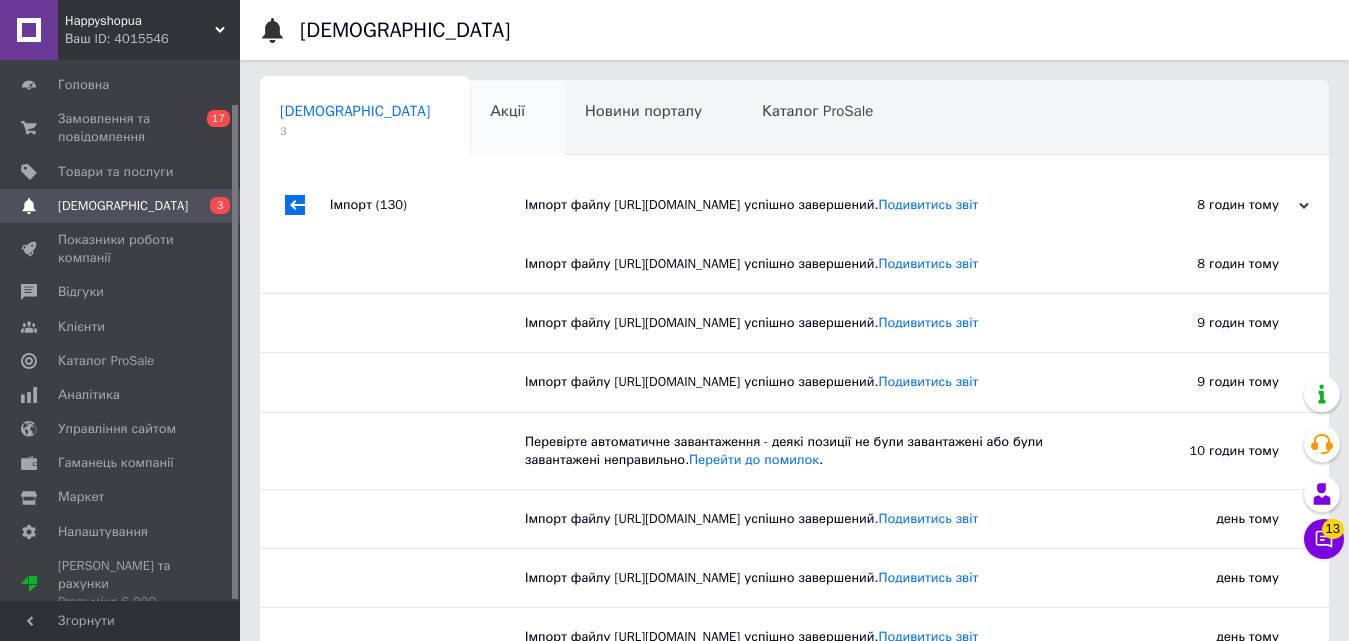 click on "Акції" at bounding box center (517, 119) 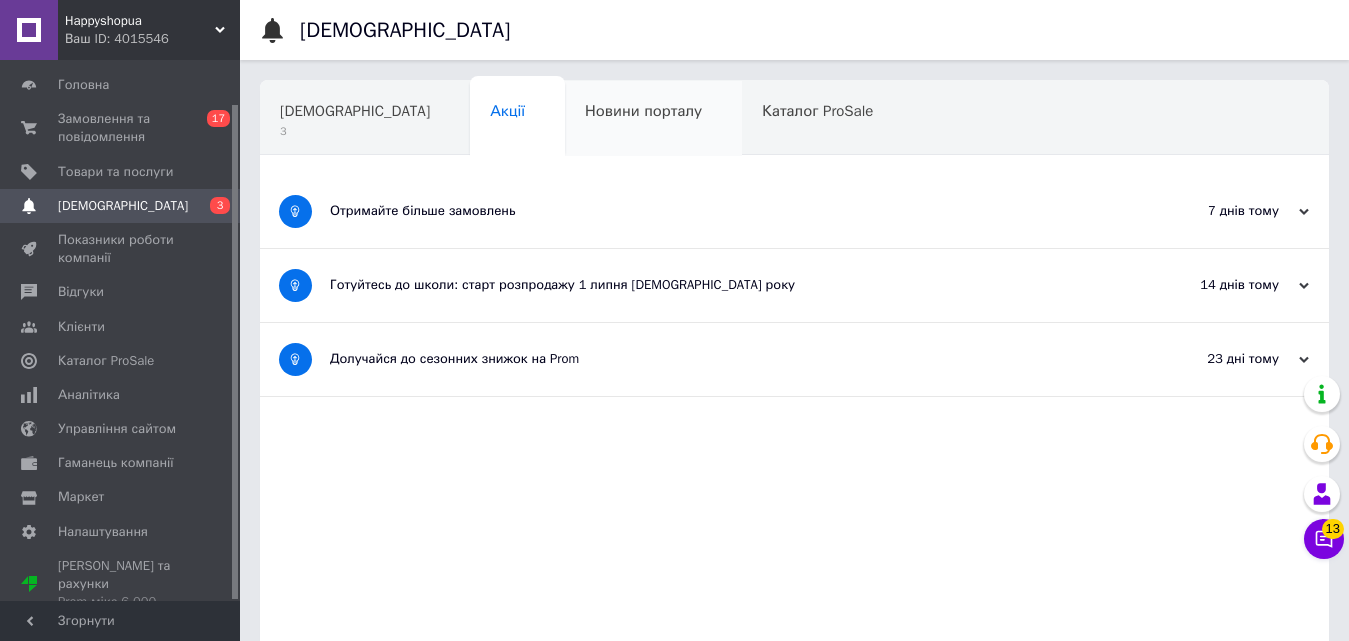click on "Новини порталу" at bounding box center (643, 111) 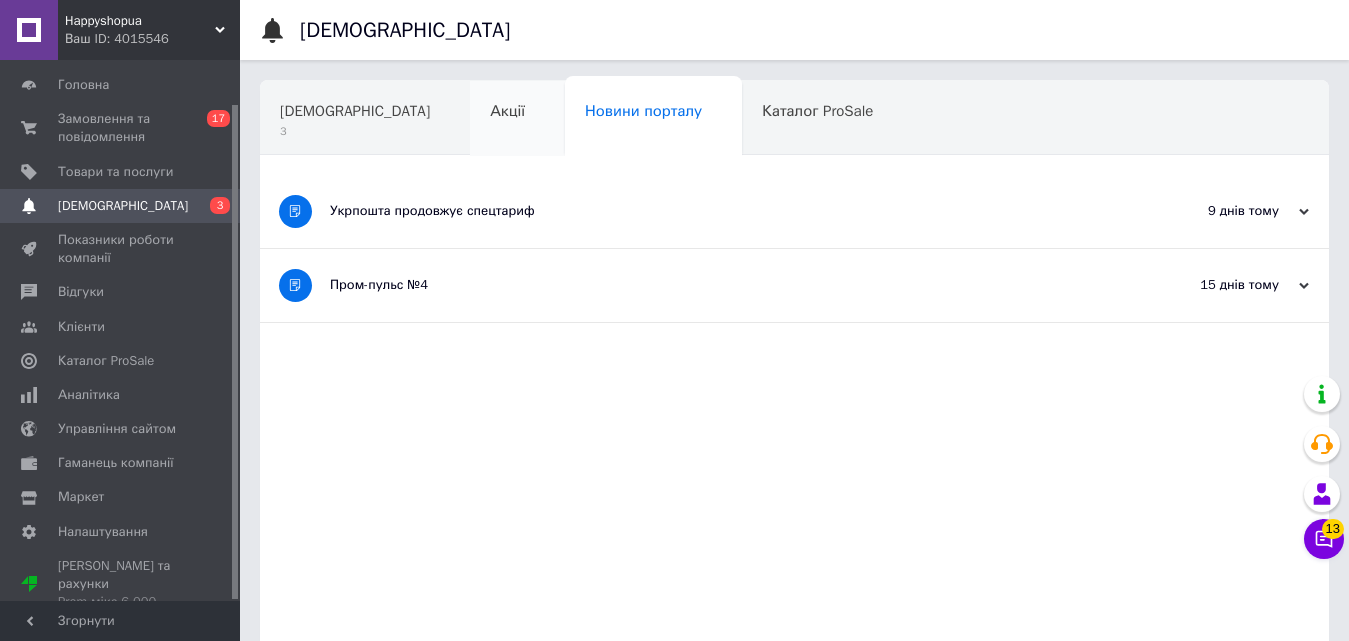click on "Акції" at bounding box center (517, 119) 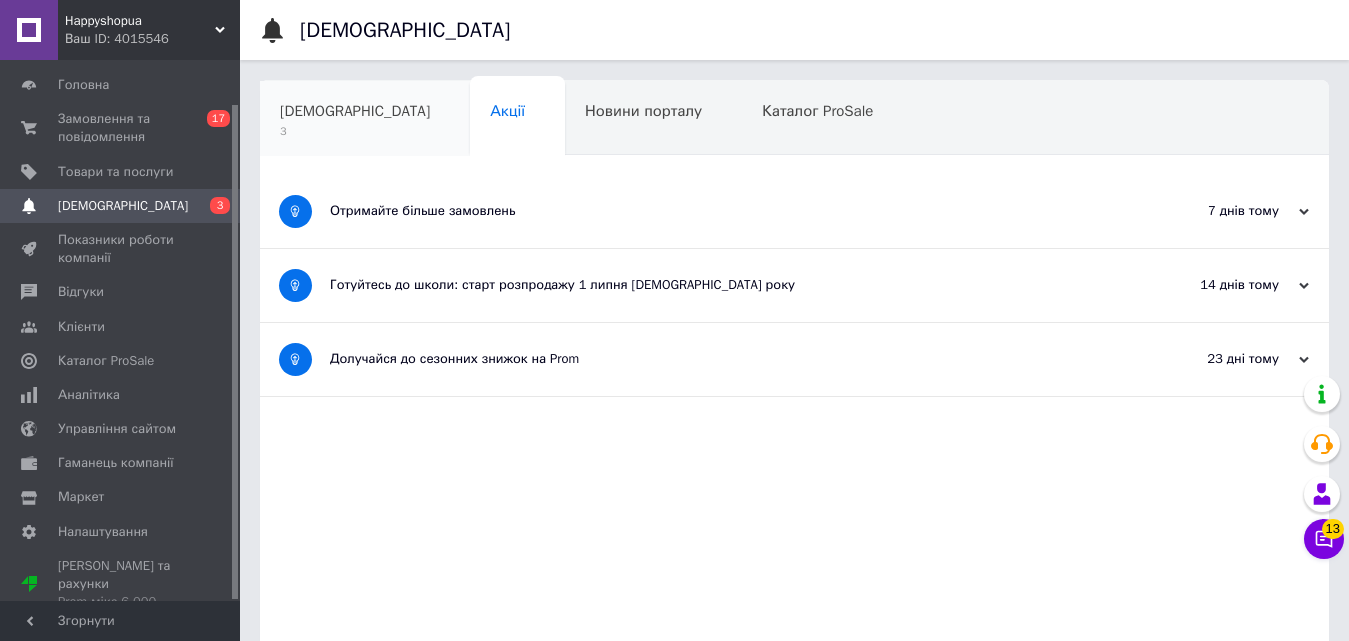 click on "Сповіщення 3" at bounding box center [365, 119] 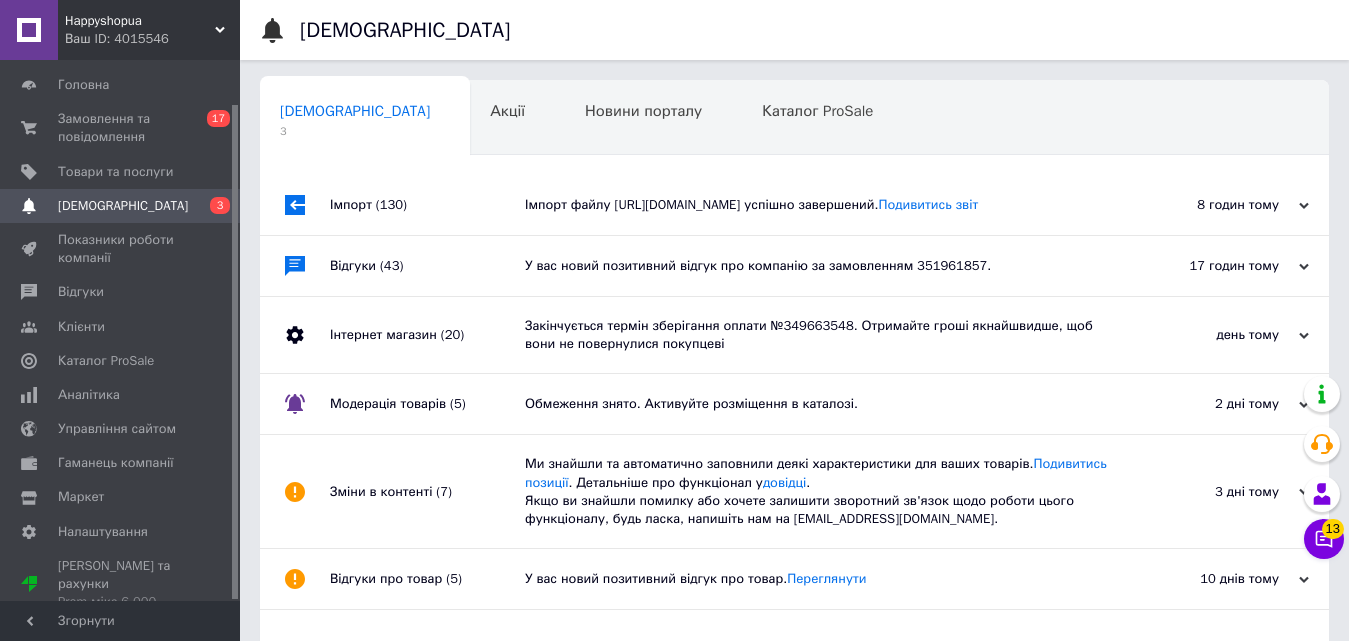 click on "Імпорт   (130)" at bounding box center [427, 205] 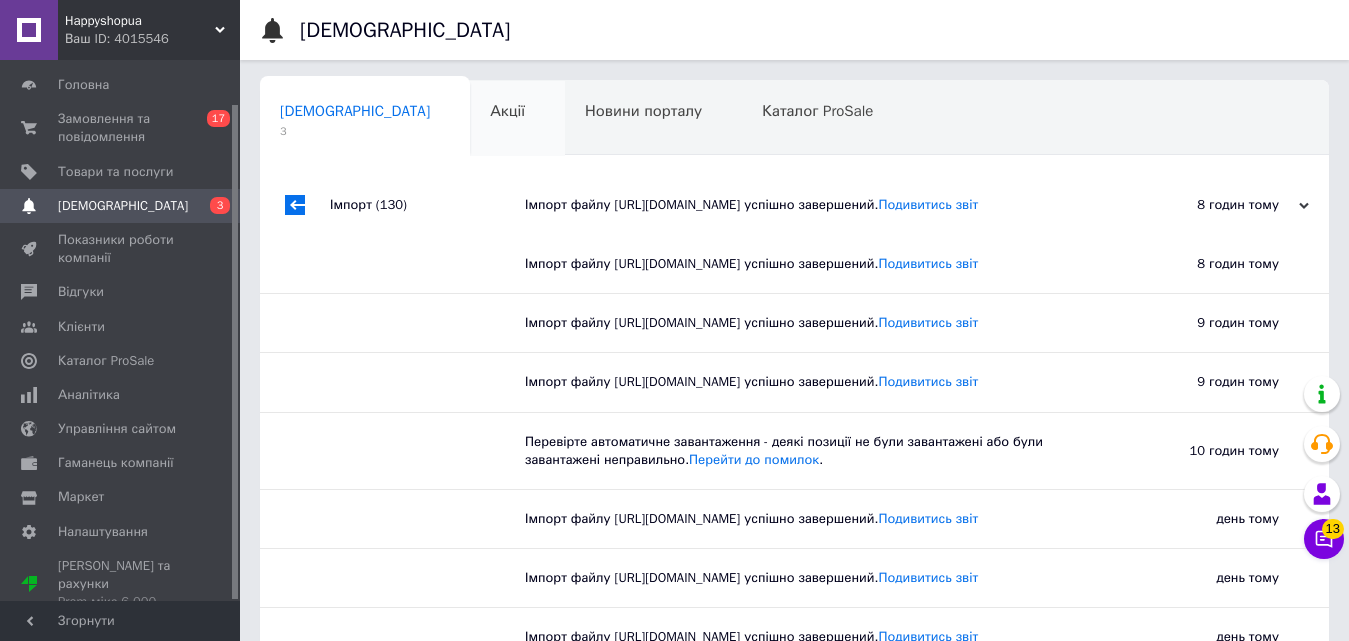 click on "Акції" at bounding box center [517, 119] 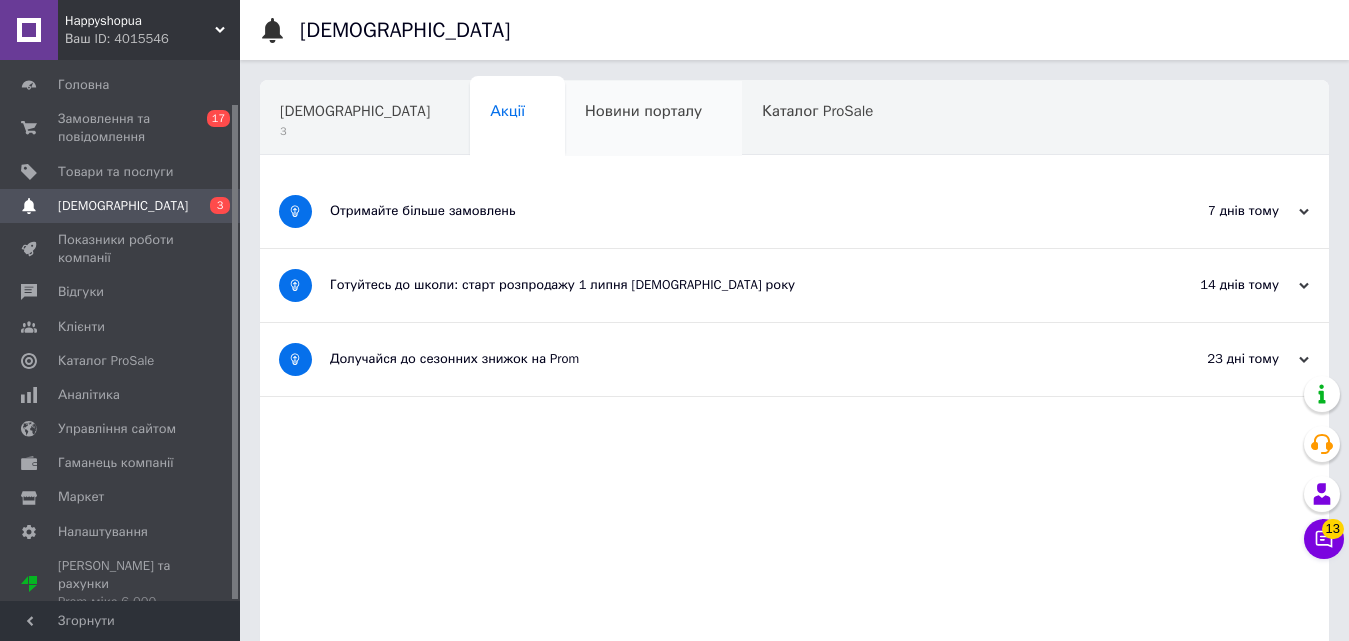 click on "Новини порталу" at bounding box center (643, 111) 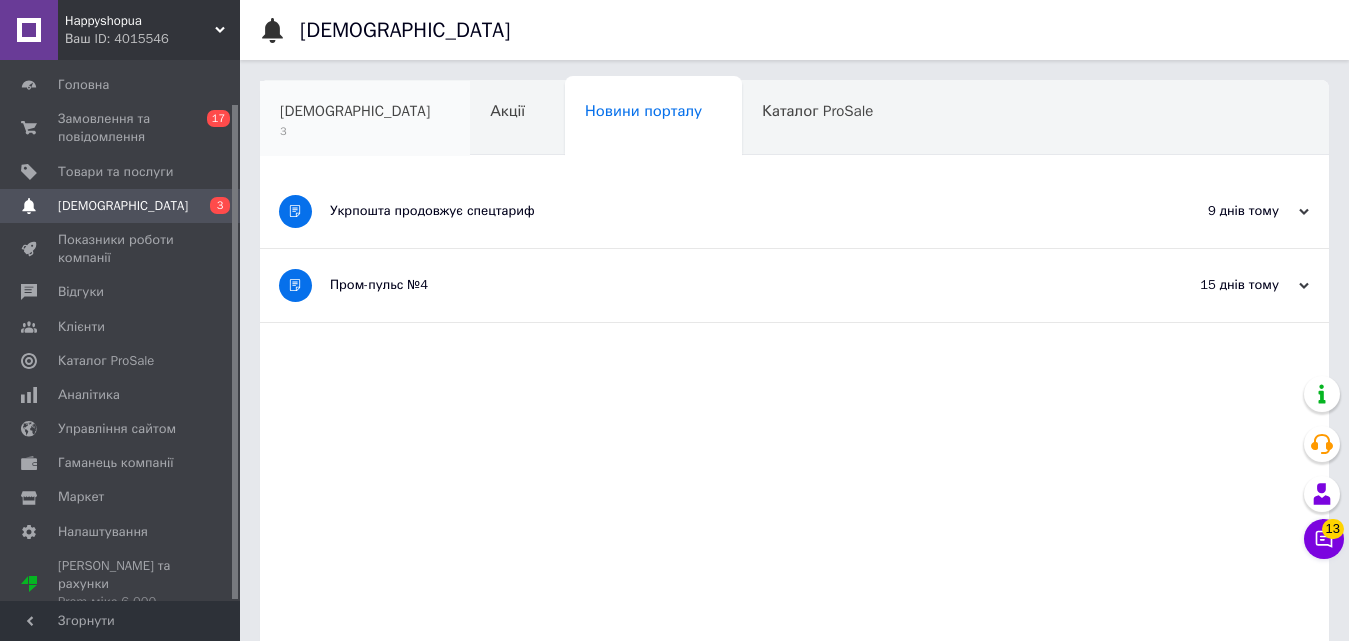 click on "[DEMOGRAPHIC_DATA]" at bounding box center [355, 111] 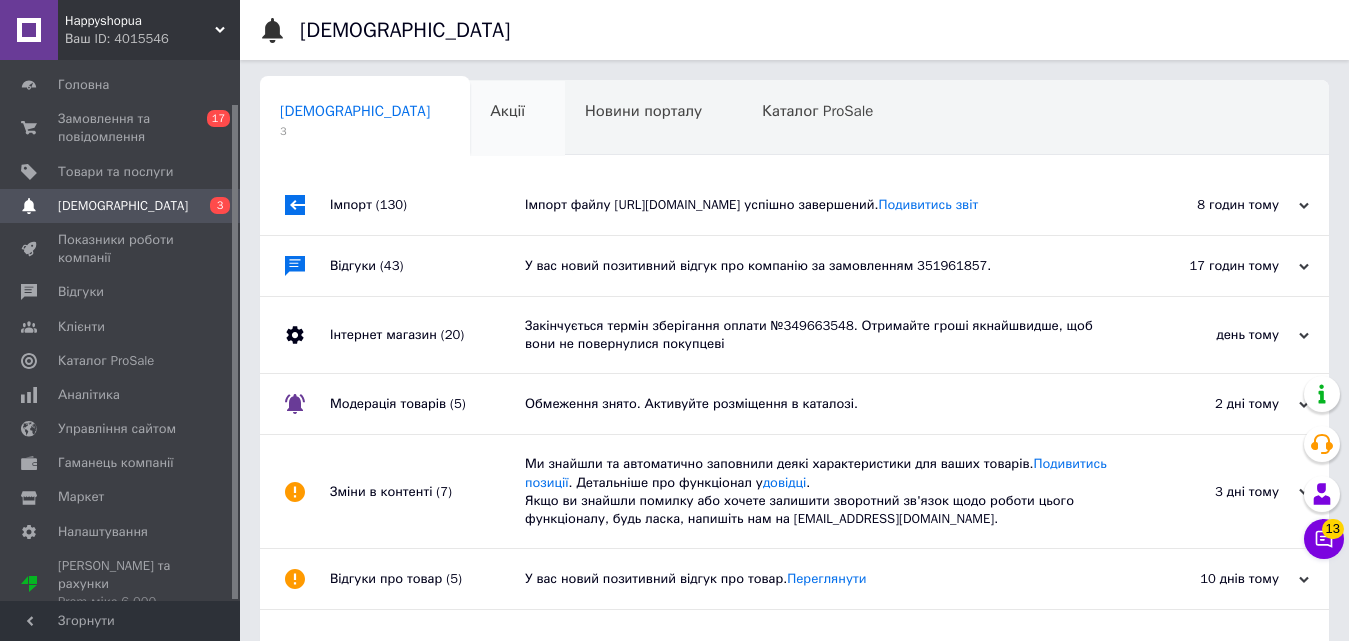 click on "Акції" at bounding box center [517, 119] 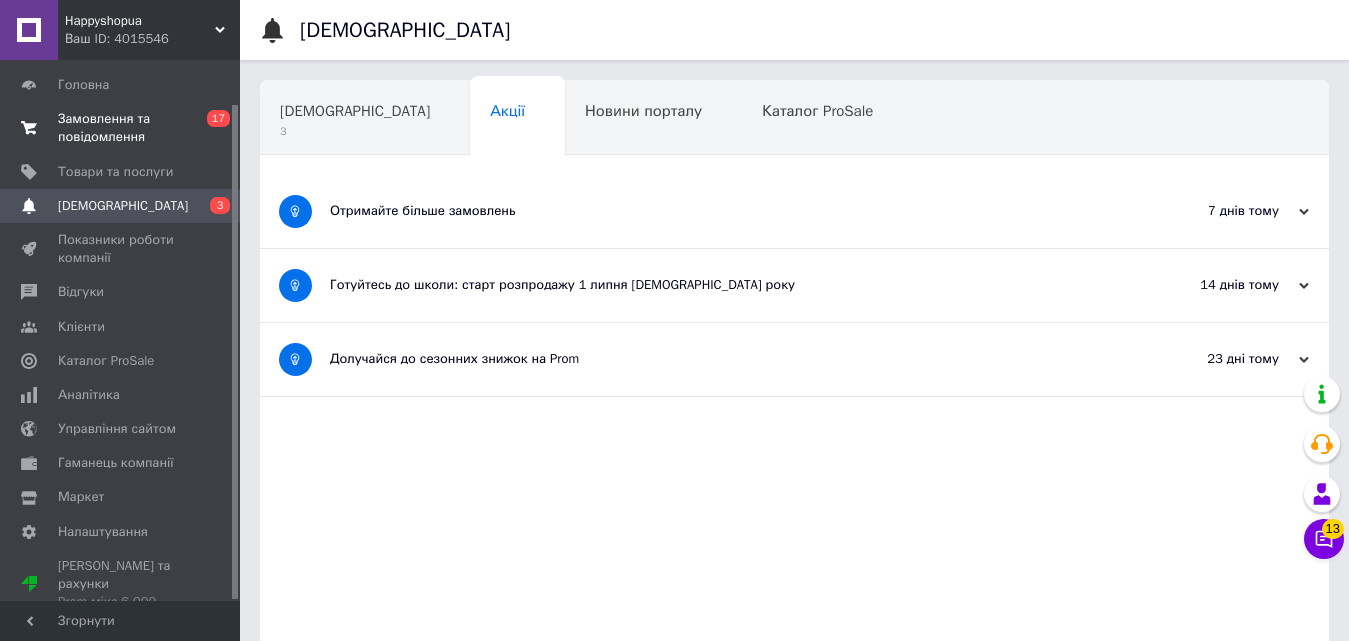 click on "Замовлення та повідомлення" at bounding box center [121, 128] 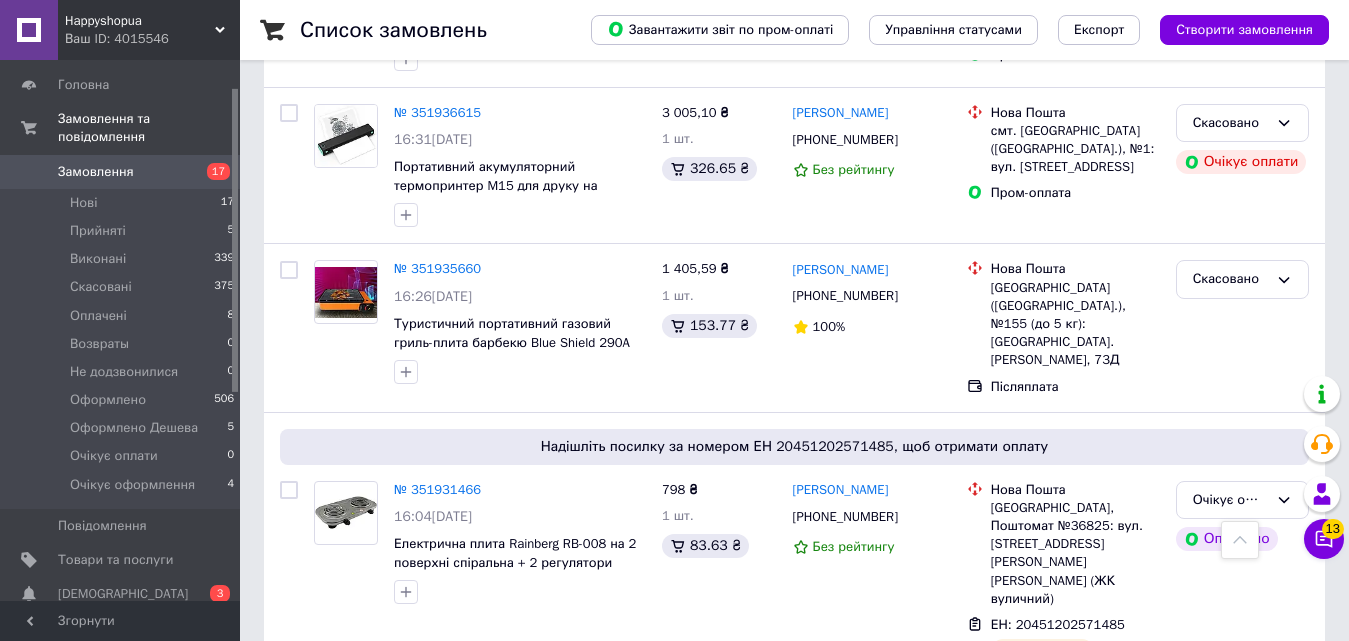 scroll, scrollTop: 2600, scrollLeft: 0, axis: vertical 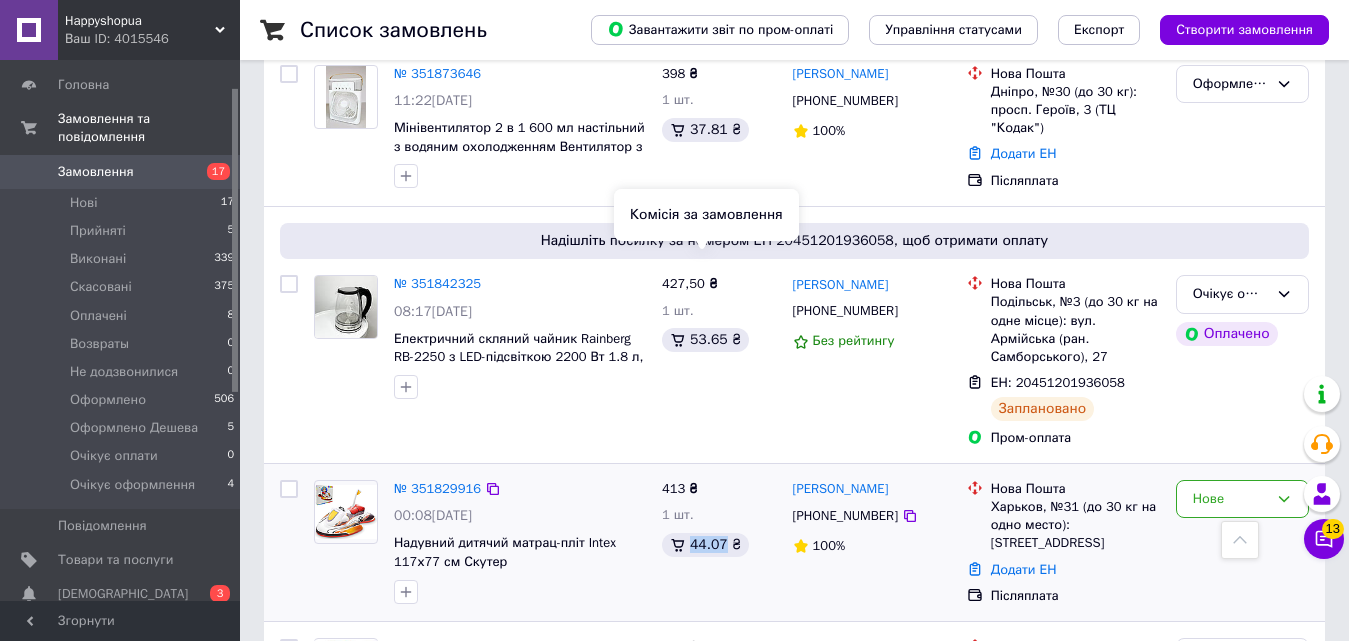 drag, startPoint x: 693, startPoint y: 264, endPoint x: 721, endPoint y: 264, distance: 28 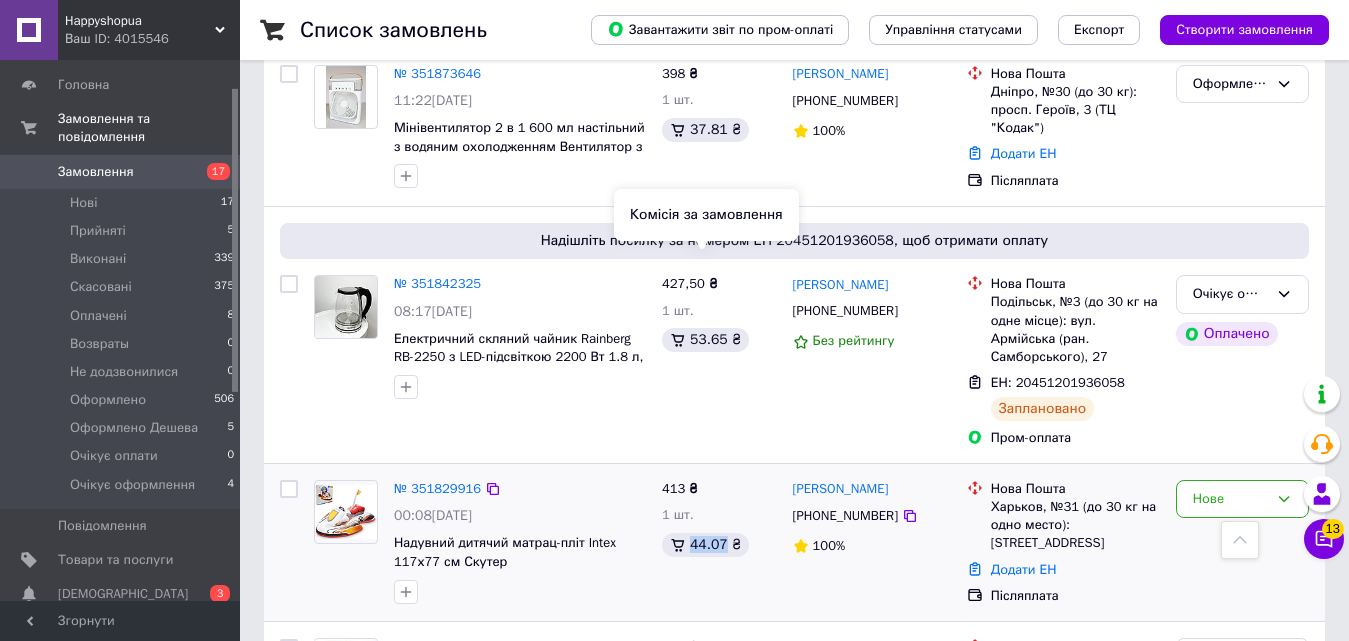 click on "44.07 ₴" at bounding box center [705, 545] 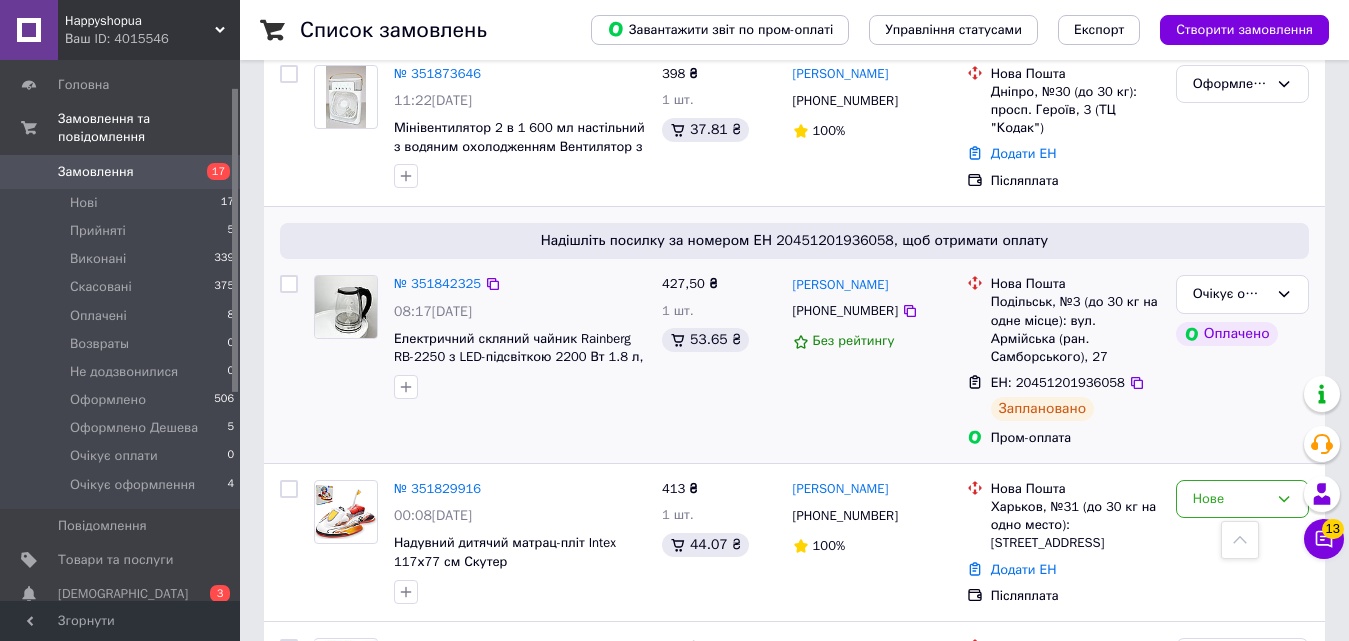 click on "Надішліть посилку за номером ЕН 20451201936058, щоб отримати оплату № 351842325 08:17, 09.07.2025 Електричний скляний чайник Rainberg RB-2250 з LED-підсвіткою 2200 Вт 1.8 л, 427,50 ₴ 1 шт. 53.65 ₴ Виталий Фонфара +380507866216 Без рейтингу Нова Пошта Подільськ, №3 (до 30 кг на одне місце): вул. Армійська (ран. Самборського), 27 ЕН: 20451201936058 Заплановано Пром-оплата Очікує оформлення Оплачено" at bounding box center (794, 335) 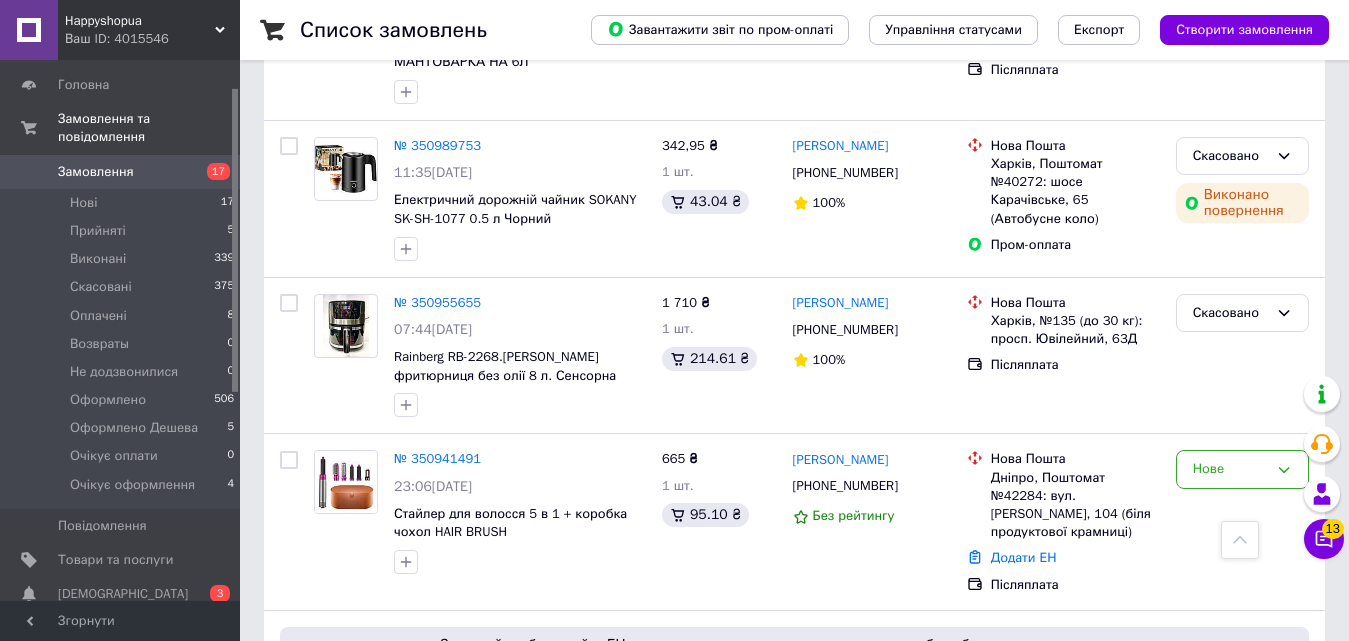 scroll, scrollTop: 12700, scrollLeft: 0, axis: vertical 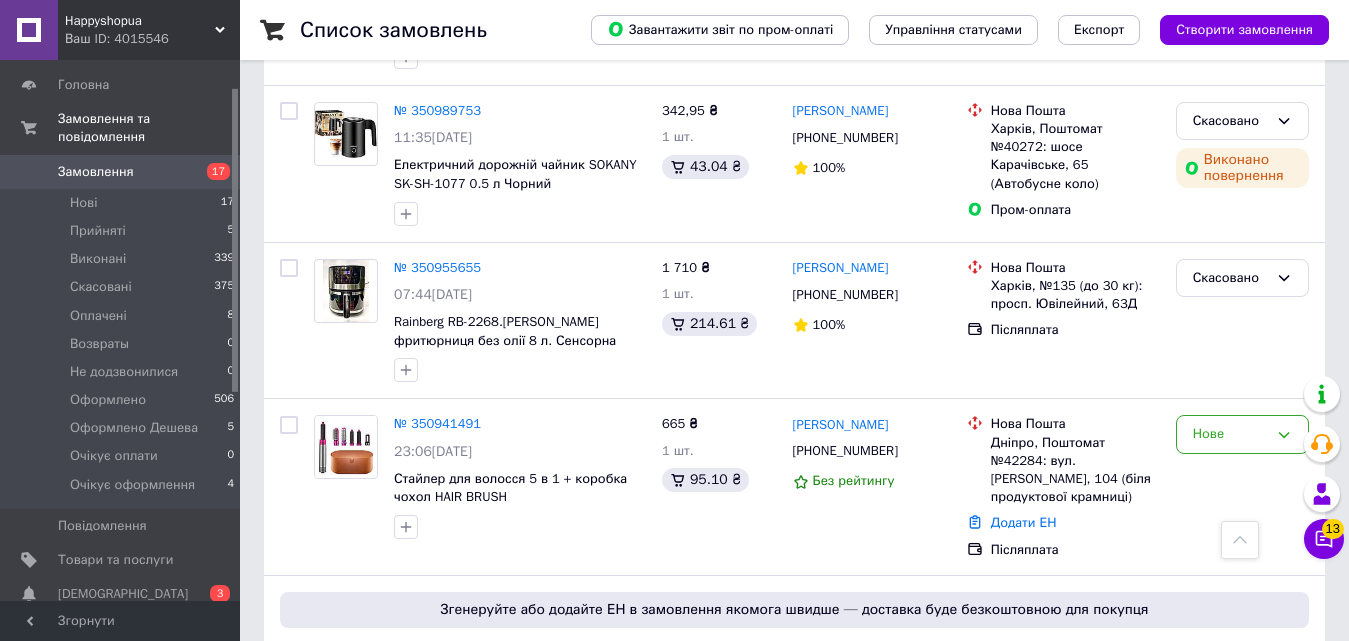 click on "Оплачено" at bounding box center [1242, 987] 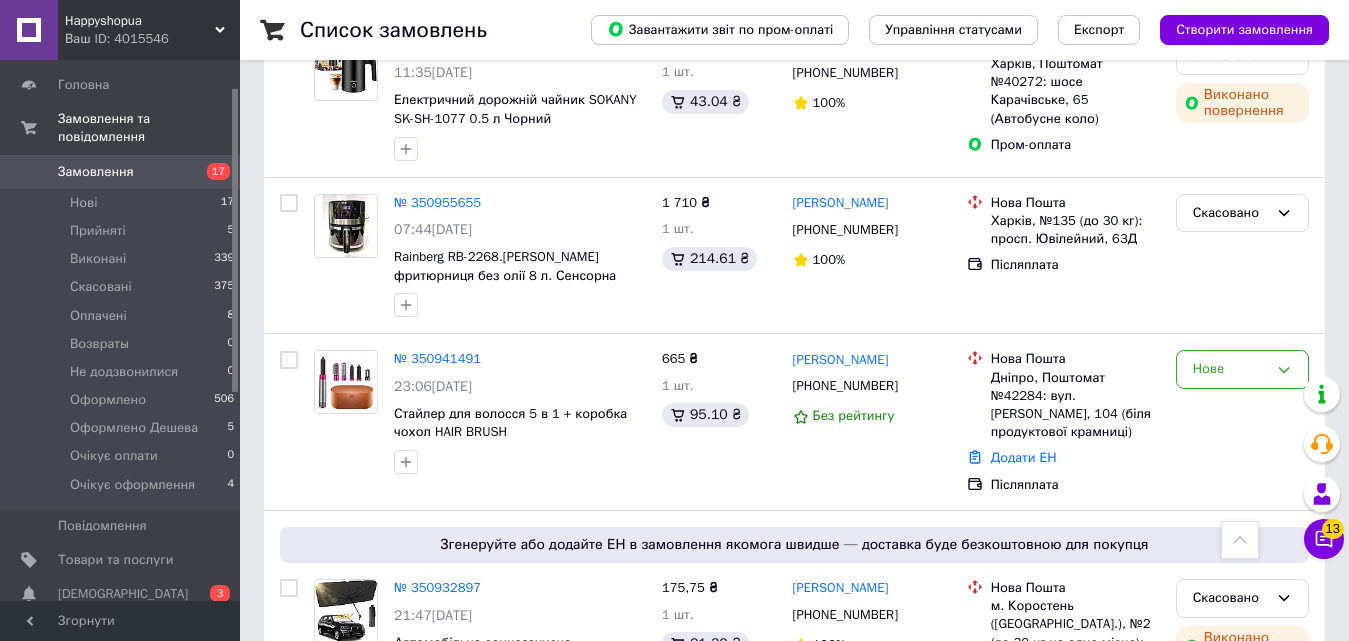 scroll, scrollTop: 12800, scrollLeft: 0, axis: vertical 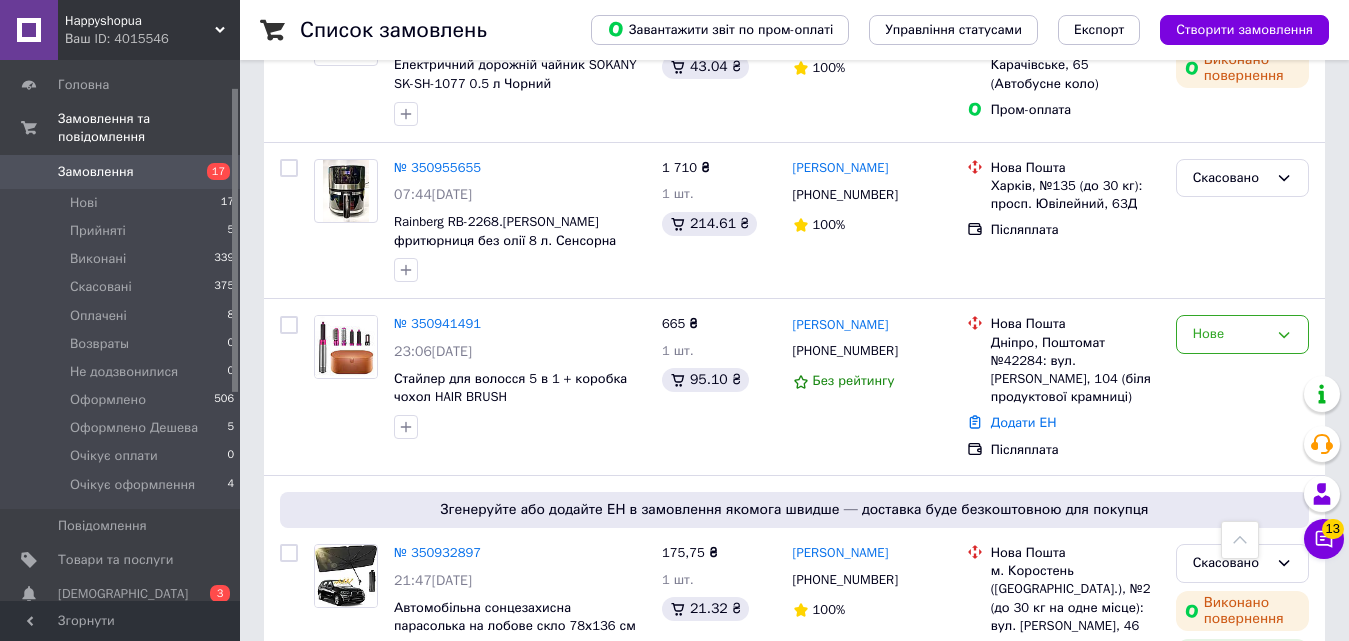 click on "Оформлено" at bounding box center (1242, 1032) 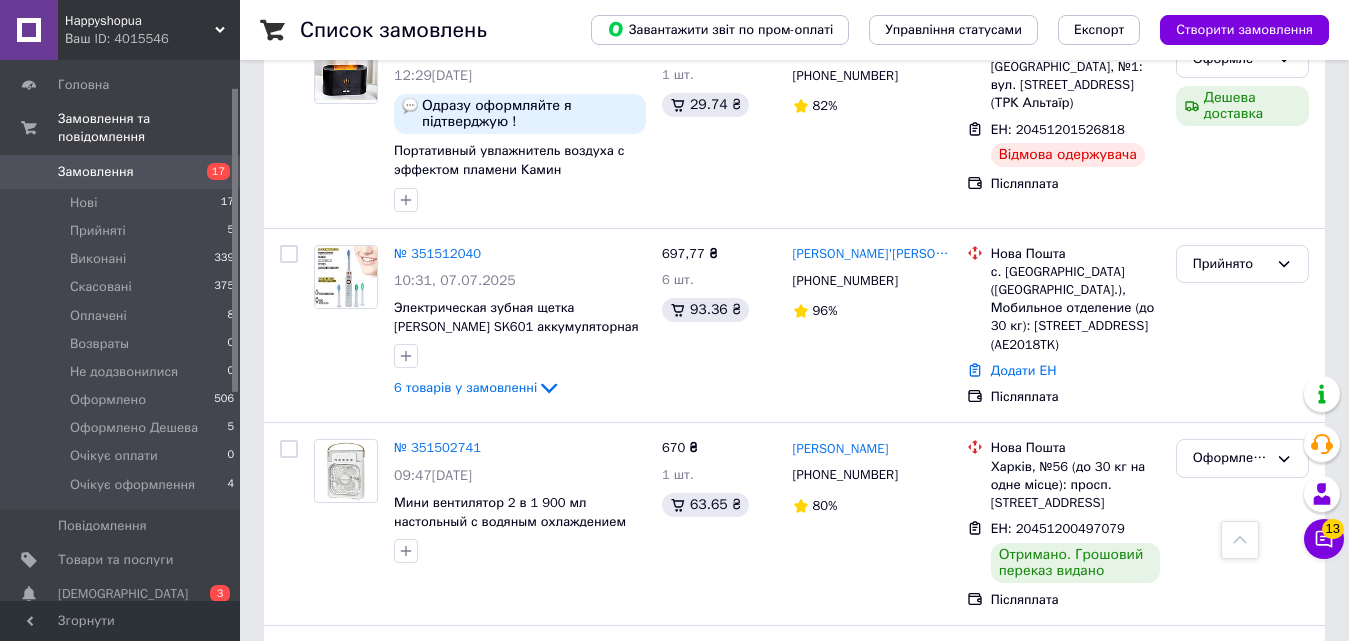 scroll, scrollTop: 5199, scrollLeft: 0, axis: vertical 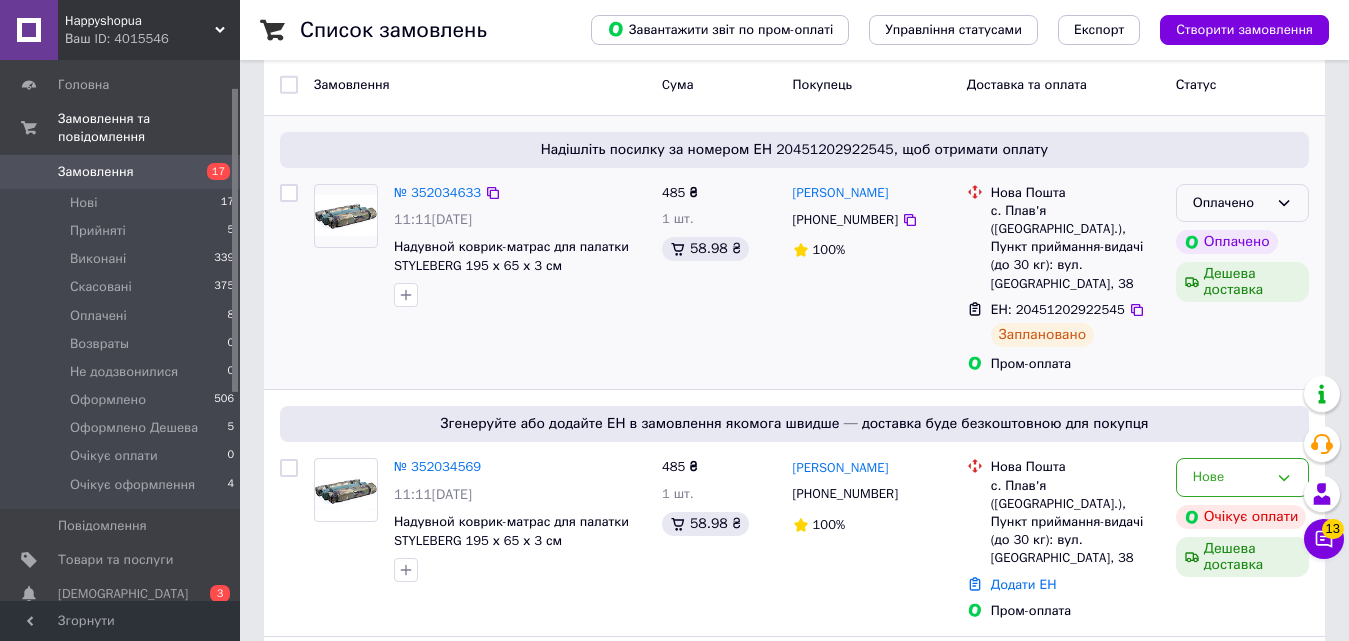 click on "Оплачено" at bounding box center [1242, 203] 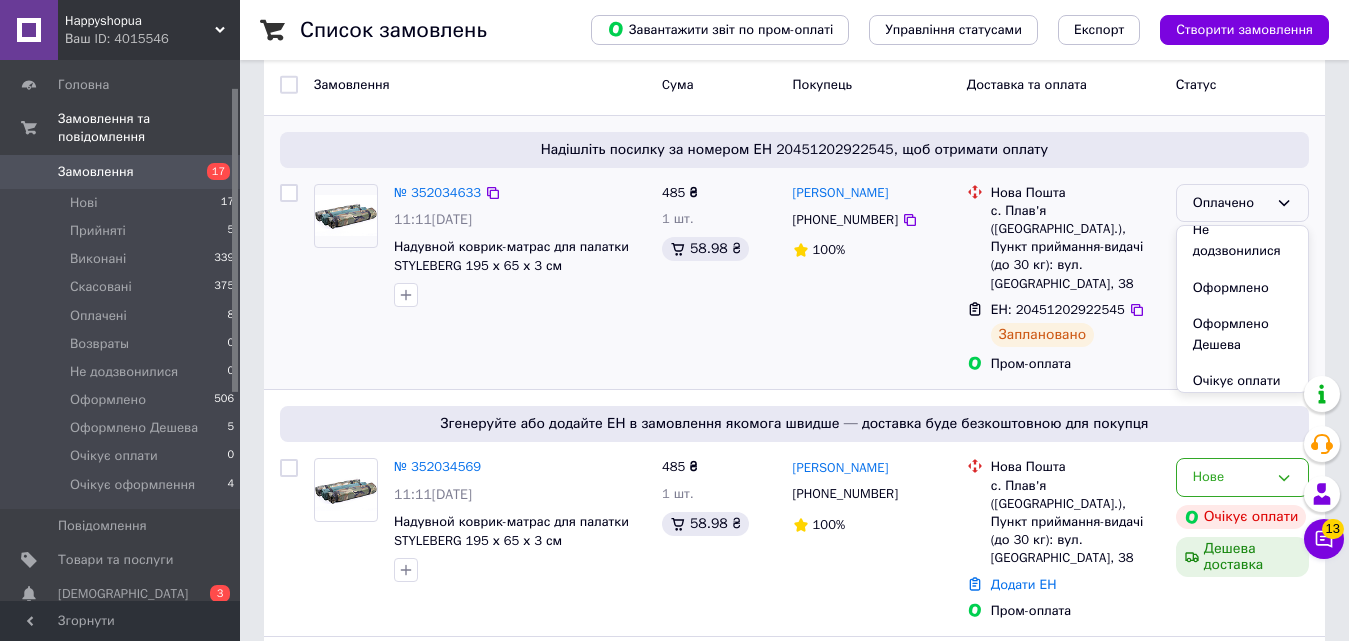 scroll, scrollTop: 125, scrollLeft: 0, axis: vertical 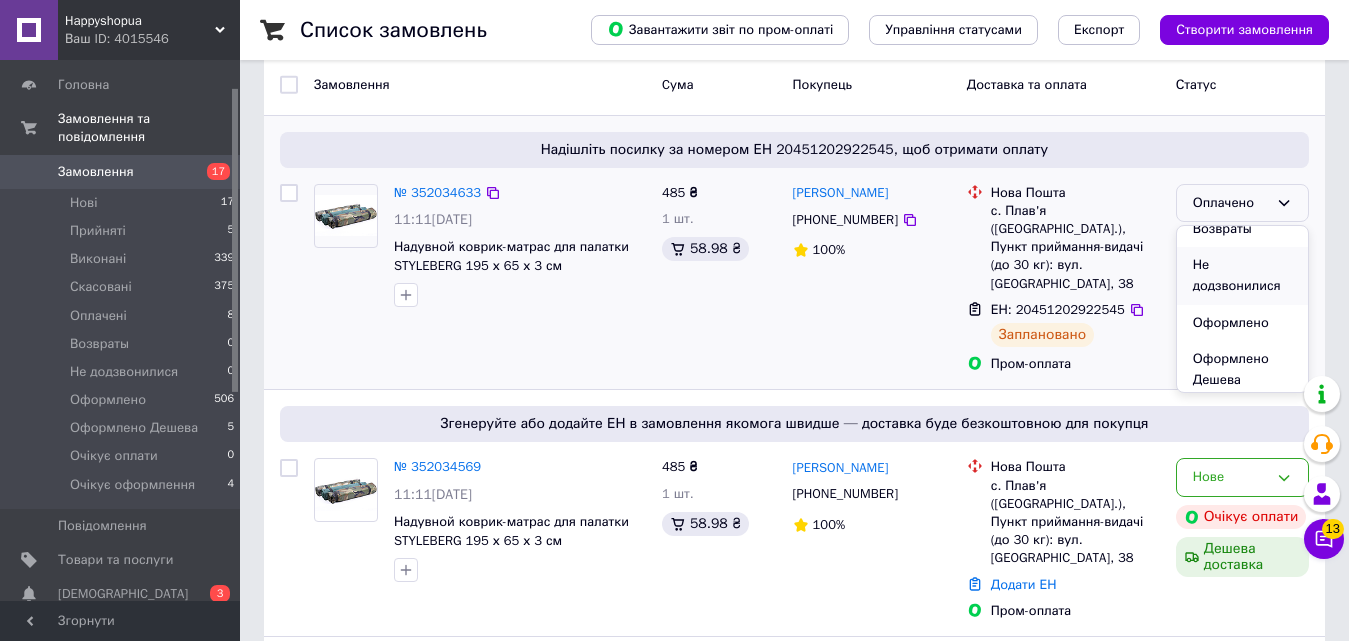 click on "Не додзвонилися" at bounding box center (1242, 275) 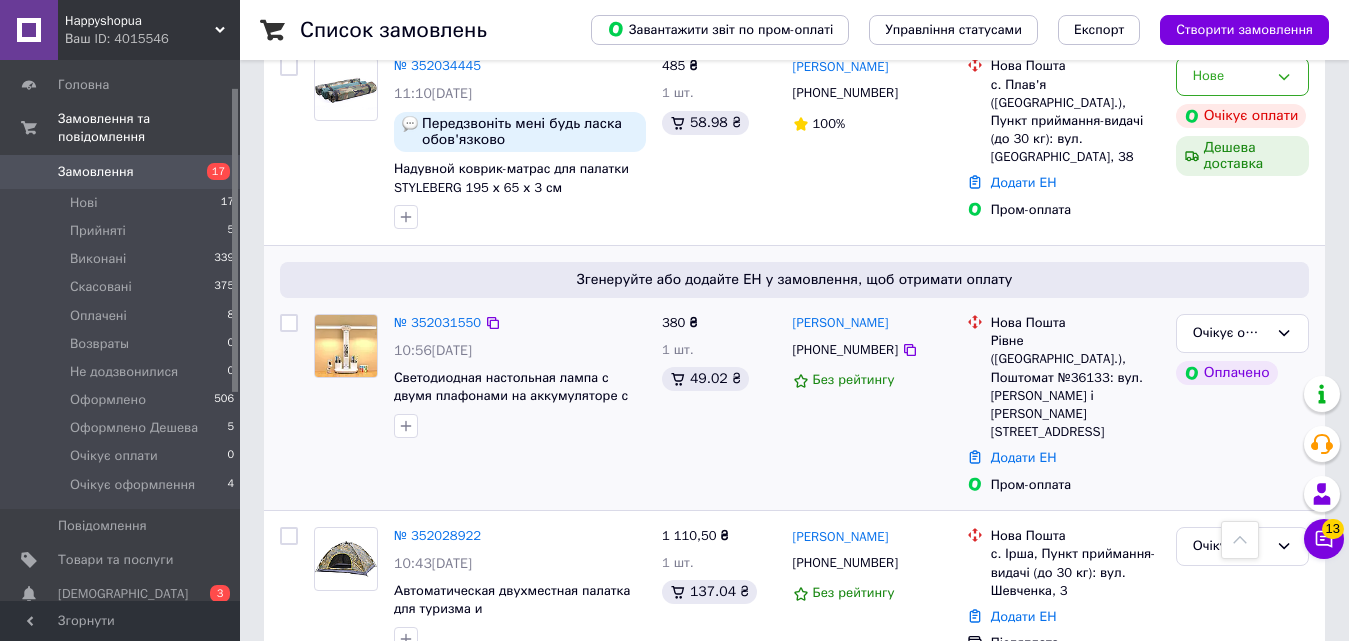 scroll, scrollTop: 800, scrollLeft: 0, axis: vertical 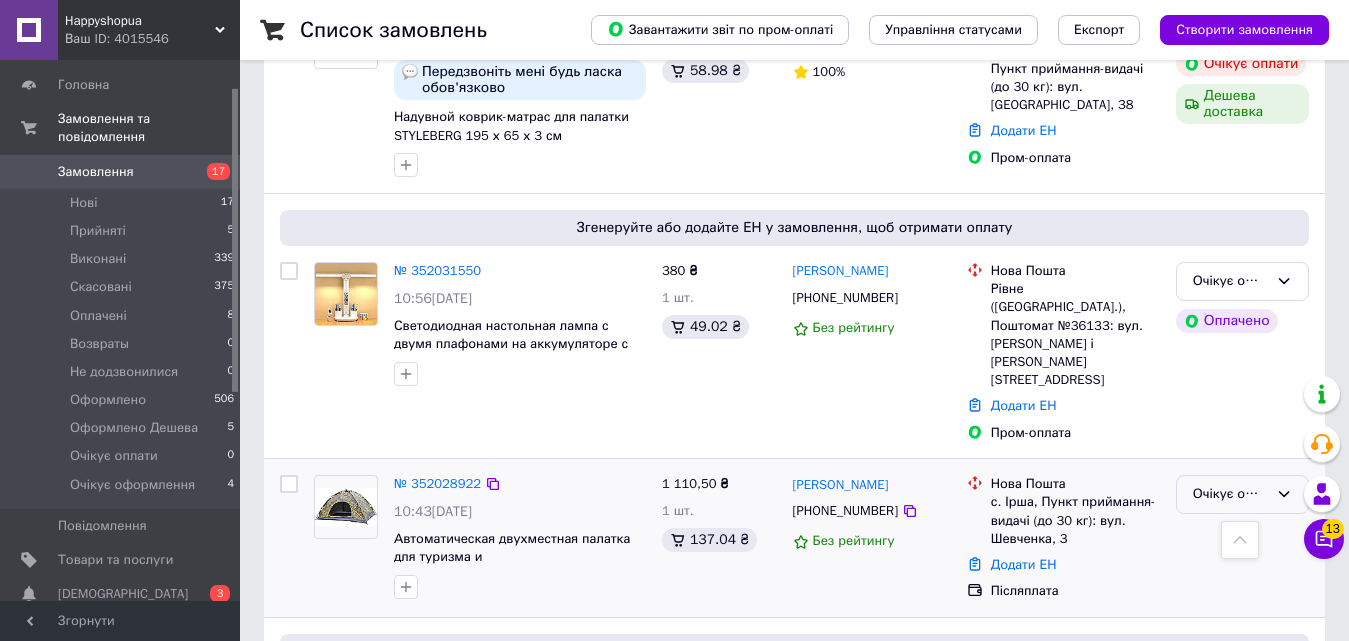 click on "Очікує оформлення" at bounding box center (1230, 494) 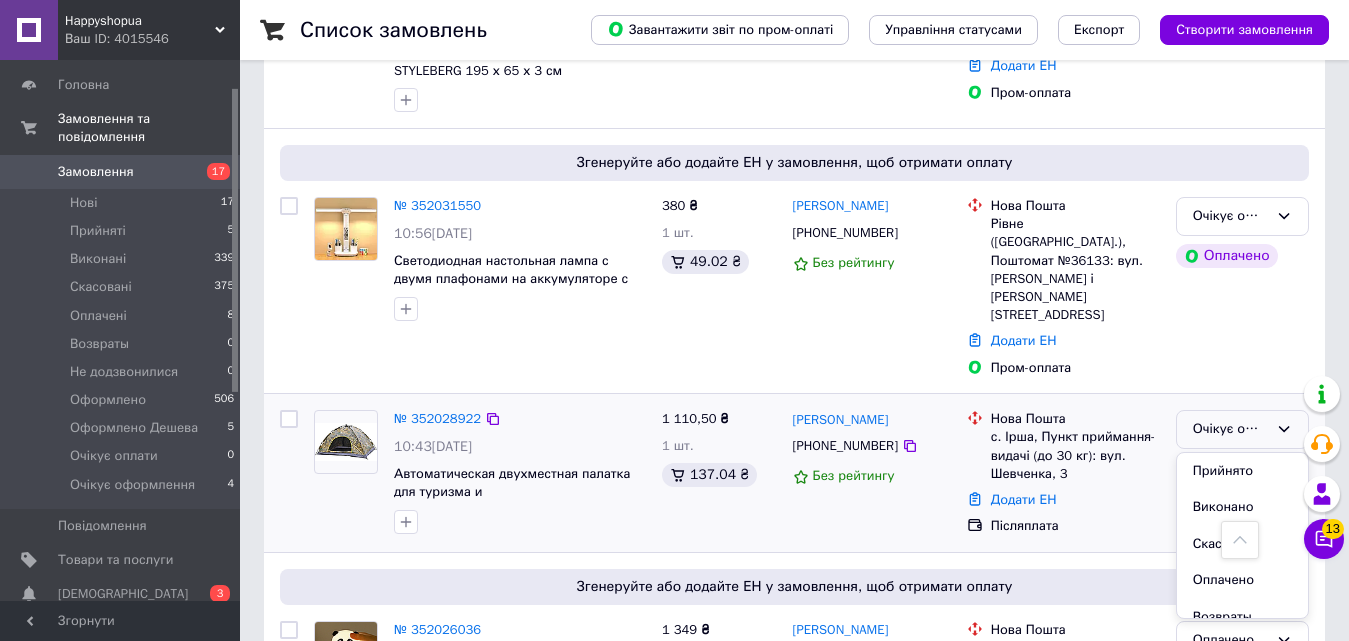 scroll, scrollTop: 900, scrollLeft: 0, axis: vertical 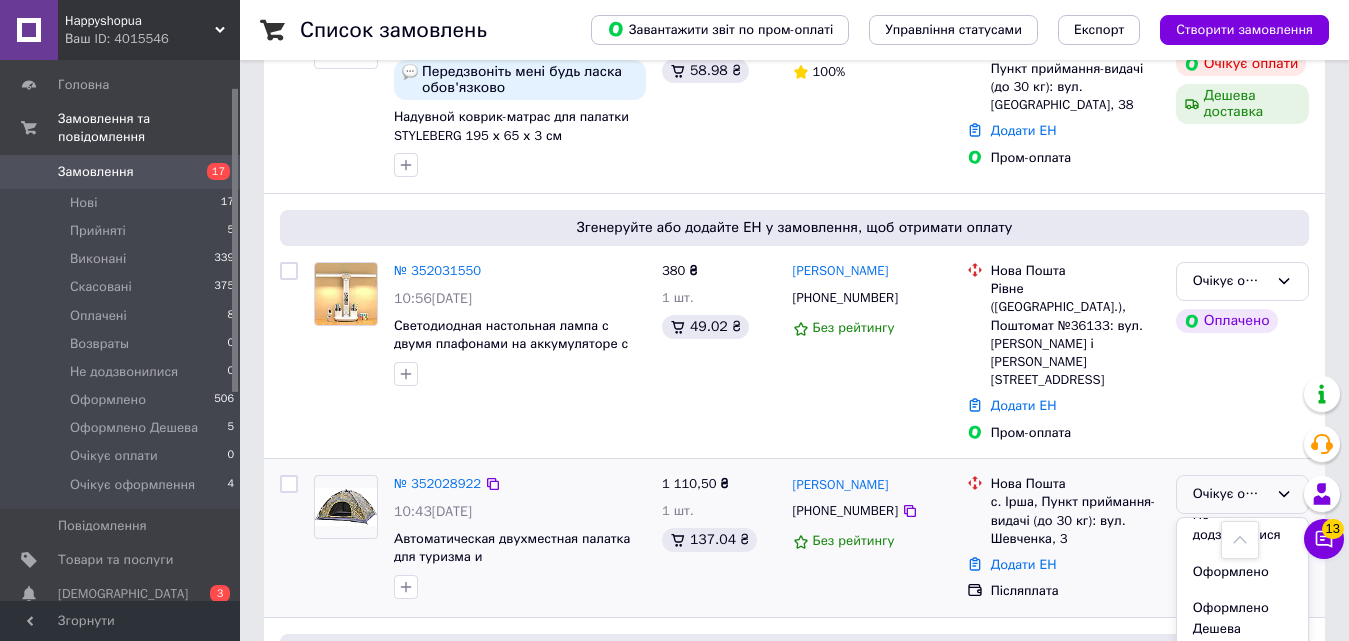click on "Післяплата" at bounding box center (1075, 591) 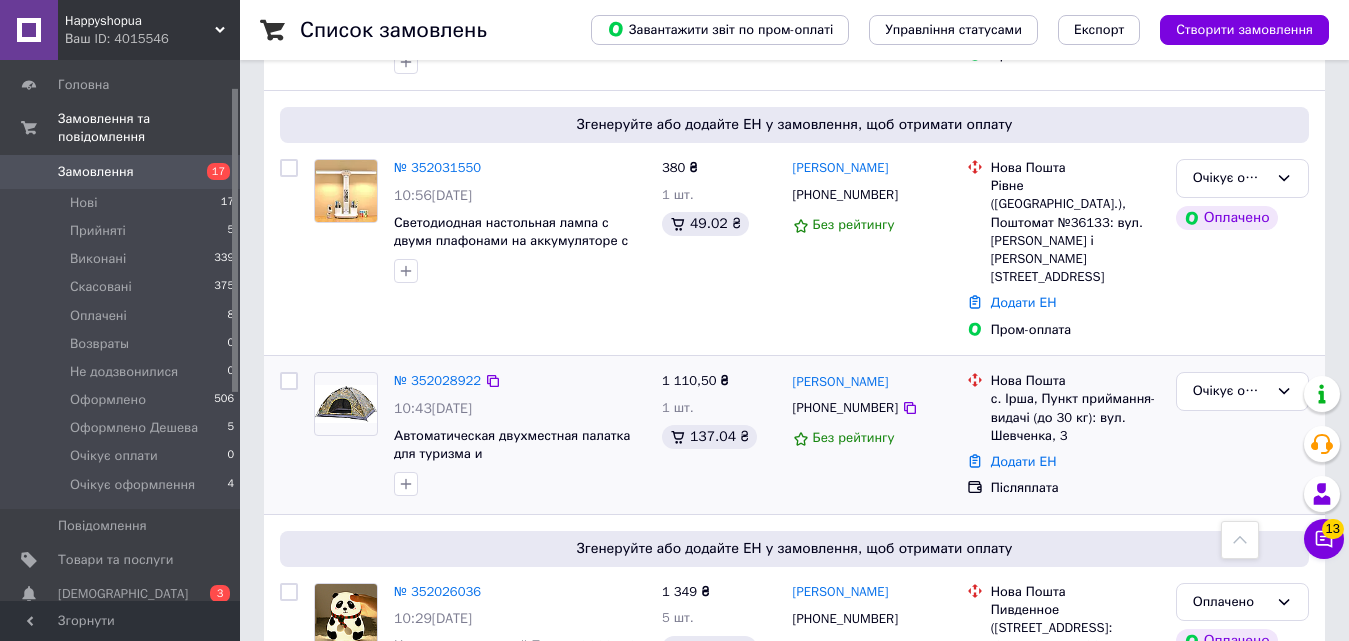scroll, scrollTop: 1000, scrollLeft: 0, axis: vertical 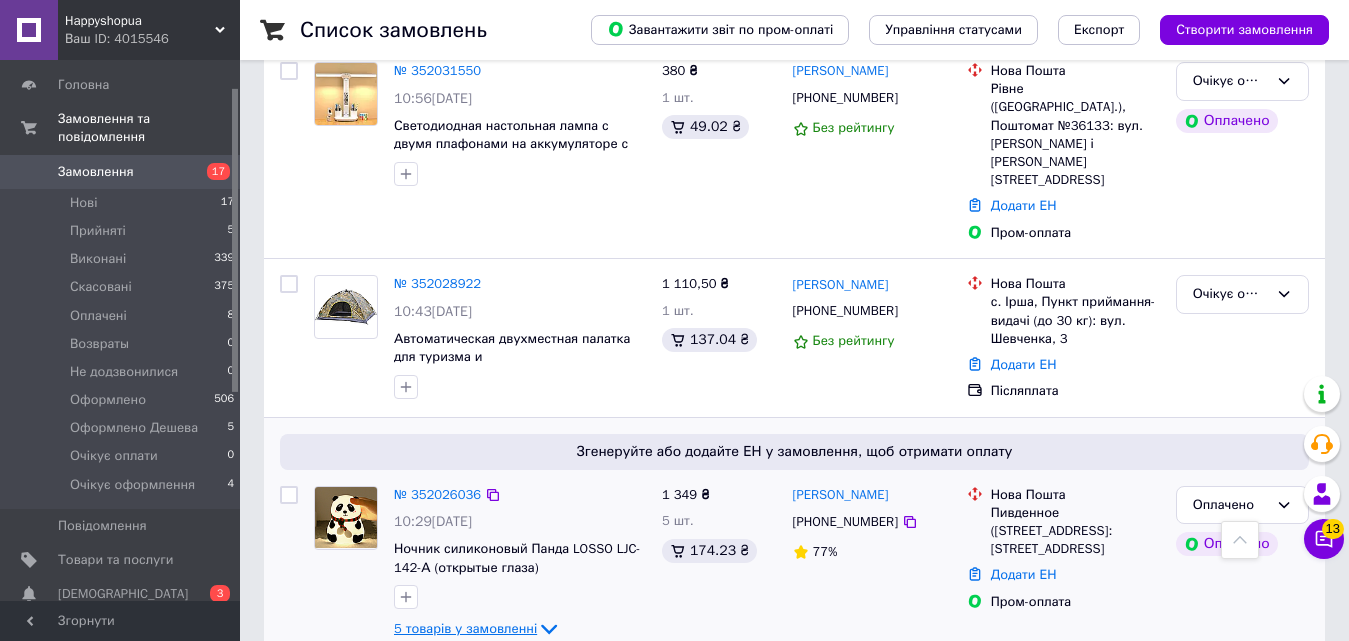 click on "5 товарів у замовленні" at bounding box center [465, 628] 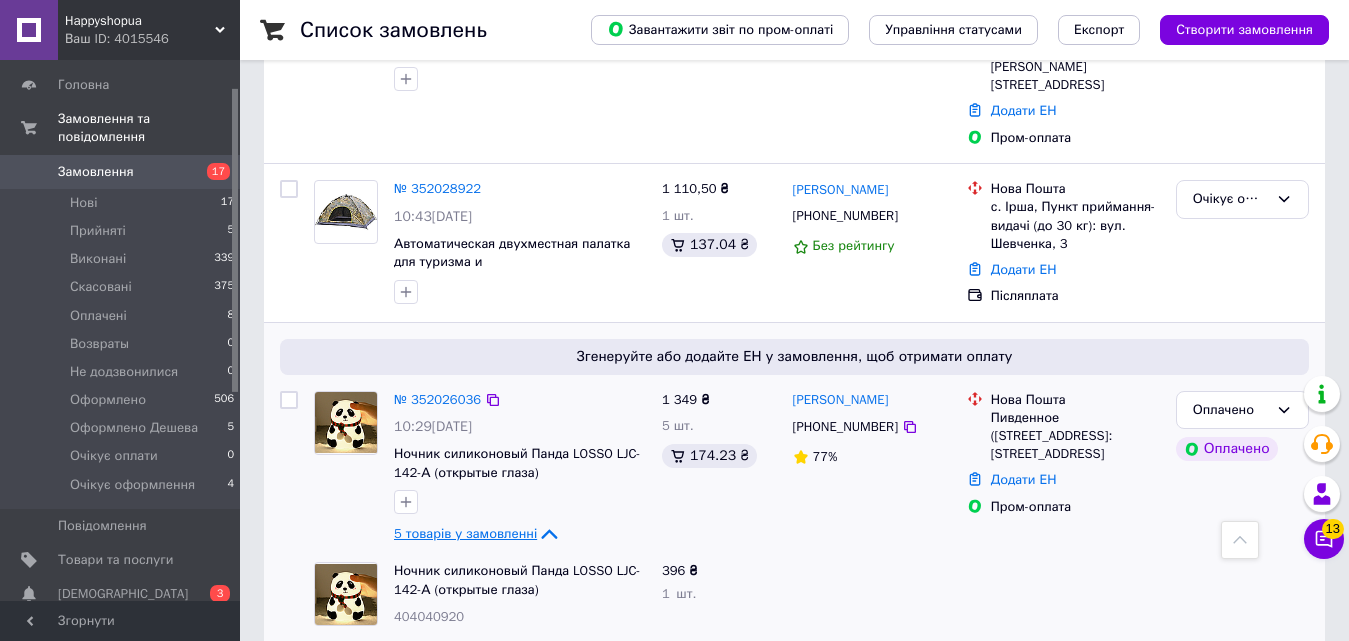 scroll, scrollTop: 1200, scrollLeft: 0, axis: vertical 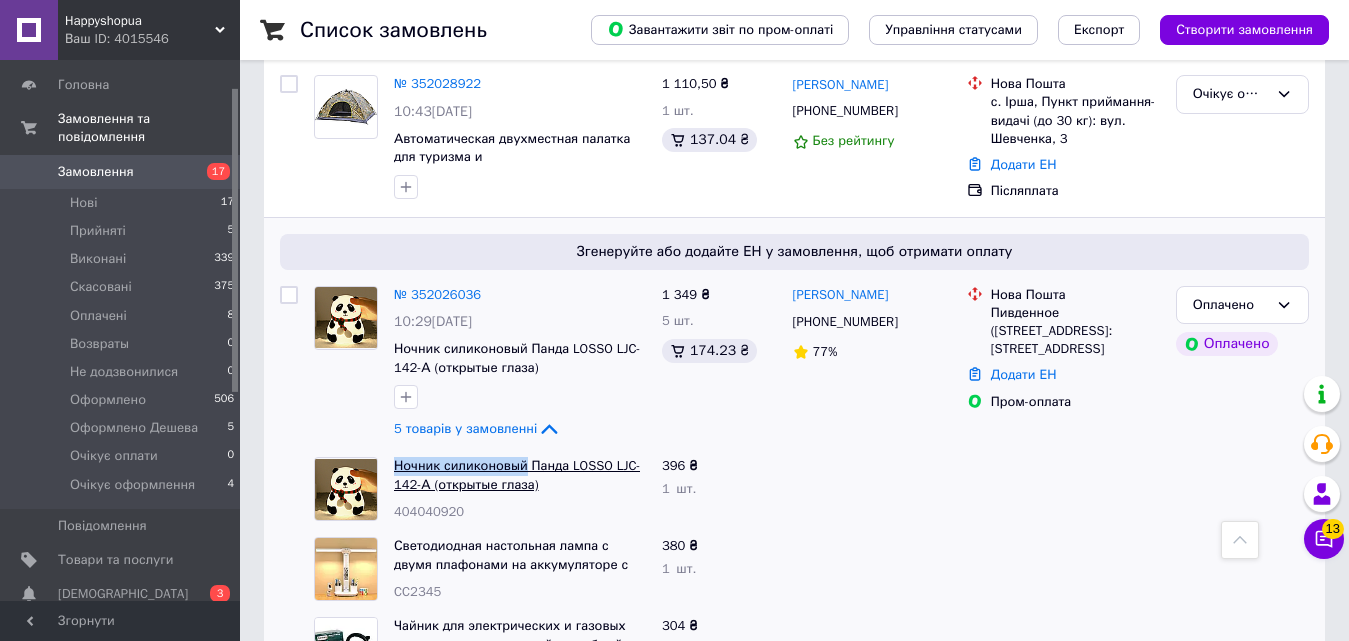 drag, startPoint x: 391, startPoint y: 323, endPoint x: 524, endPoint y: 333, distance: 133.37541 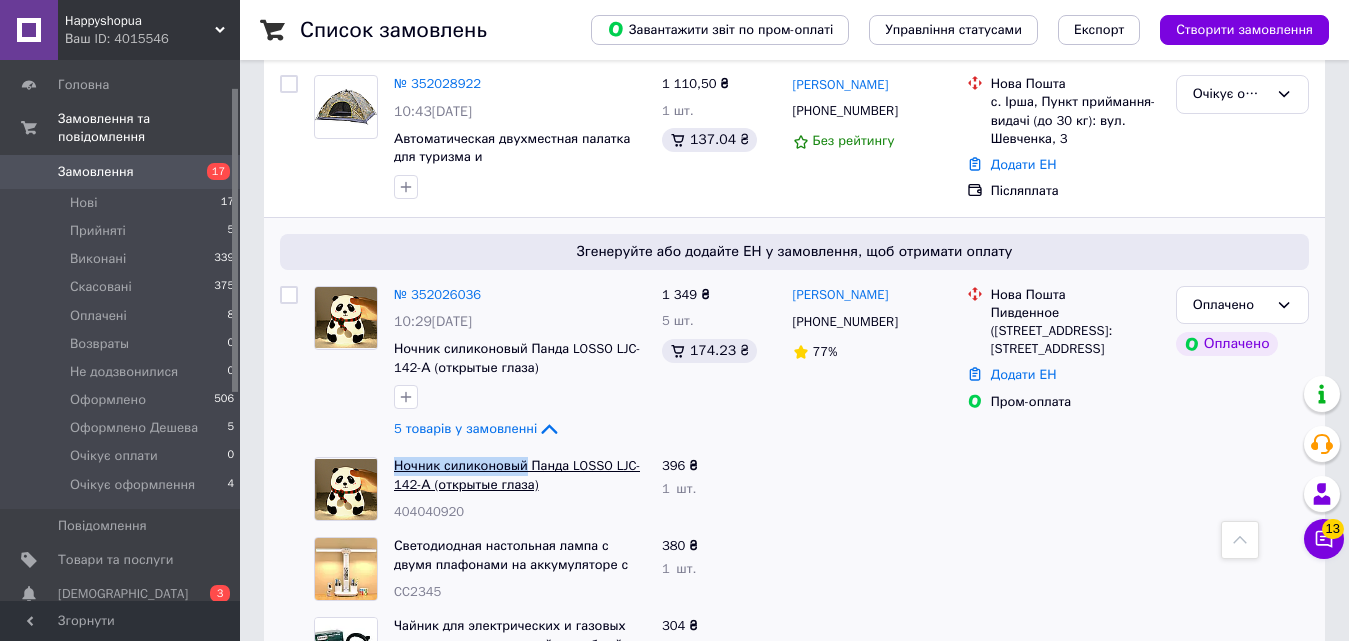 click on "Ночник силиконовый Панда LOSSO LJC-142-А (открытые глаза) 404040920" at bounding box center (520, 489) 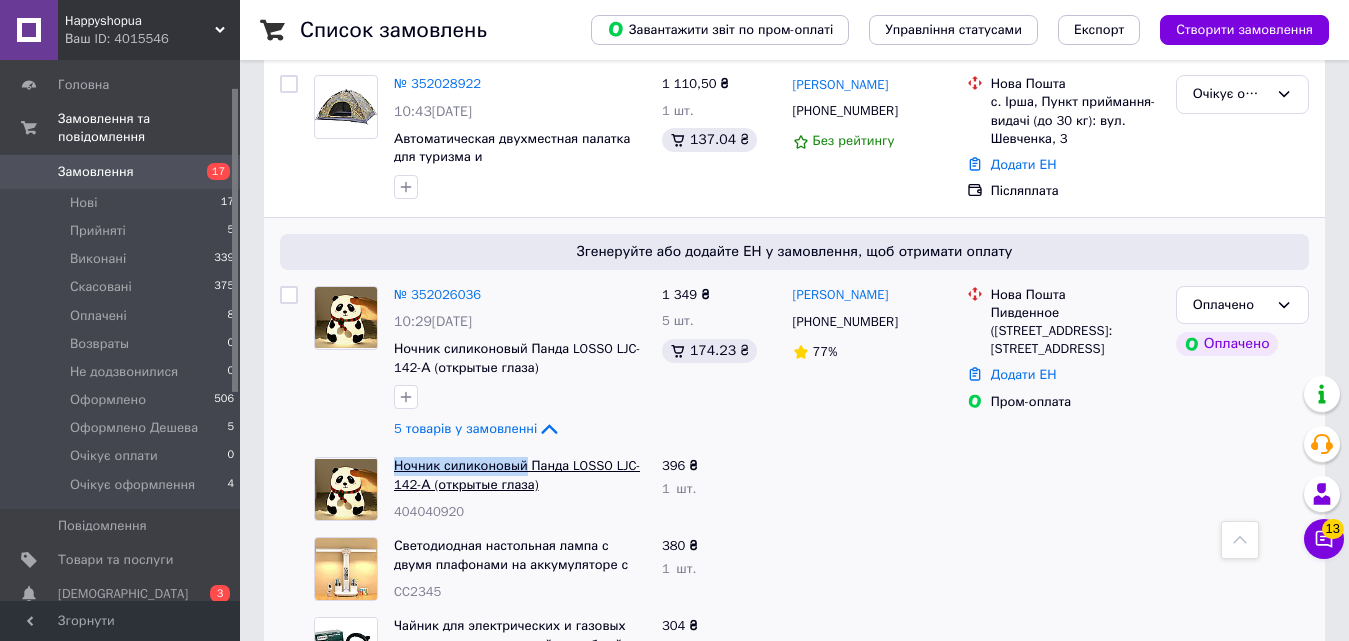 copy on "Ночник силиконовый" 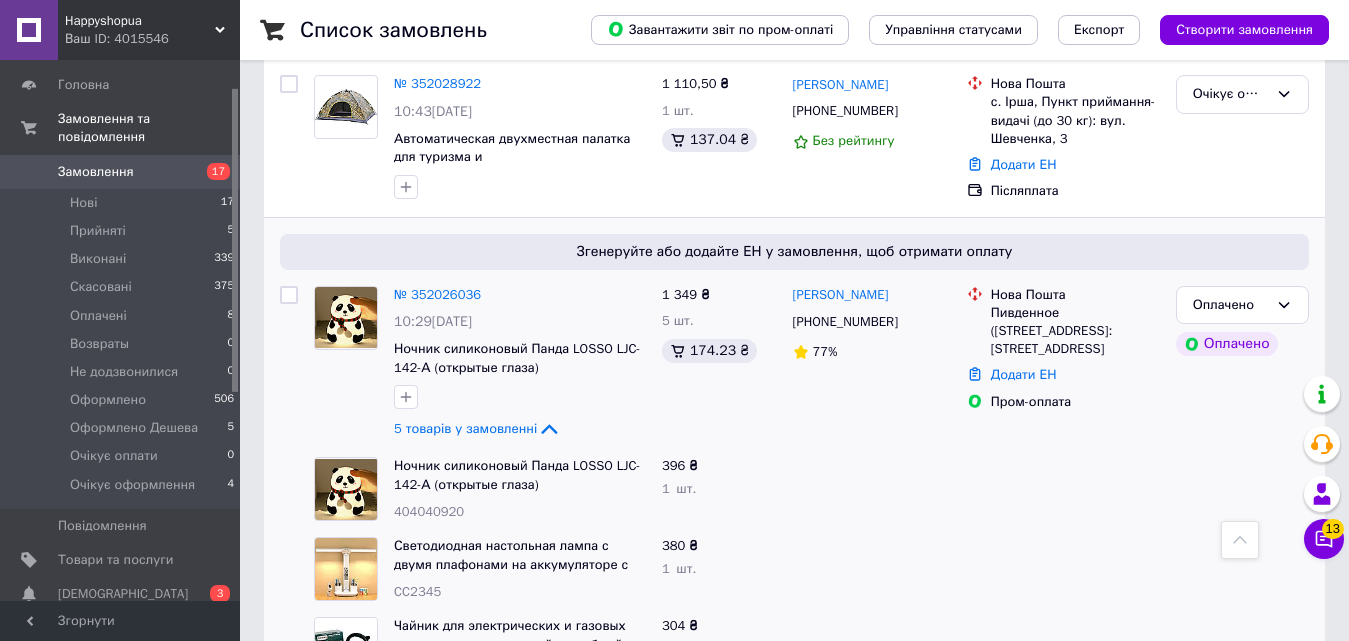 click on "CC2345" at bounding box center [417, 591] 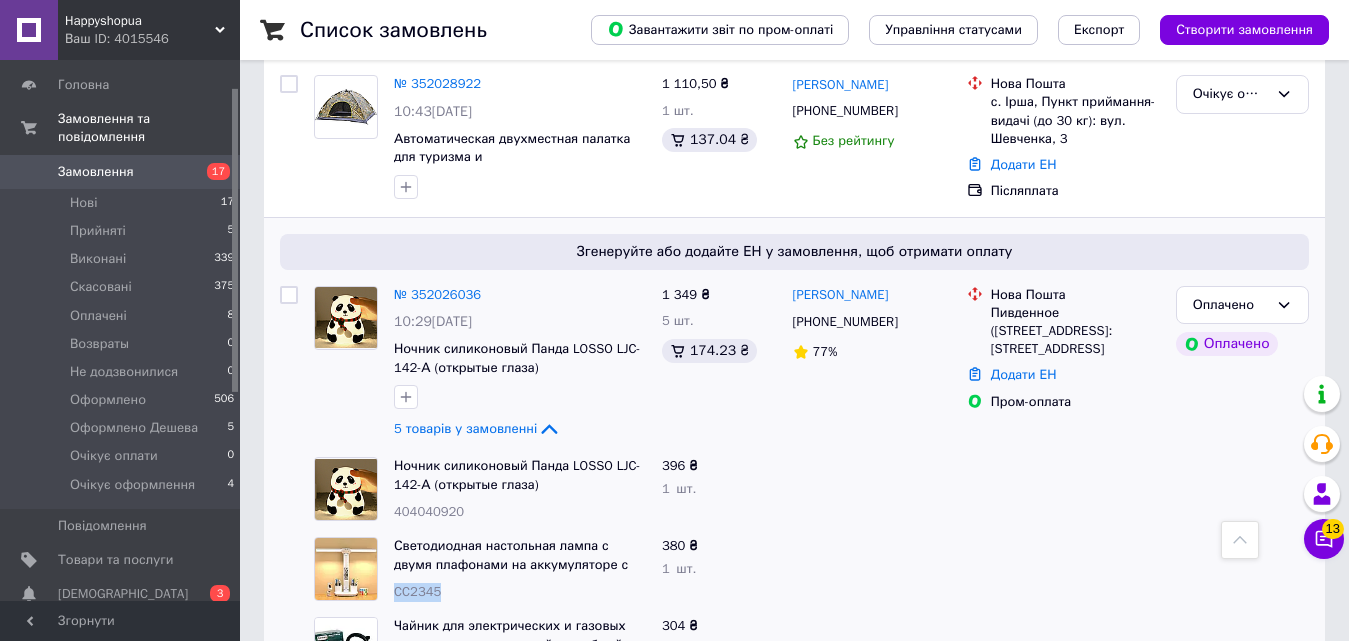 click on "CC2345" at bounding box center [417, 591] 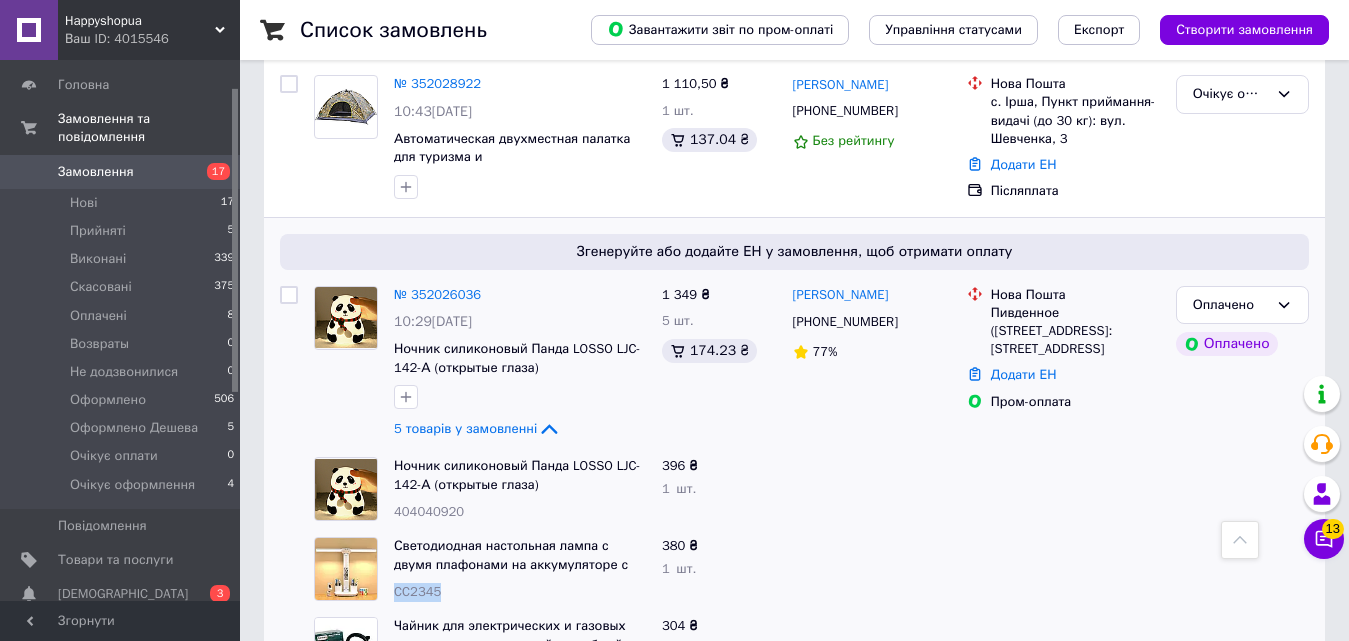 scroll, scrollTop: 1300, scrollLeft: 0, axis: vertical 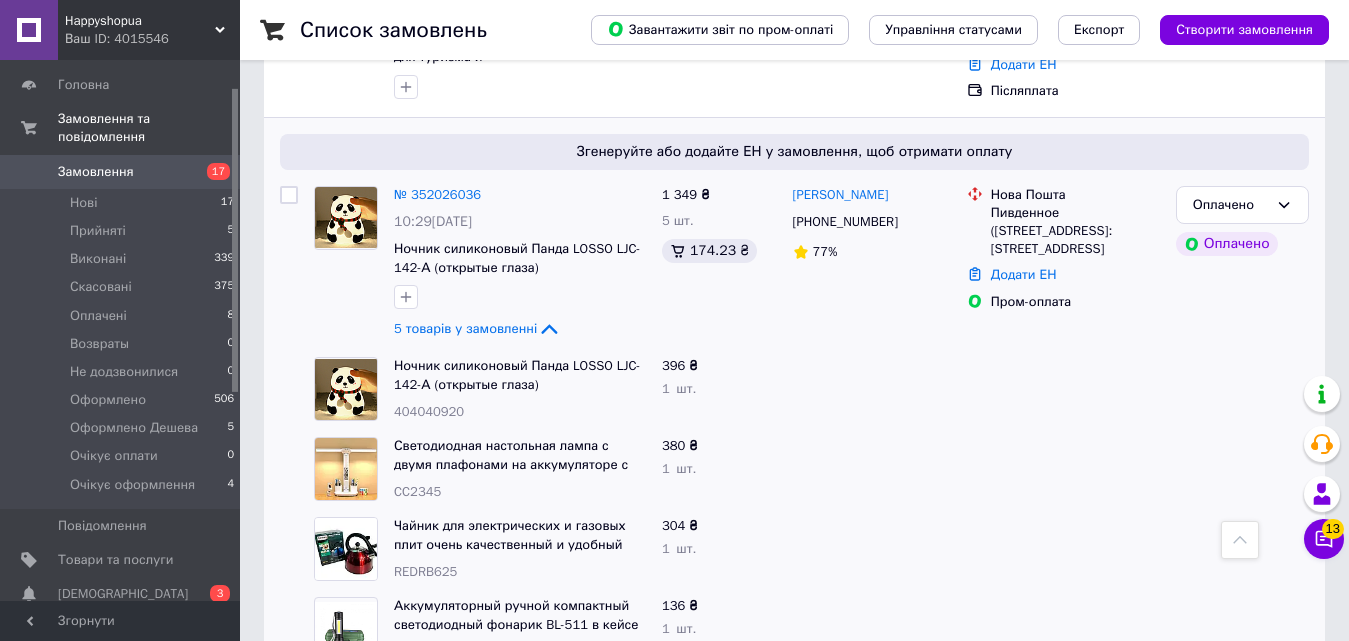 click on "REDRB625" at bounding box center (425, 571) 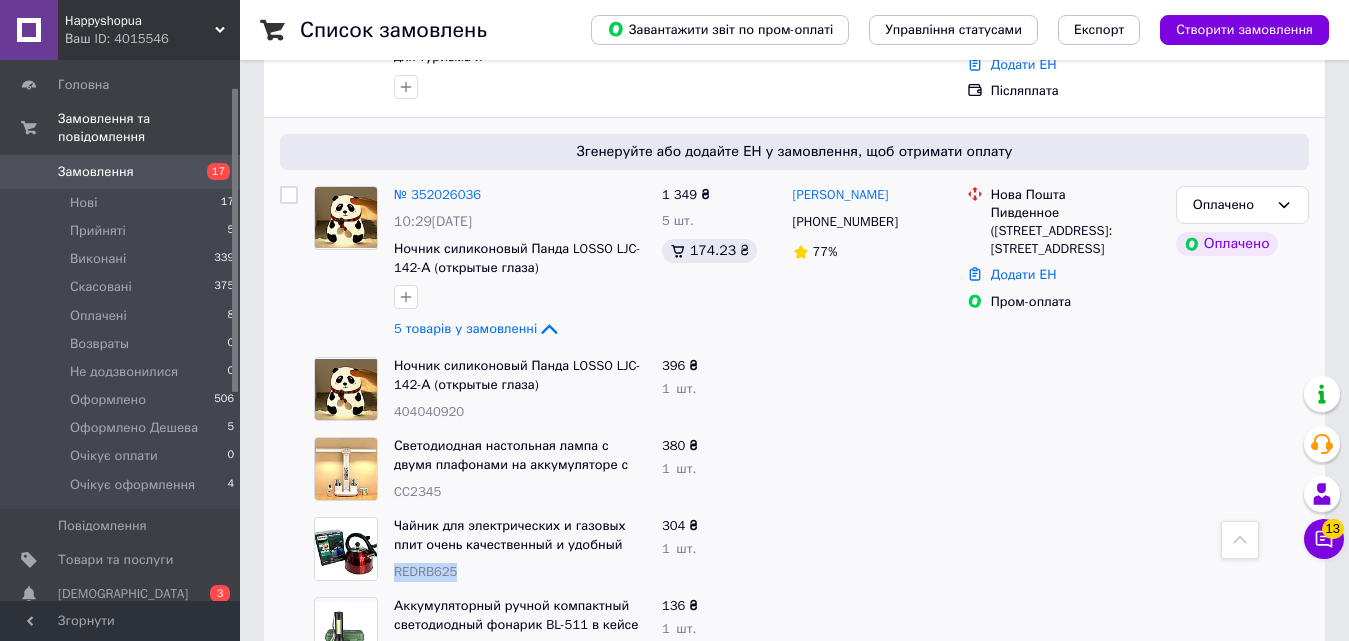 click on "REDRB625" at bounding box center (425, 571) 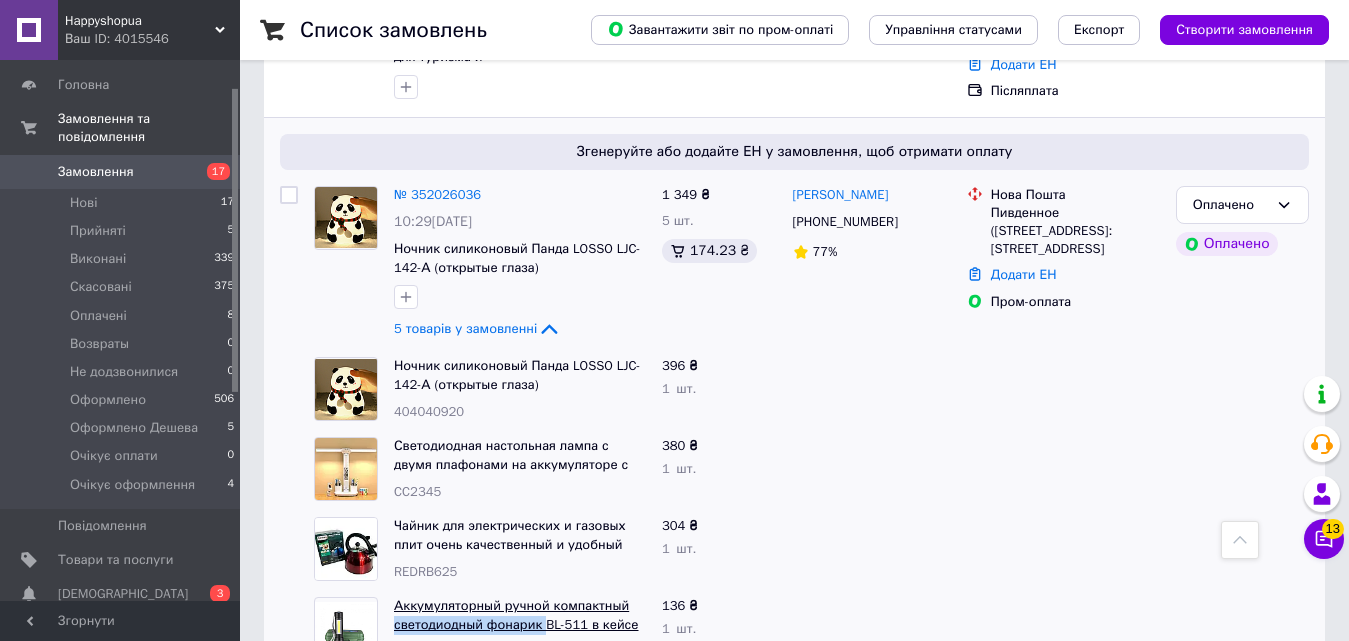 drag, startPoint x: 390, startPoint y: 499, endPoint x: 543, endPoint y: 503, distance: 153.05228 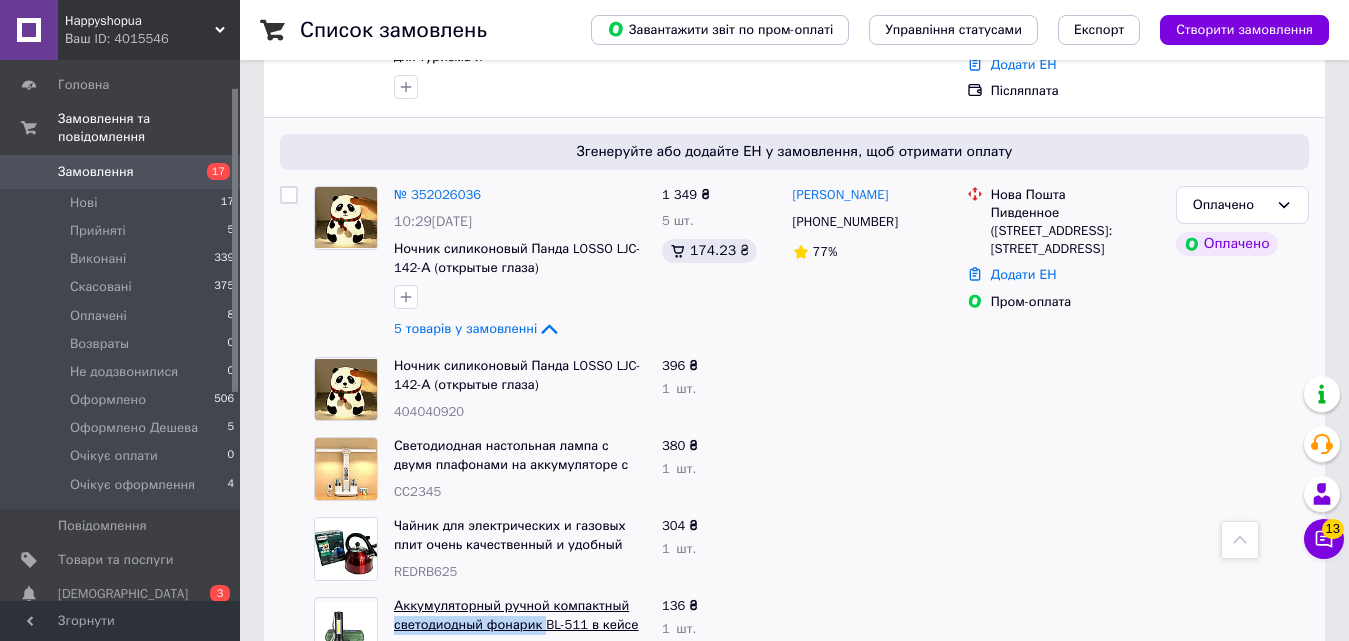 click on "Аккумуляторный ручной компактный светодиодный фонарик BL-511 в кейсе с фокусировкой луча USB зарядка 1996" at bounding box center [520, 629] 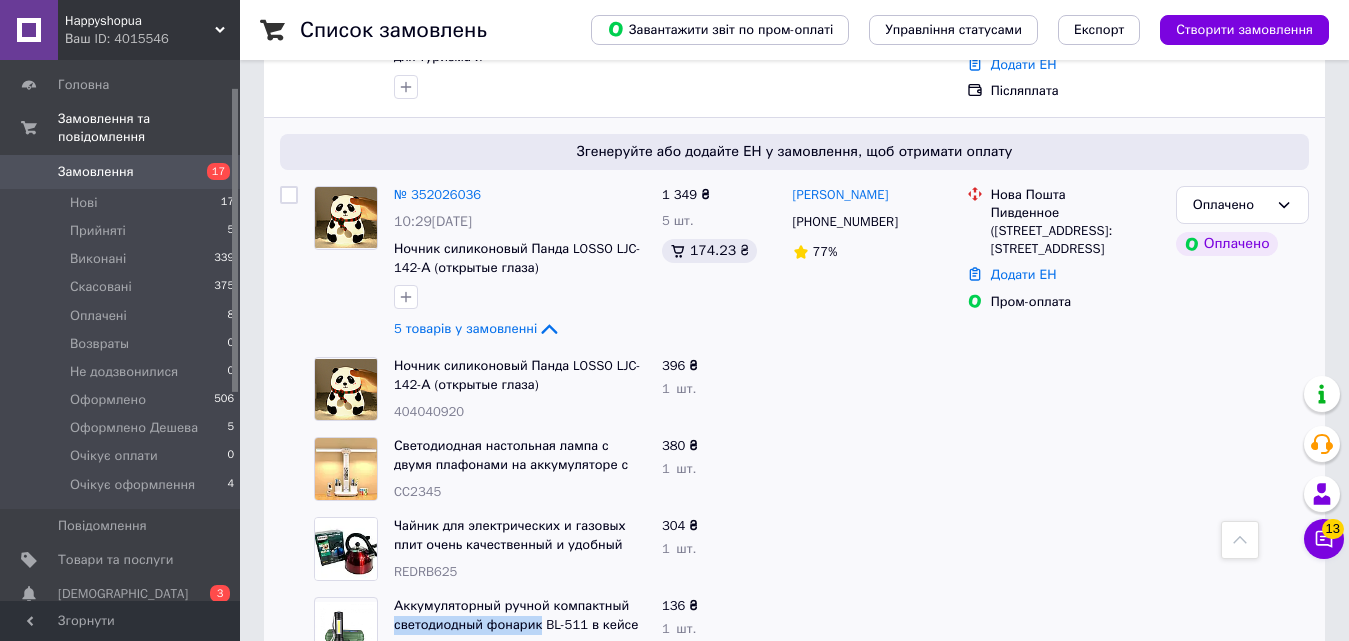 copy on "светодиодный фонарик" 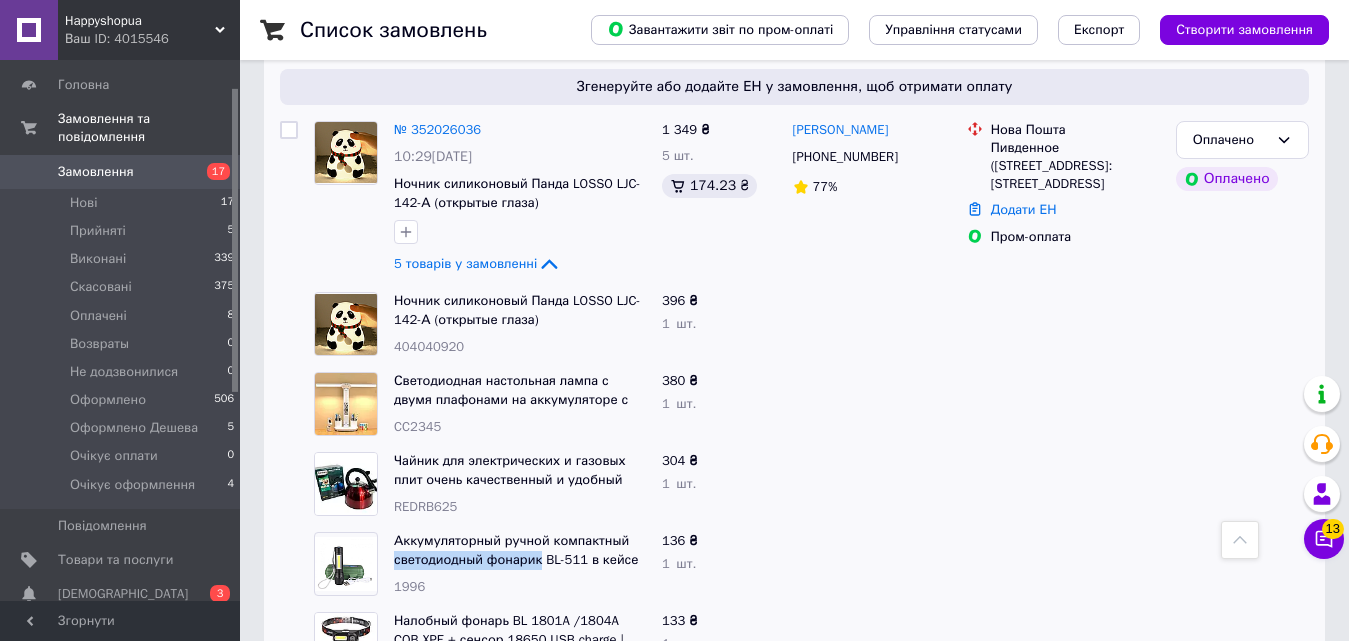 scroll, scrollTop: 1400, scrollLeft: 0, axis: vertical 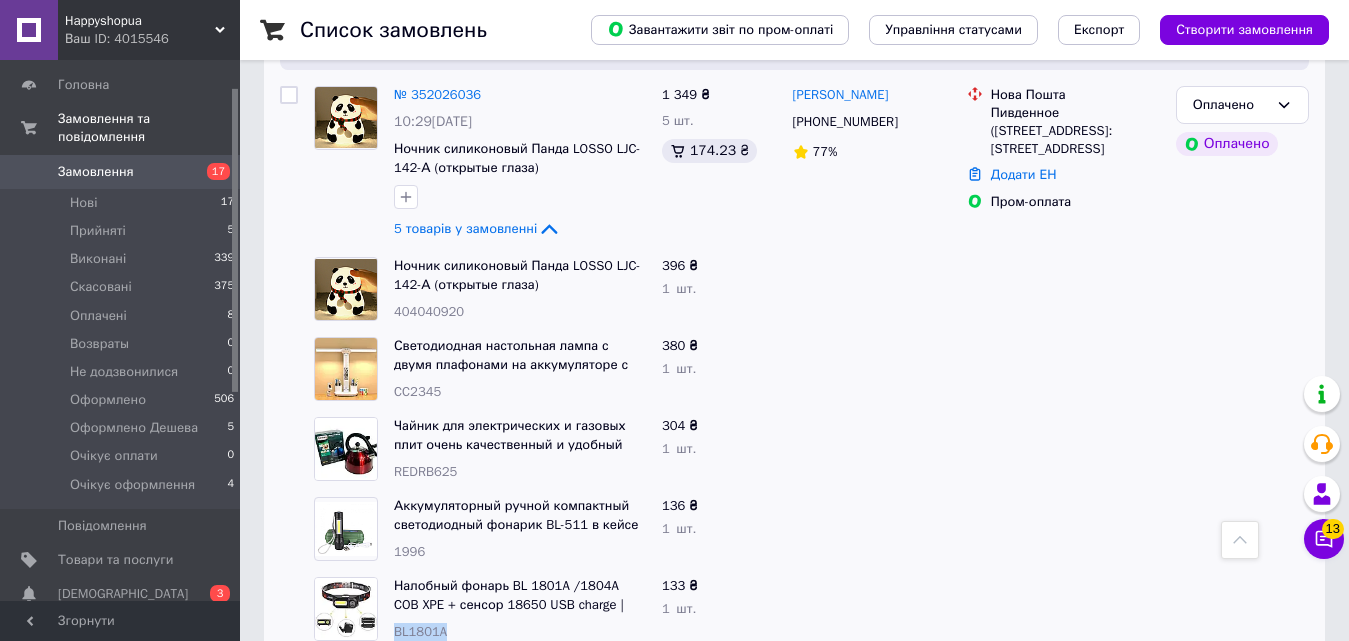 drag, startPoint x: 442, startPoint y: 504, endPoint x: 394, endPoint y: 511, distance: 48.507732 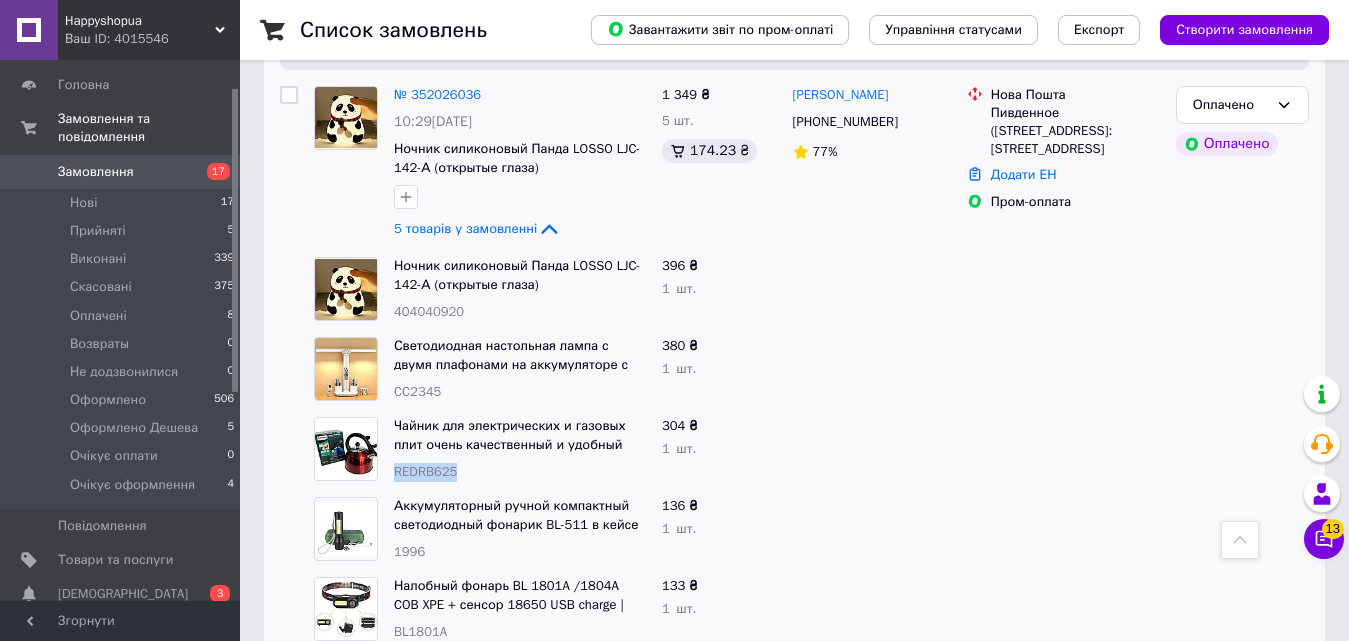drag, startPoint x: 462, startPoint y: 343, endPoint x: 394, endPoint y: 354, distance: 68.88396 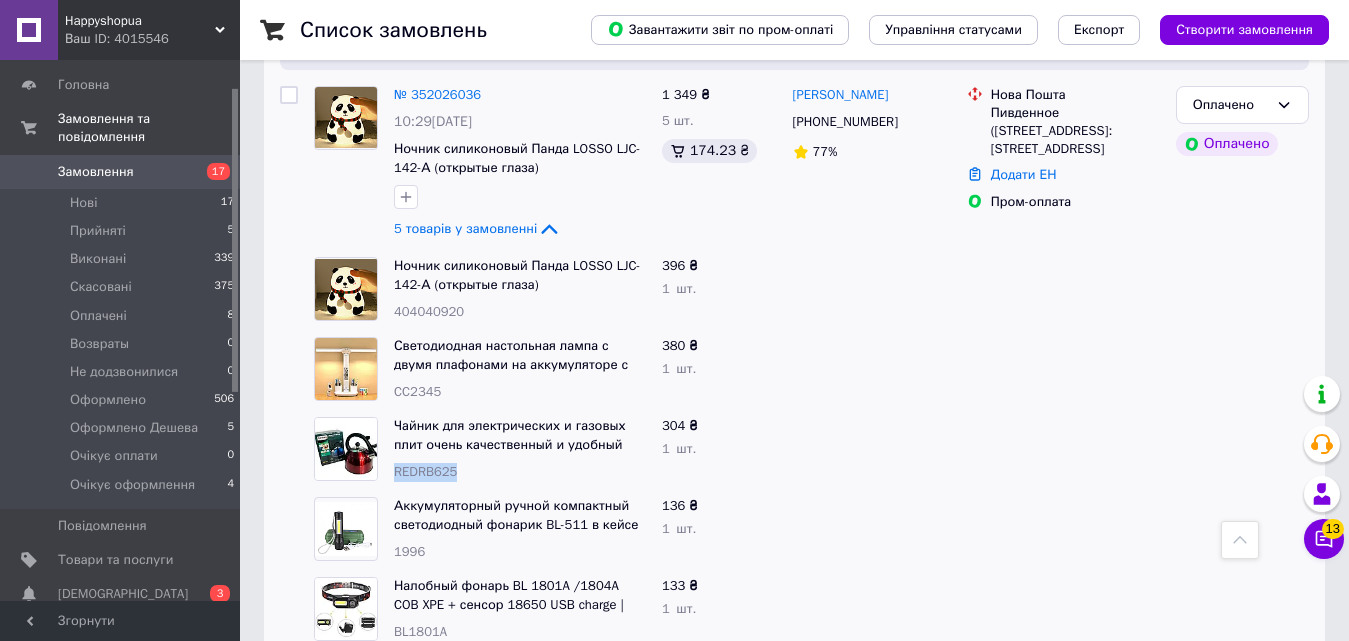click on "Чайник для электрических и газовых плит очень качественный и удобный Rainberg RB-625 3L REDRB625" at bounding box center [520, 449] 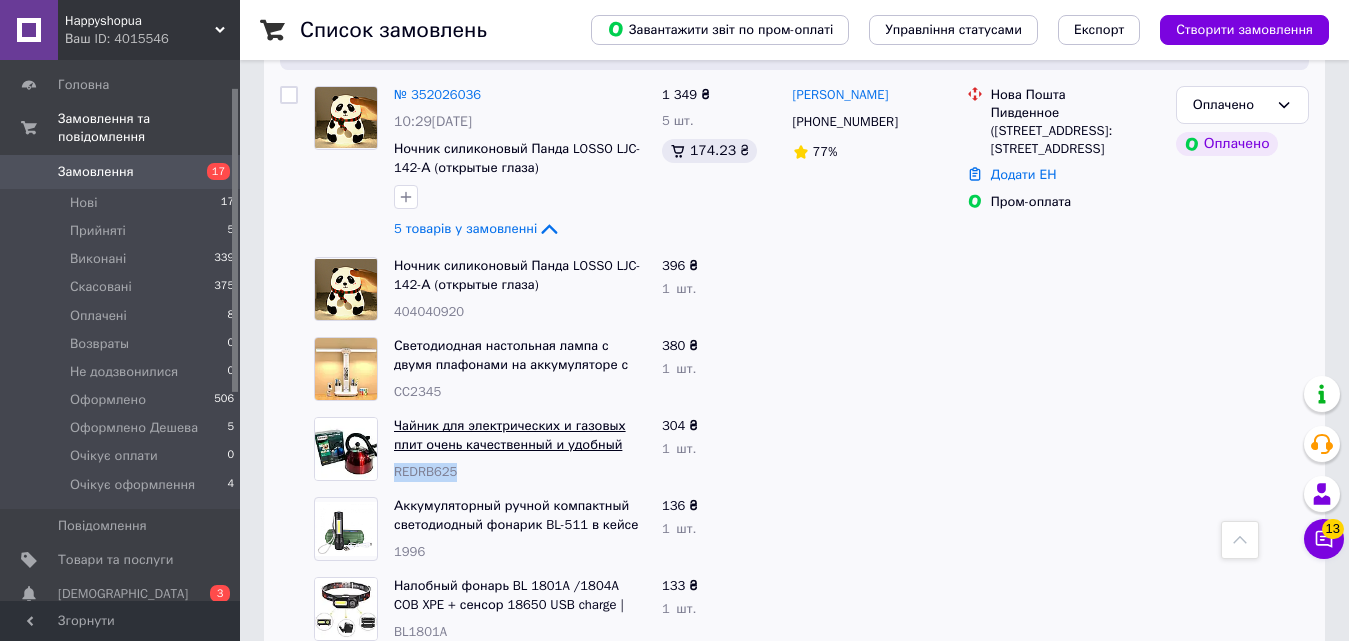 copy on "REDRB625" 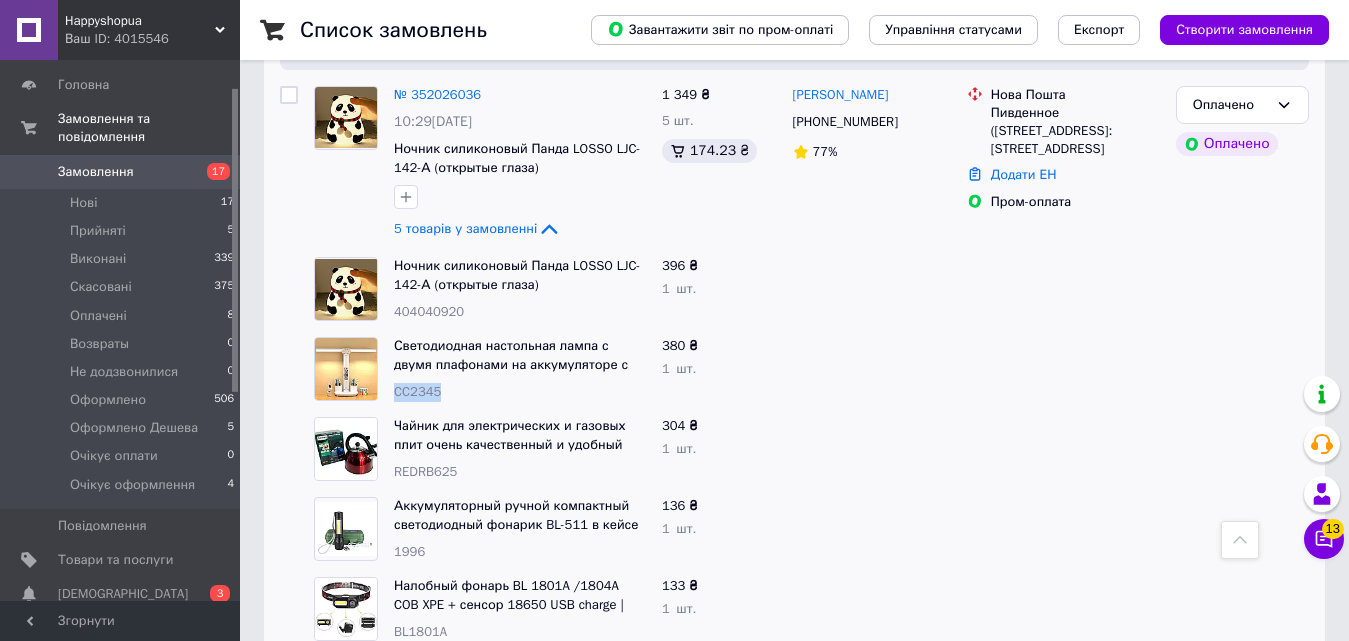 drag, startPoint x: 472, startPoint y: 266, endPoint x: 393, endPoint y: 266, distance: 79 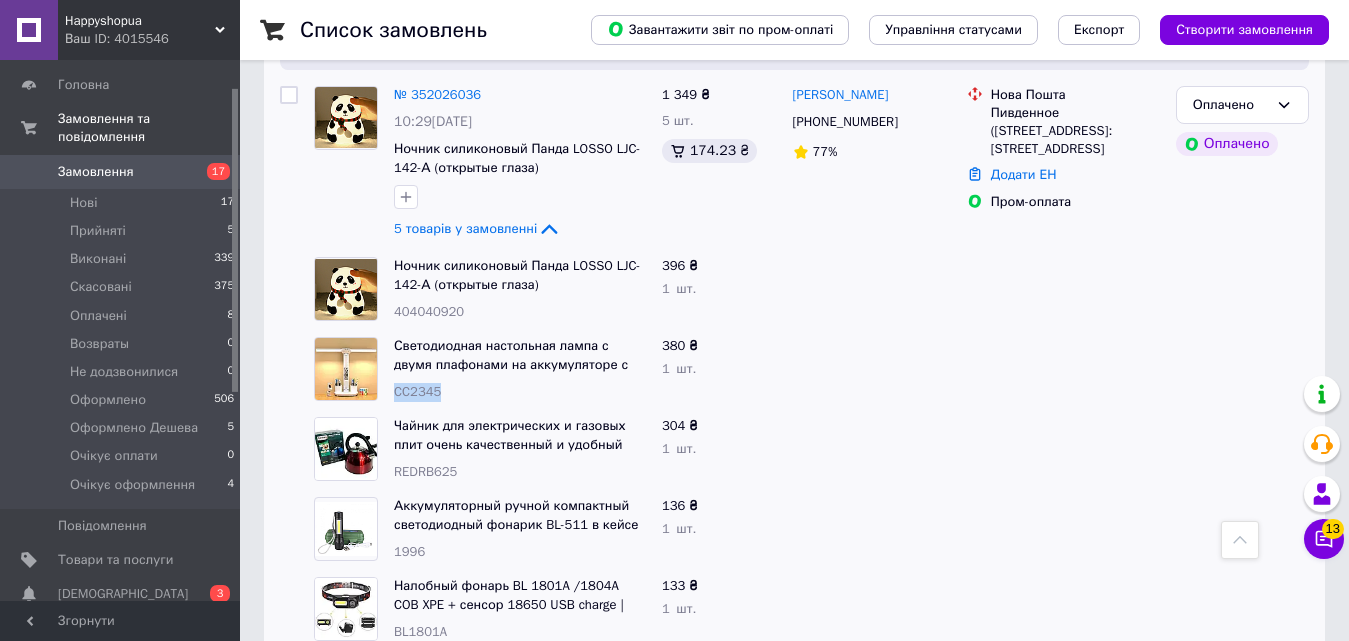 click on "Светодиодная настольная лампа с двумя плафонами на аккумуляторе с термометром, часами, календарем CC2345" at bounding box center [520, 369] 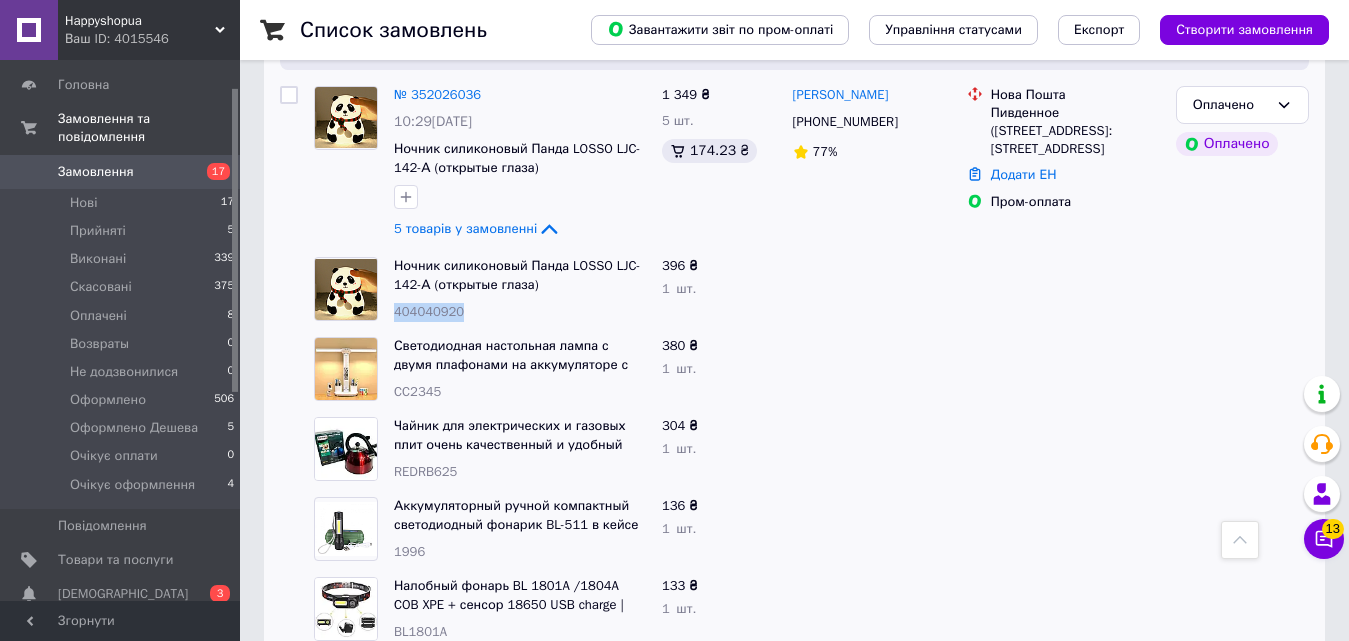 drag, startPoint x: 461, startPoint y: 181, endPoint x: 394, endPoint y: 185, distance: 67.11929 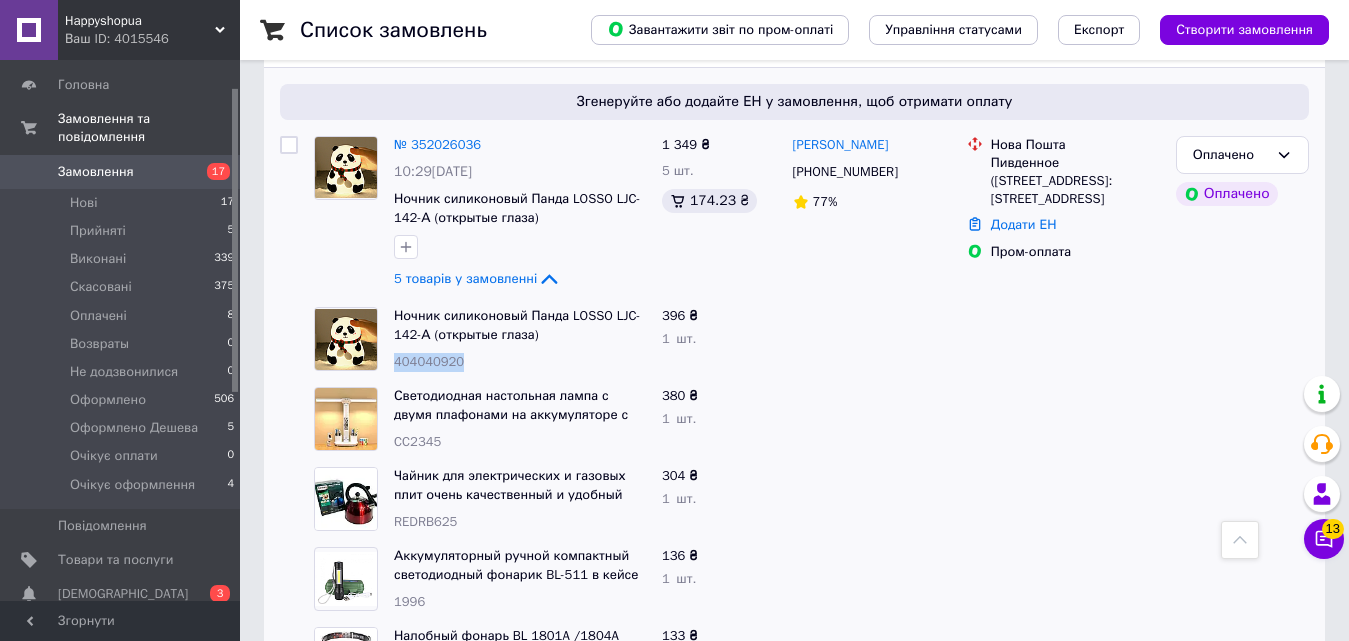 scroll, scrollTop: 1300, scrollLeft: 0, axis: vertical 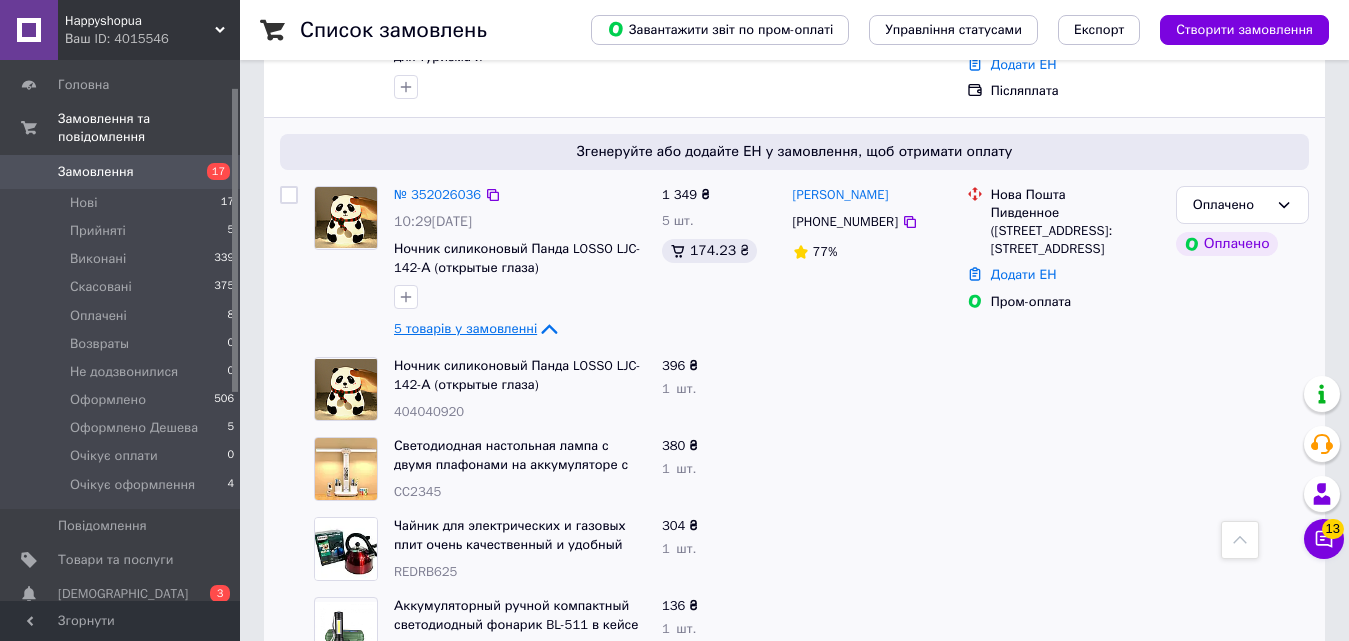 click 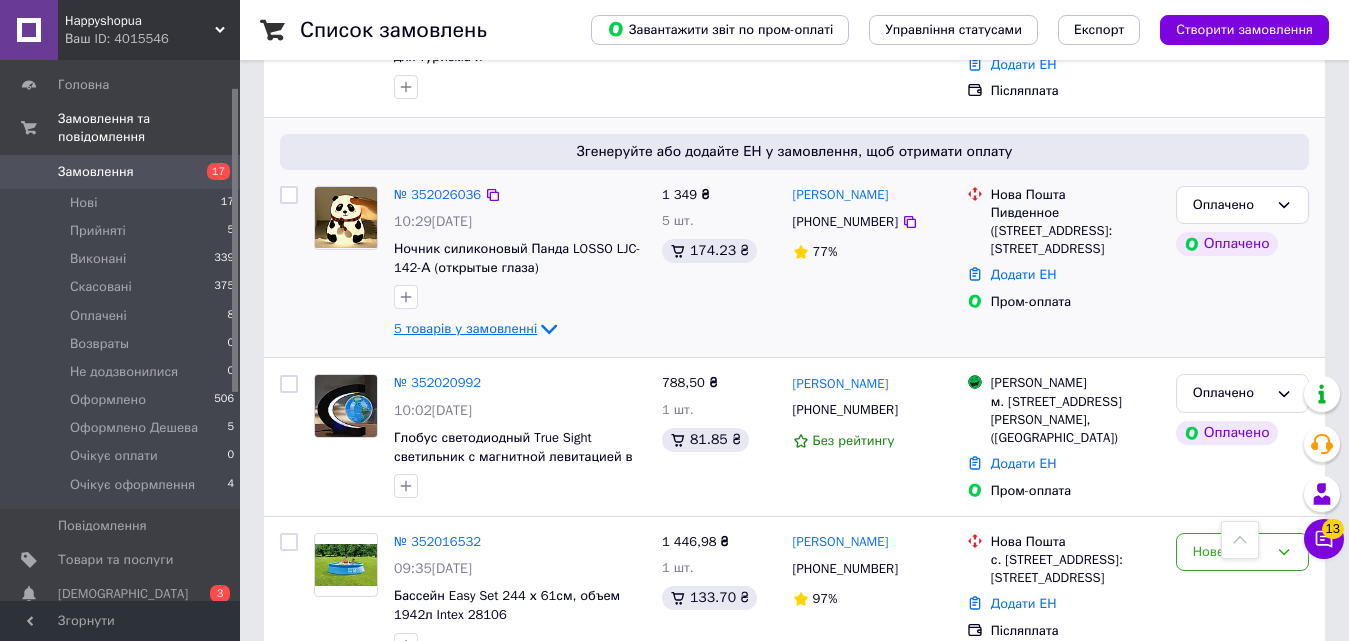 scroll, scrollTop: 1200, scrollLeft: 0, axis: vertical 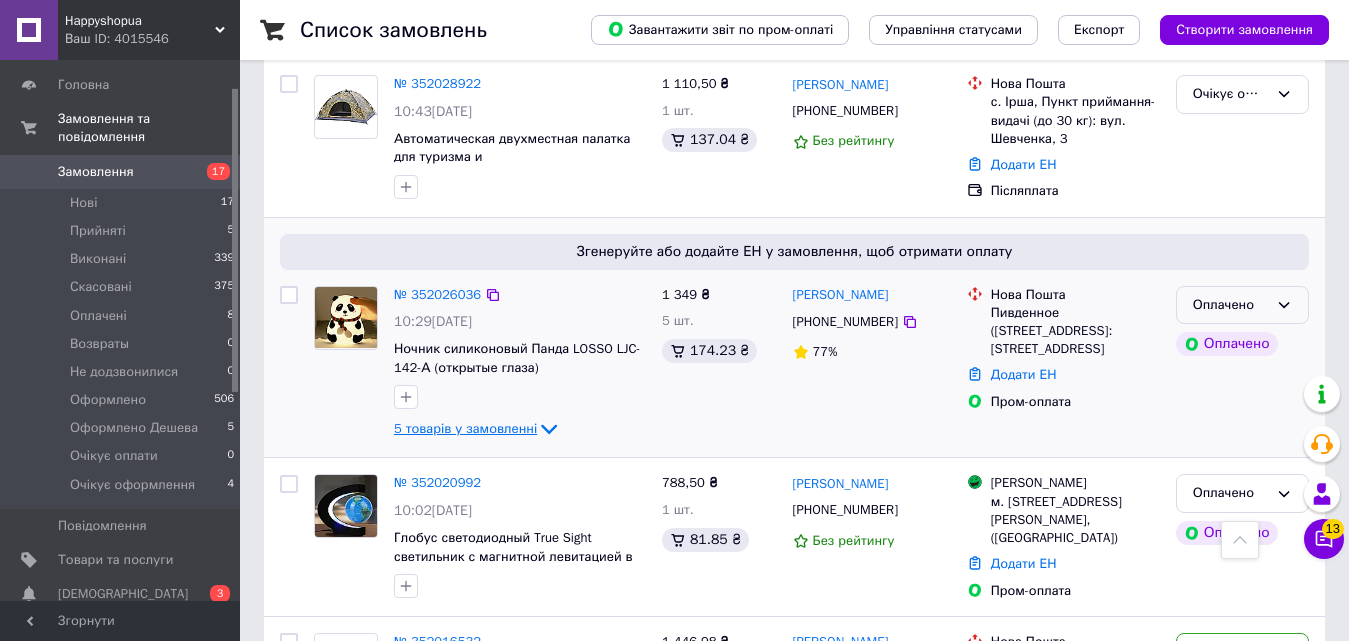 click on "Оплачено" at bounding box center (1242, 305) 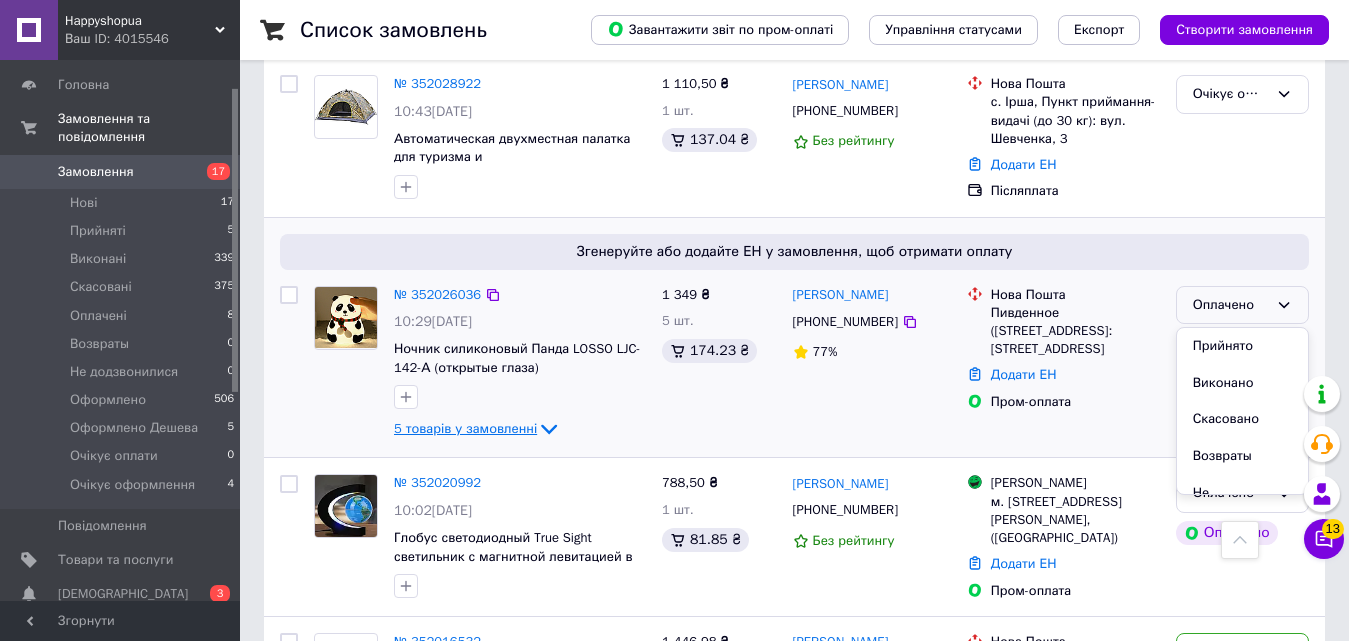 click on "Оплачено Прийнято Виконано Скасовано Возвраты Не додзвонилися Оформлено Оформлено Дешева Очікує оплати Очікує оформлення" at bounding box center (1242, 305) 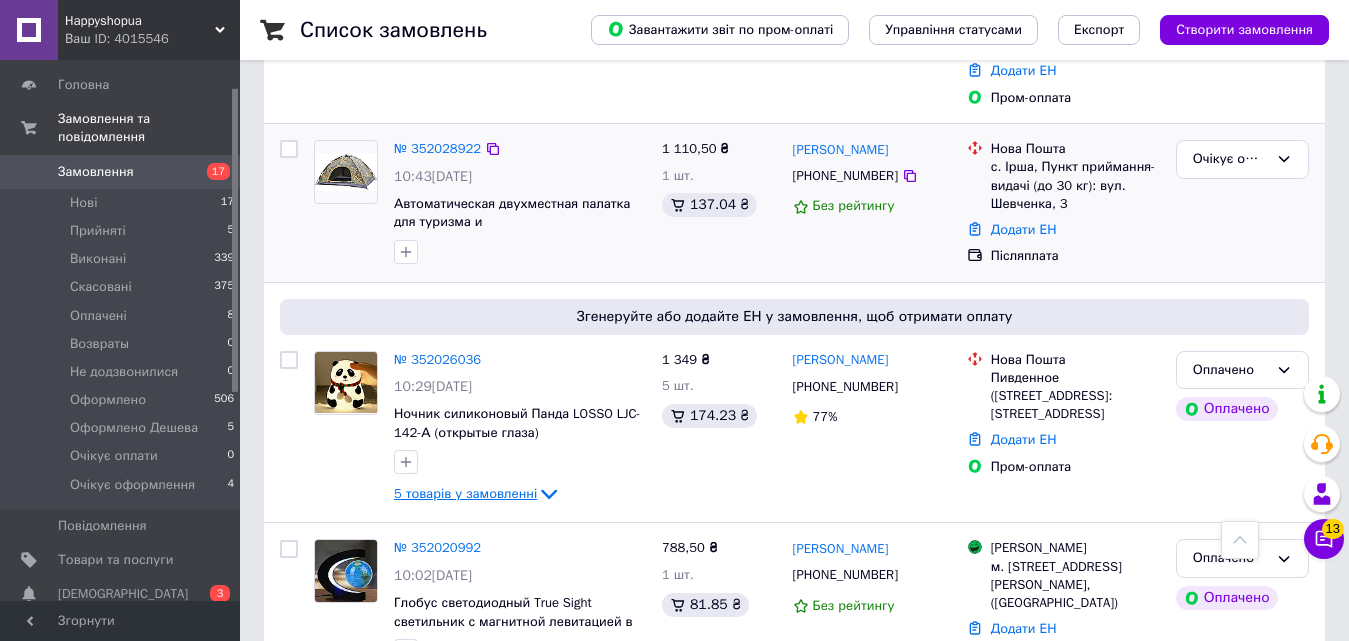 scroll, scrollTop: 1100, scrollLeft: 0, axis: vertical 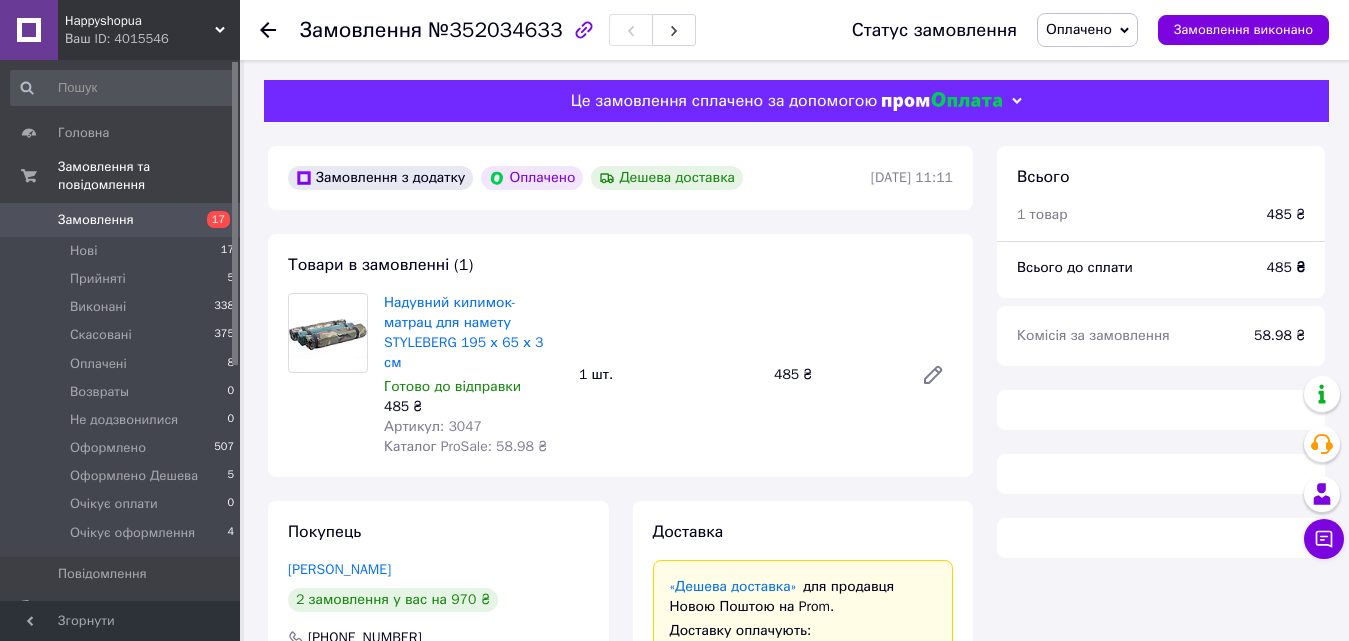 click on "Артикул: 3047" at bounding box center [433, 426] 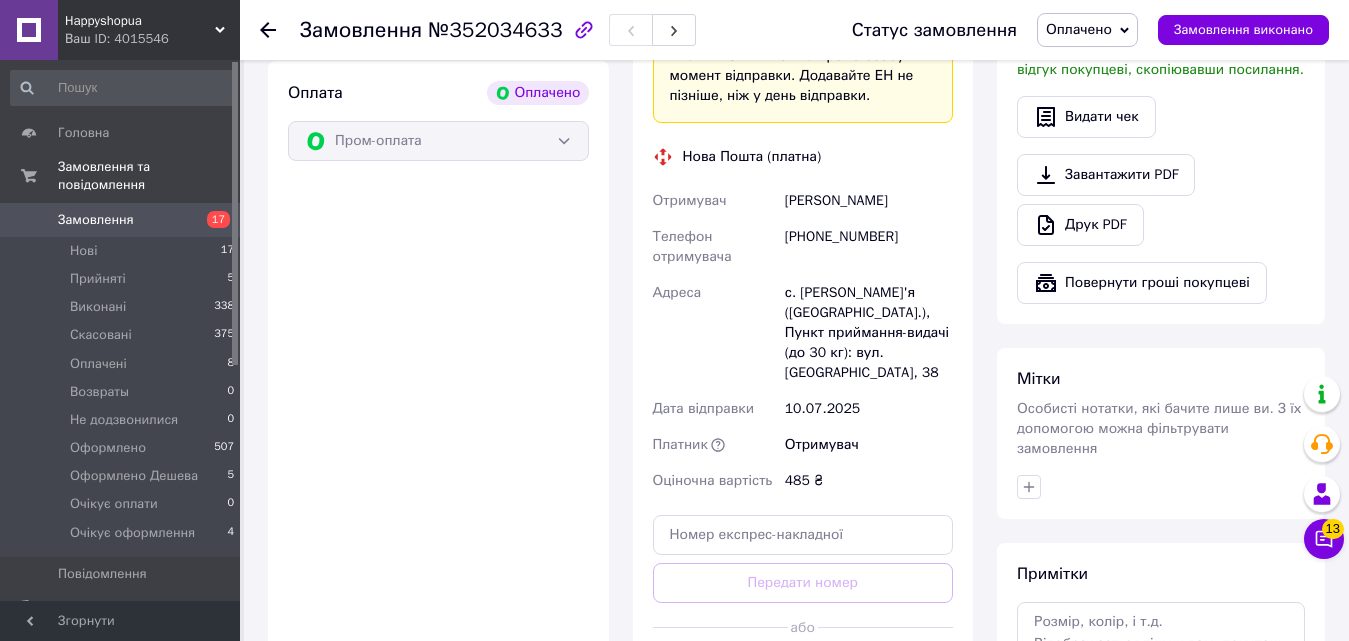 scroll, scrollTop: 900, scrollLeft: 0, axis: vertical 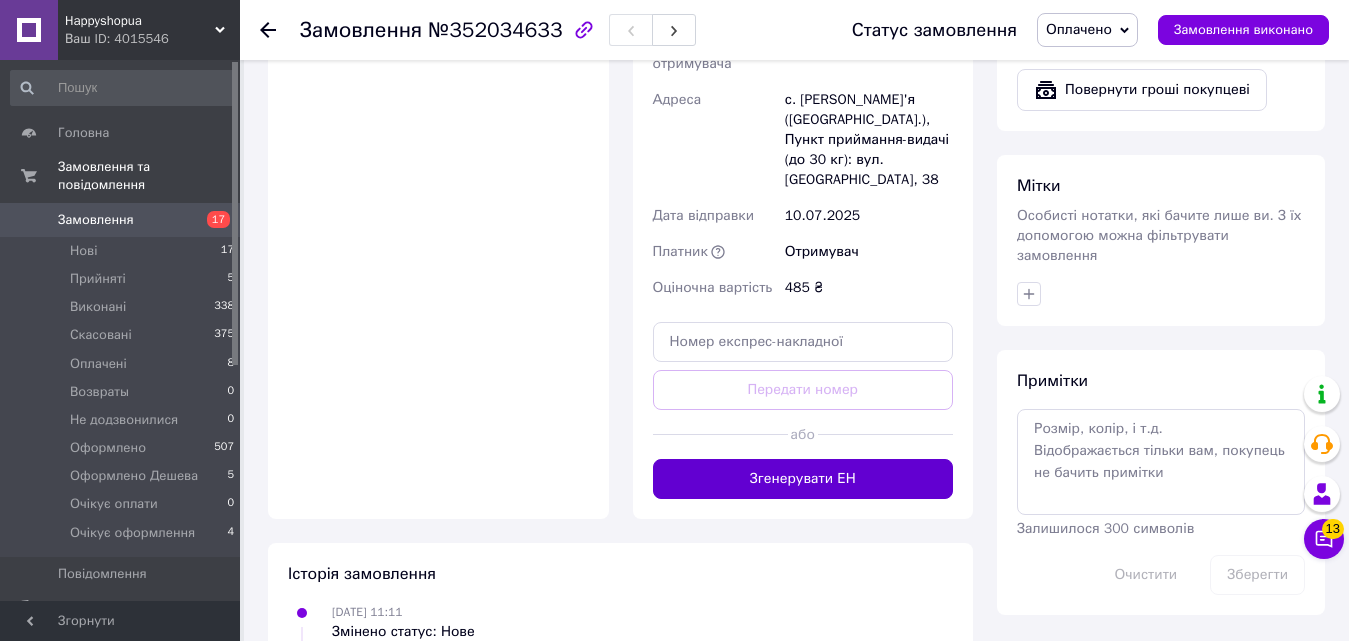 click on "Згенерувати ЕН" at bounding box center (803, 479) 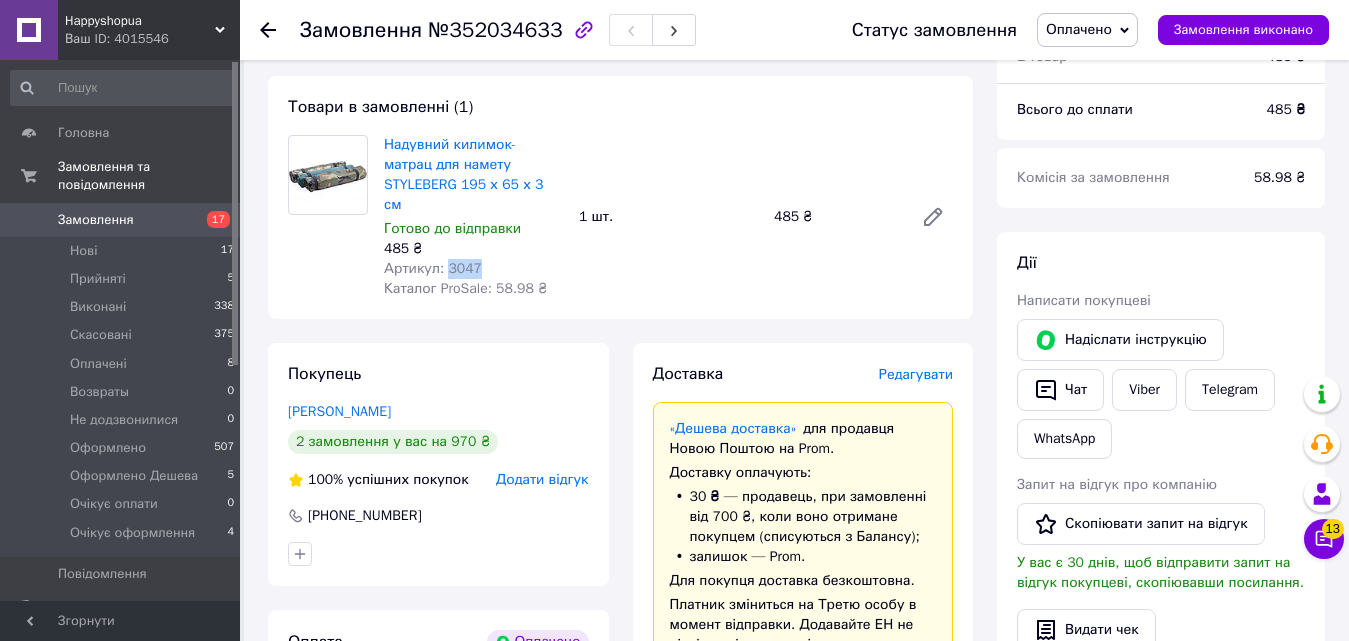 scroll, scrollTop: 0, scrollLeft: 0, axis: both 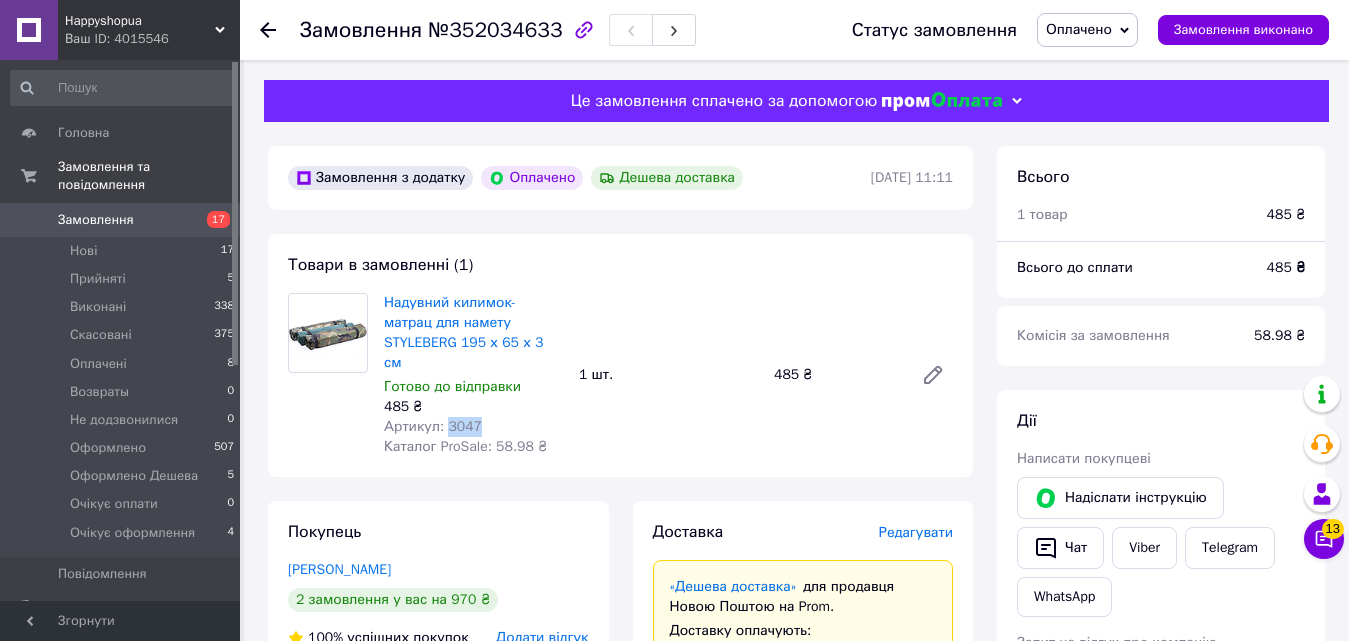 click on "Артикул: 3047" at bounding box center (433, 426) 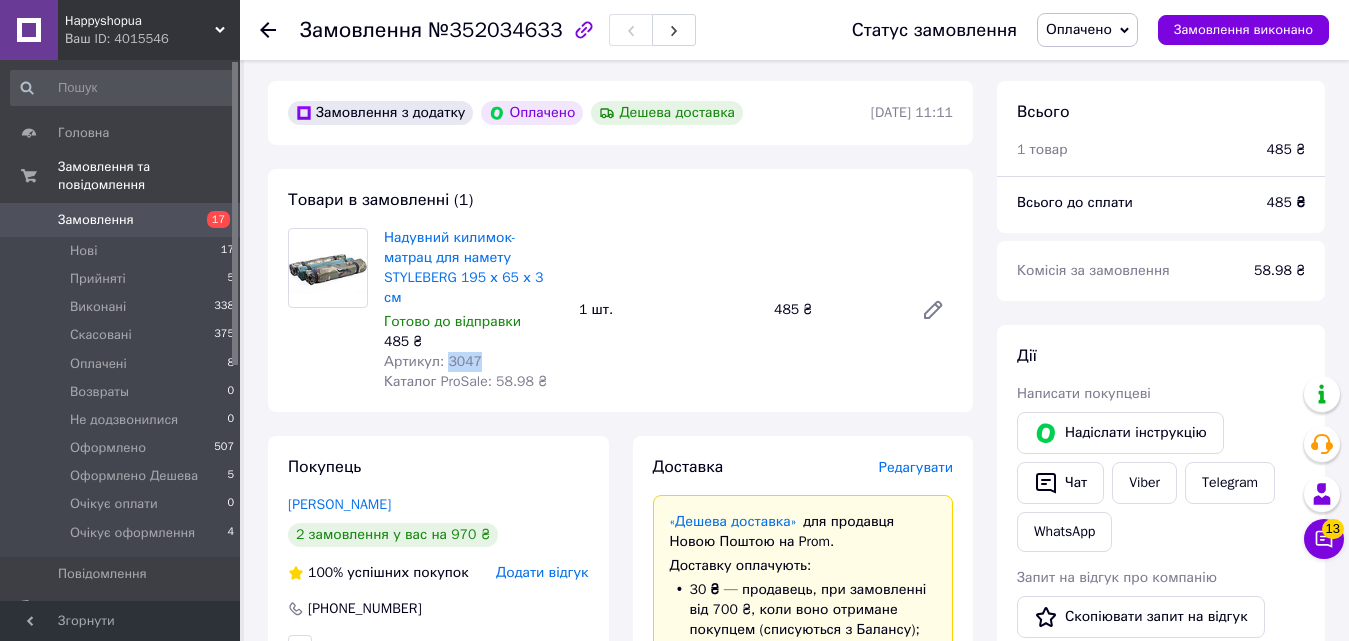 scroll, scrollTop: 100, scrollLeft: 0, axis: vertical 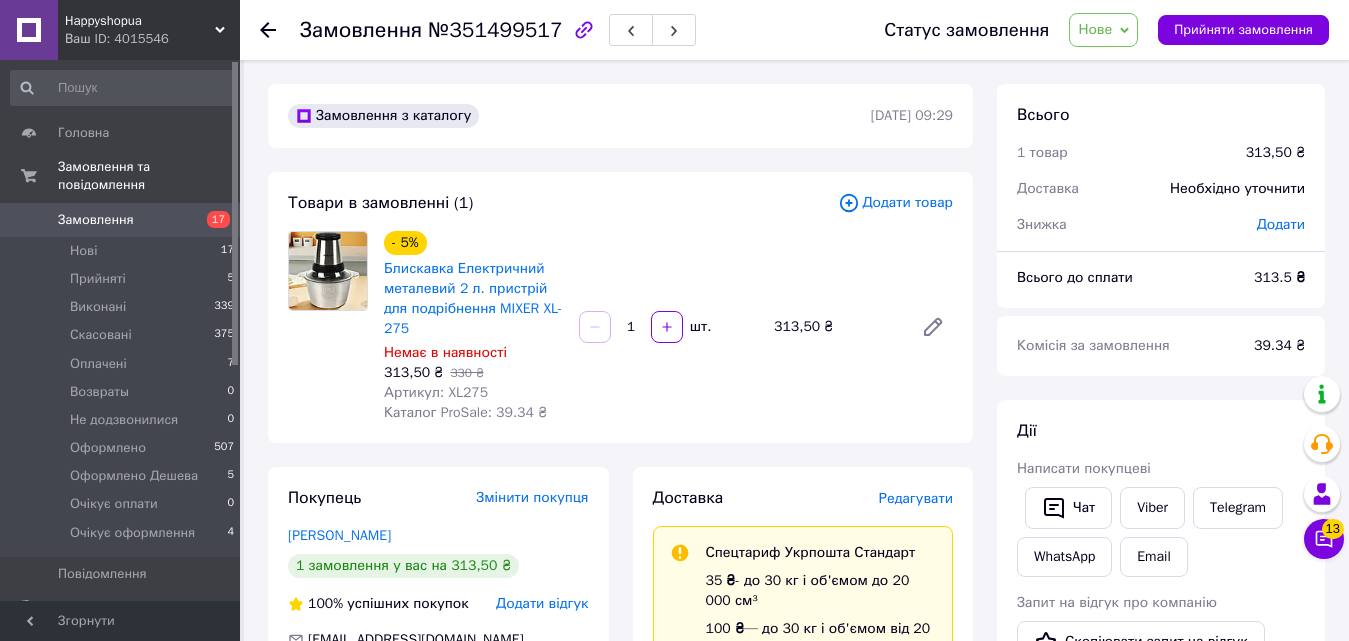 click on "Артикул: XL275" at bounding box center (436, 392) 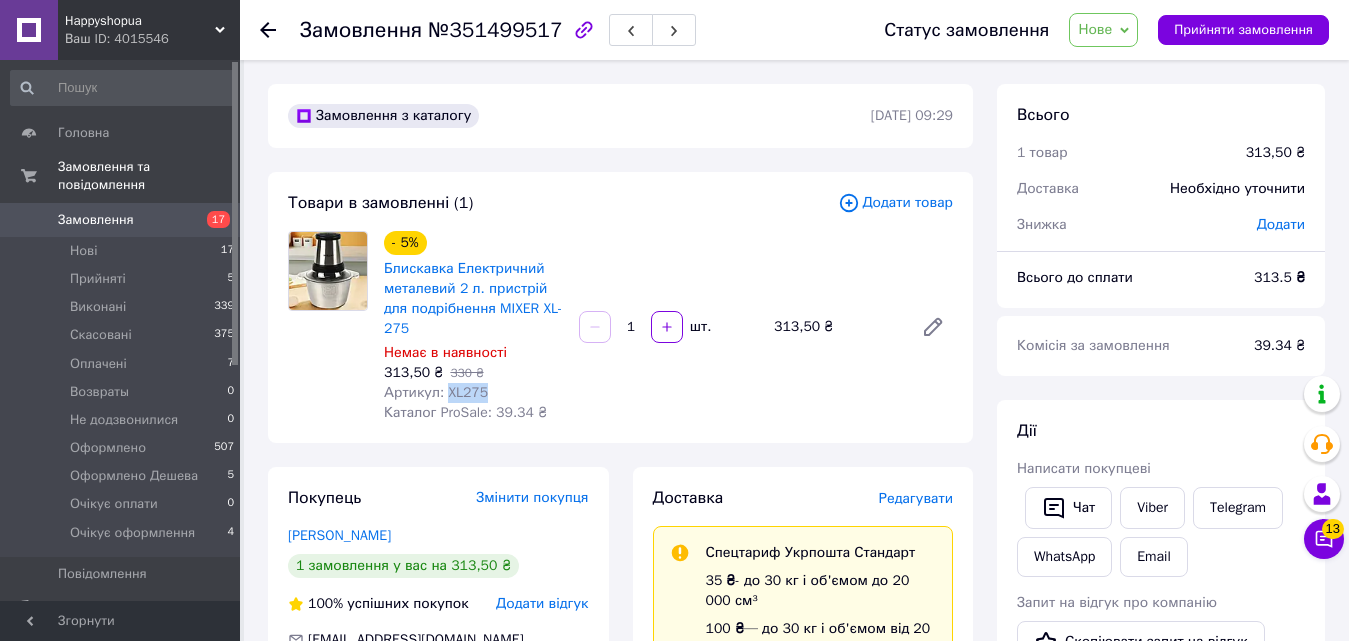 click on "Артикул: XL275" at bounding box center [436, 392] 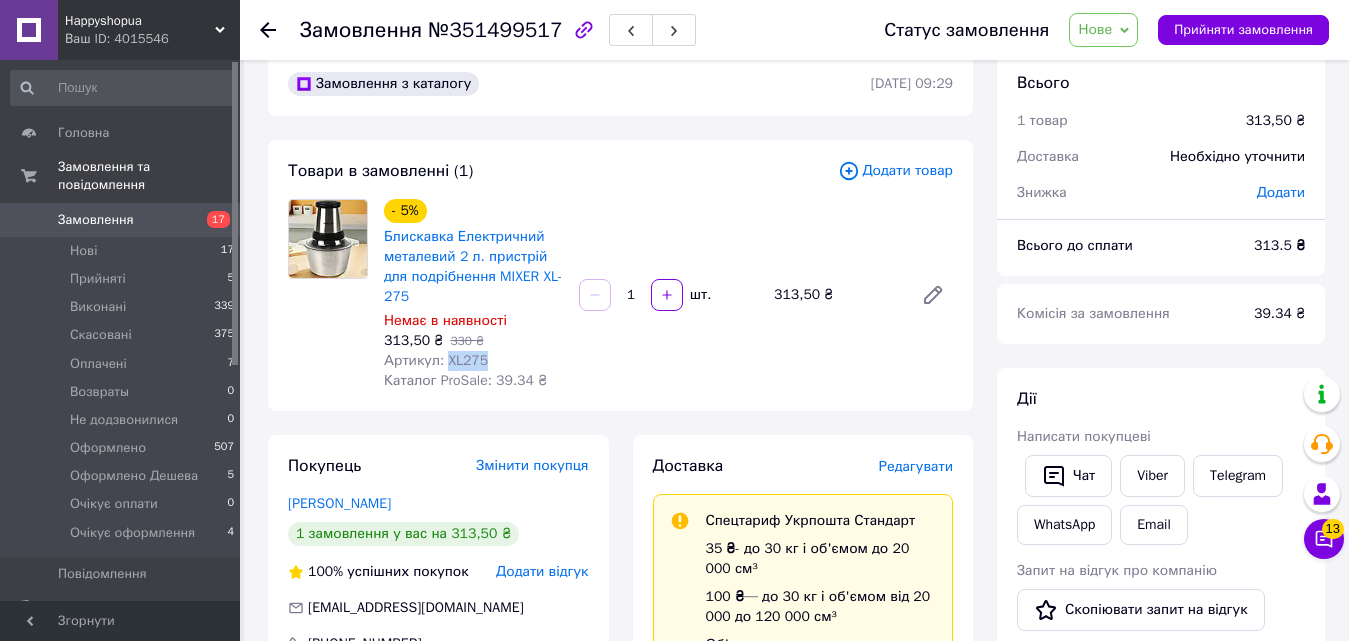 scroll, scrollTop: 0, scrollLeft: 0, axis: both 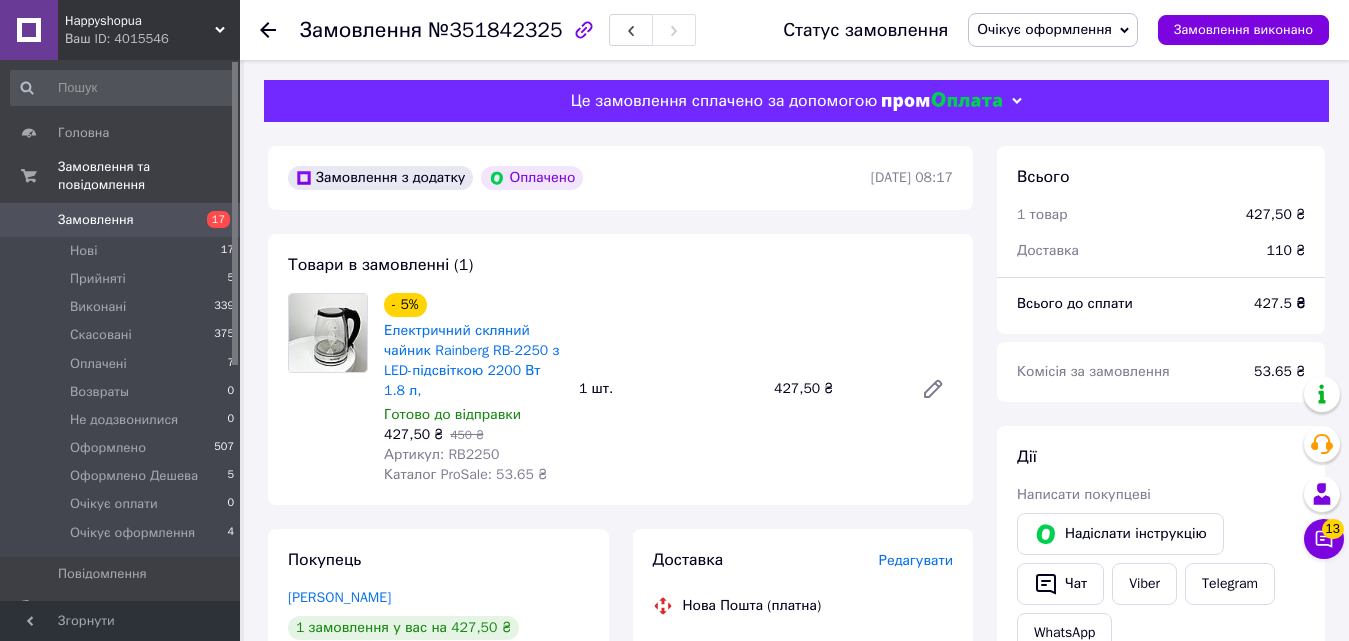 click on "Артикул: RB2250" at bounding box center [441, 454] 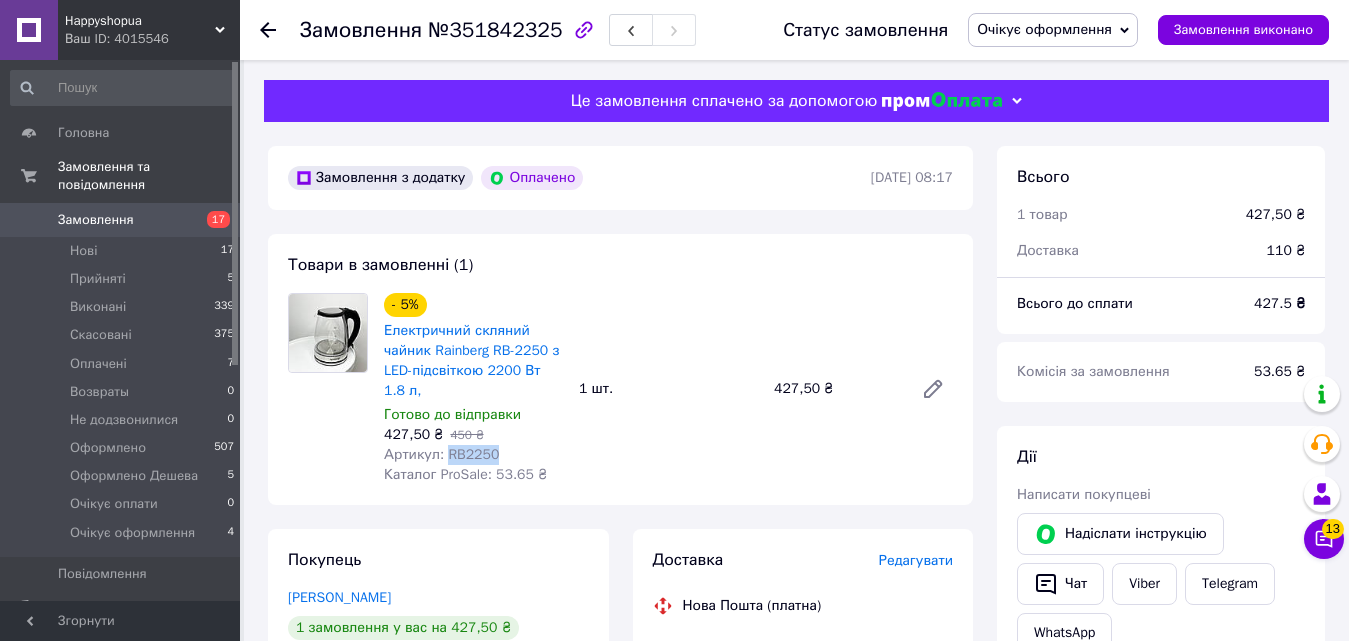 click on "Артикул: RB2250" at bounding box center [441, 454] 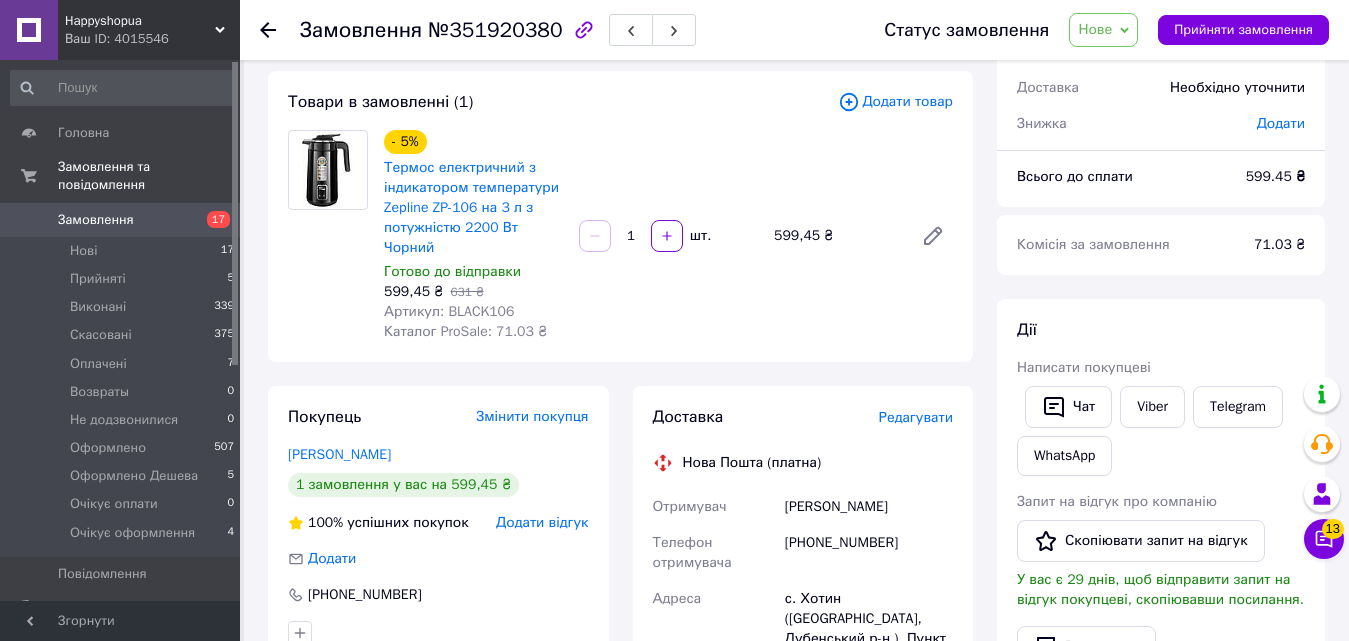 scroll, scrollTop: 200, scrollLeft: 0, axis: vertical 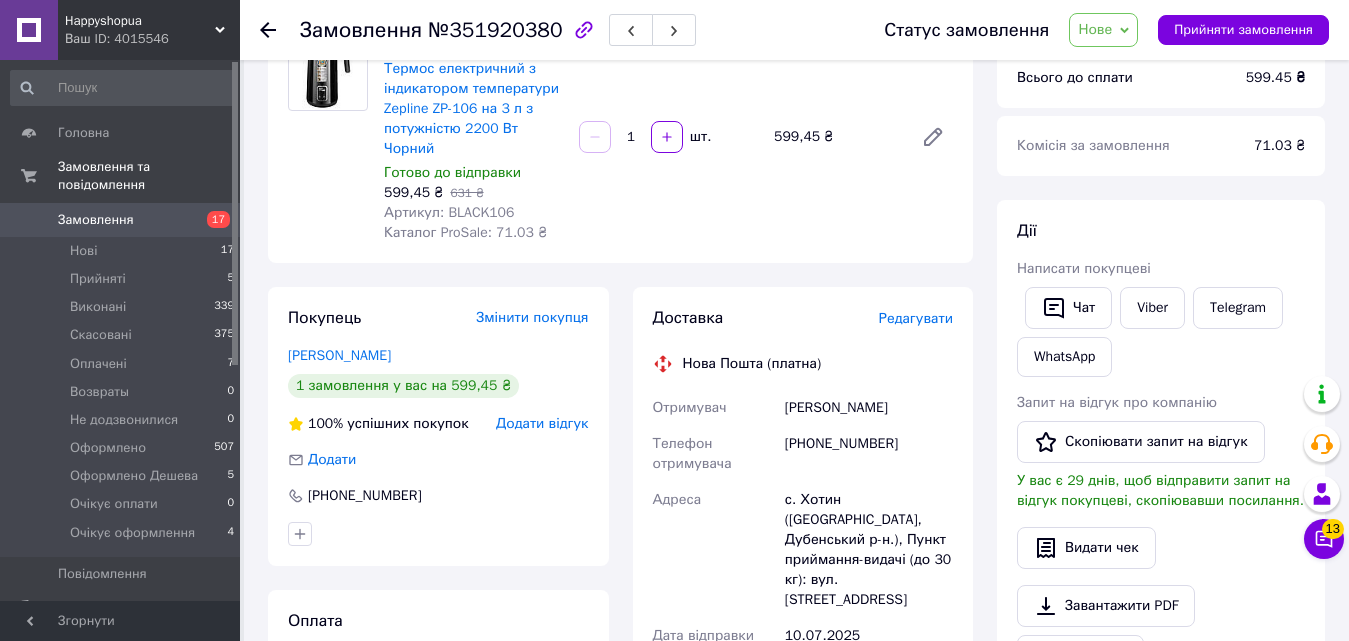 click on "Артикул: BLACK106" at bounding box center (449, 212) 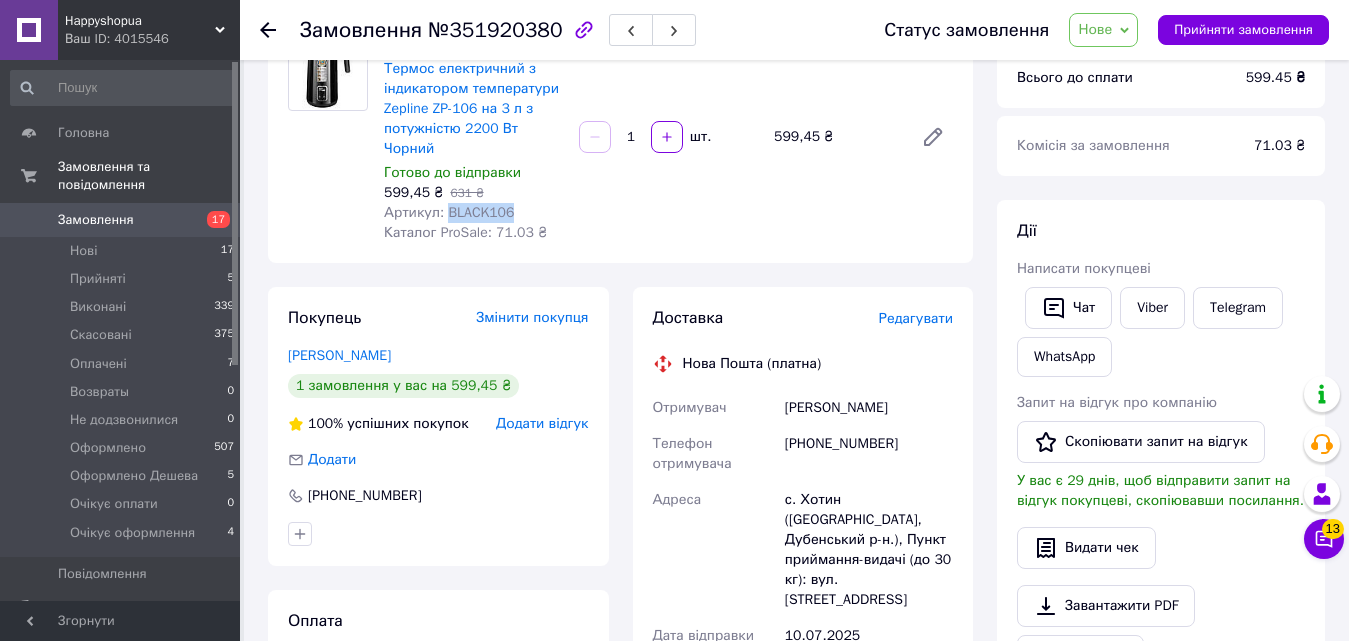 click on "Артикул: BLACK106" at bounding box center (449, 212) 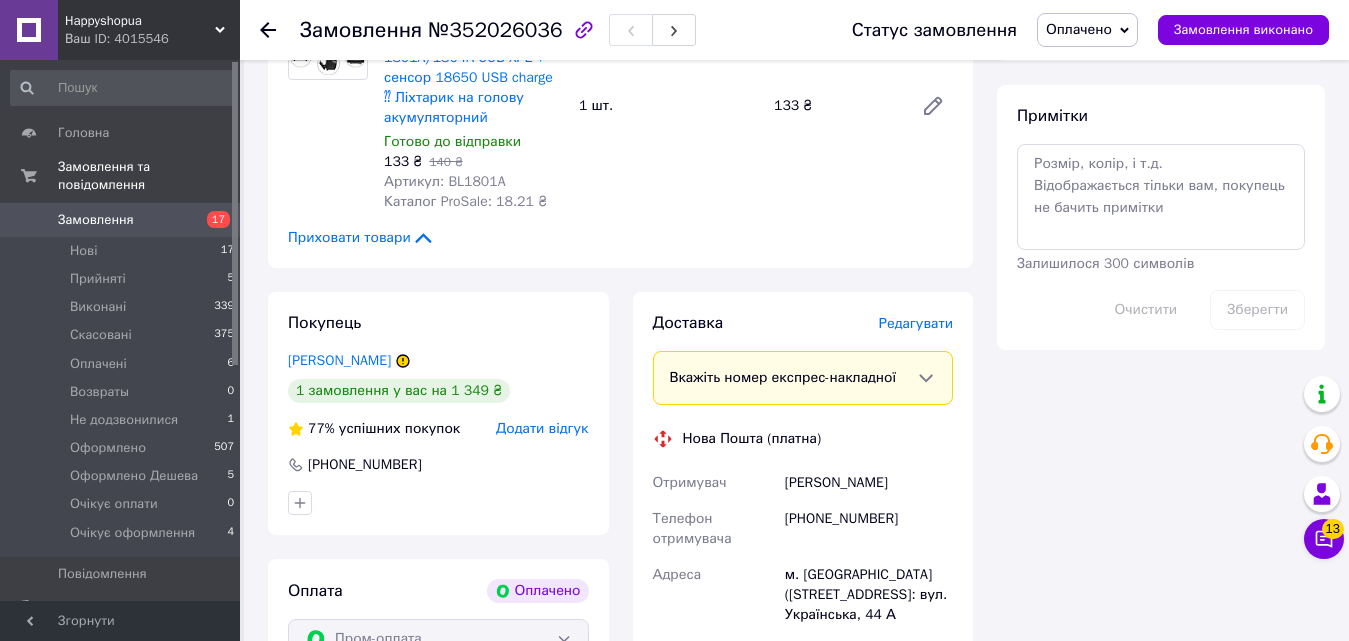 scroll, scrollTop: 1200, scrollLeft: 0, axis: vertical 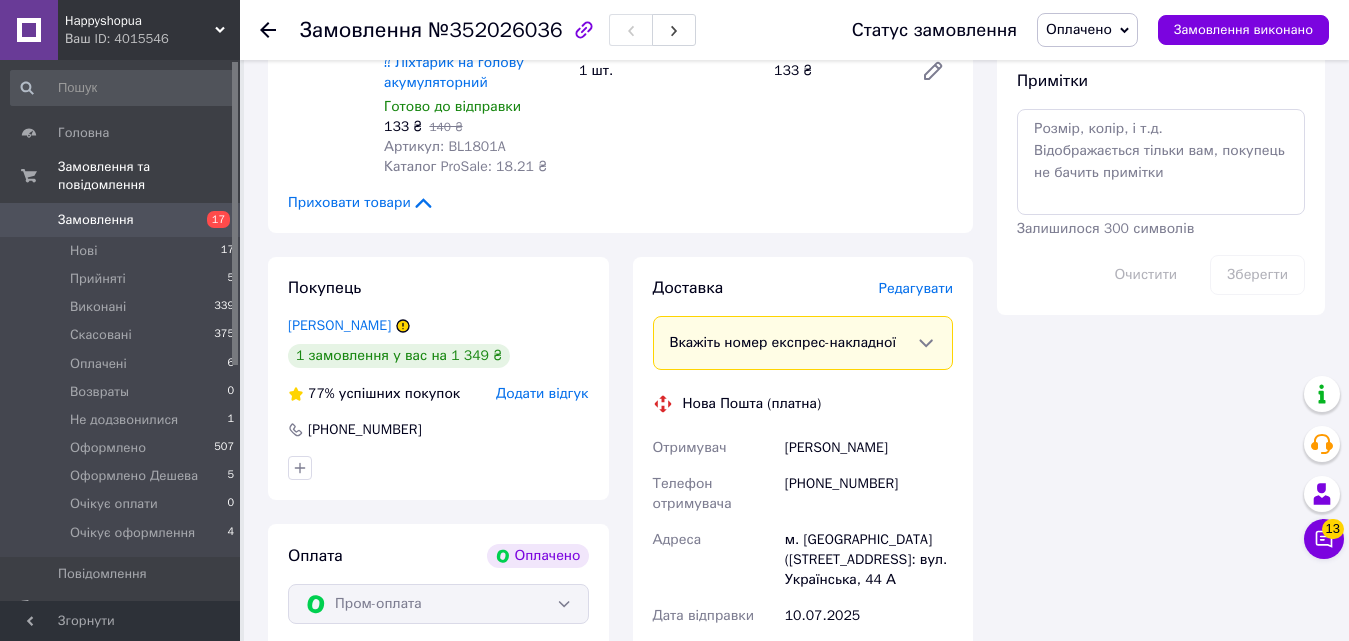 drag, startPoint x: 786, startPoint y: 426, endPoint x: 893, endPoint y: 421, distance: 107.11676 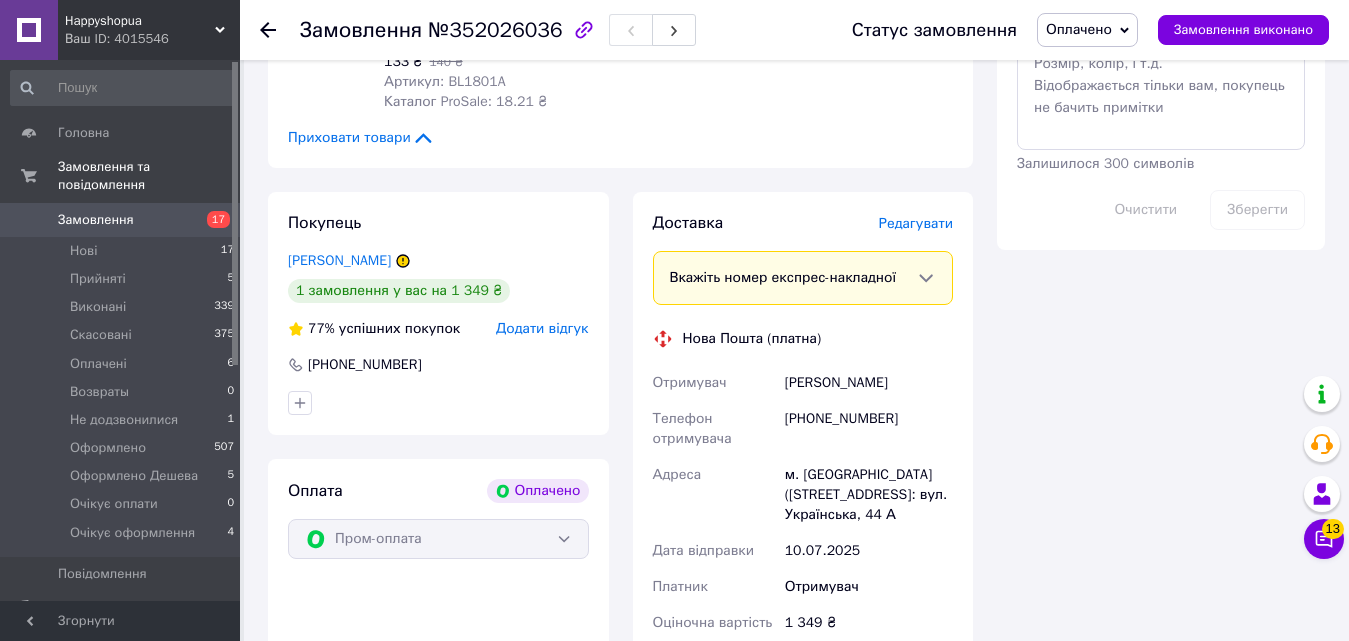 scroll, scrollTop: 1300, scrollLeft: 0, axis: vertical 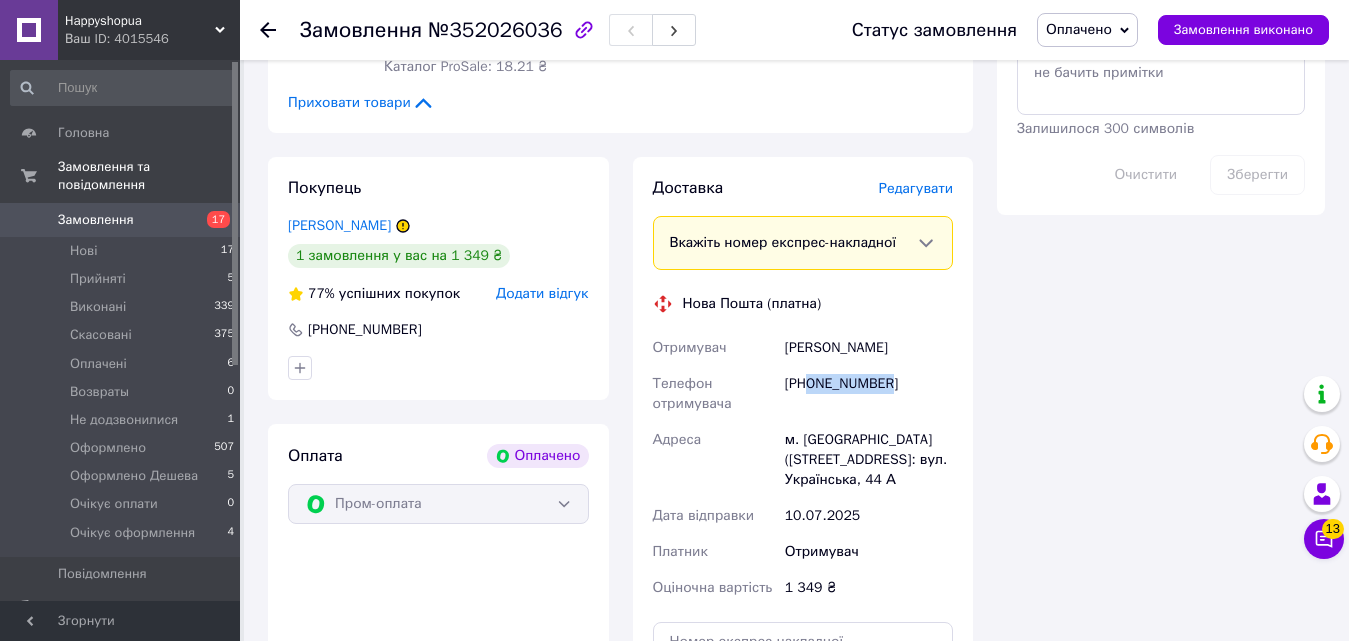 drag, startPoint x: 808, startPoint y: 365, endPoint x: 888, endPoint y: 365, distance: 80 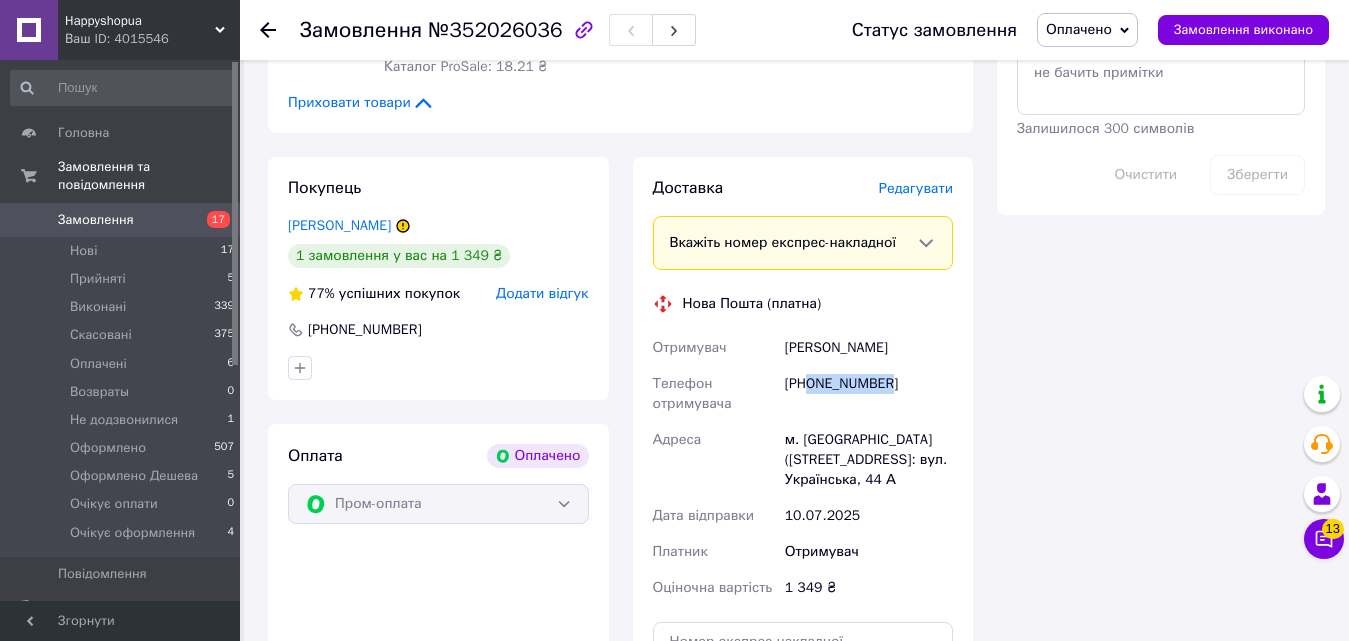 click on "+380506249354" at bounding box center (869, 394) 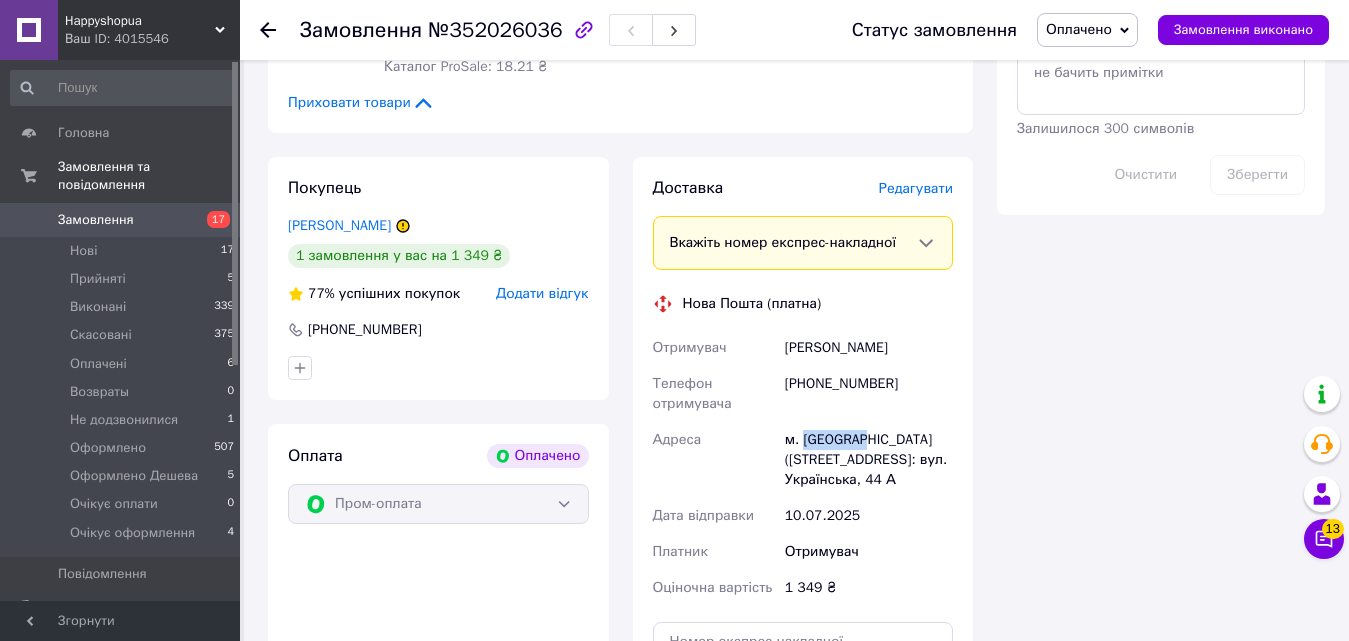 drag, startPoint x: 803, startPoint y: 422, endPoint x: 861, endPoint y: 417, distance: 58.21512 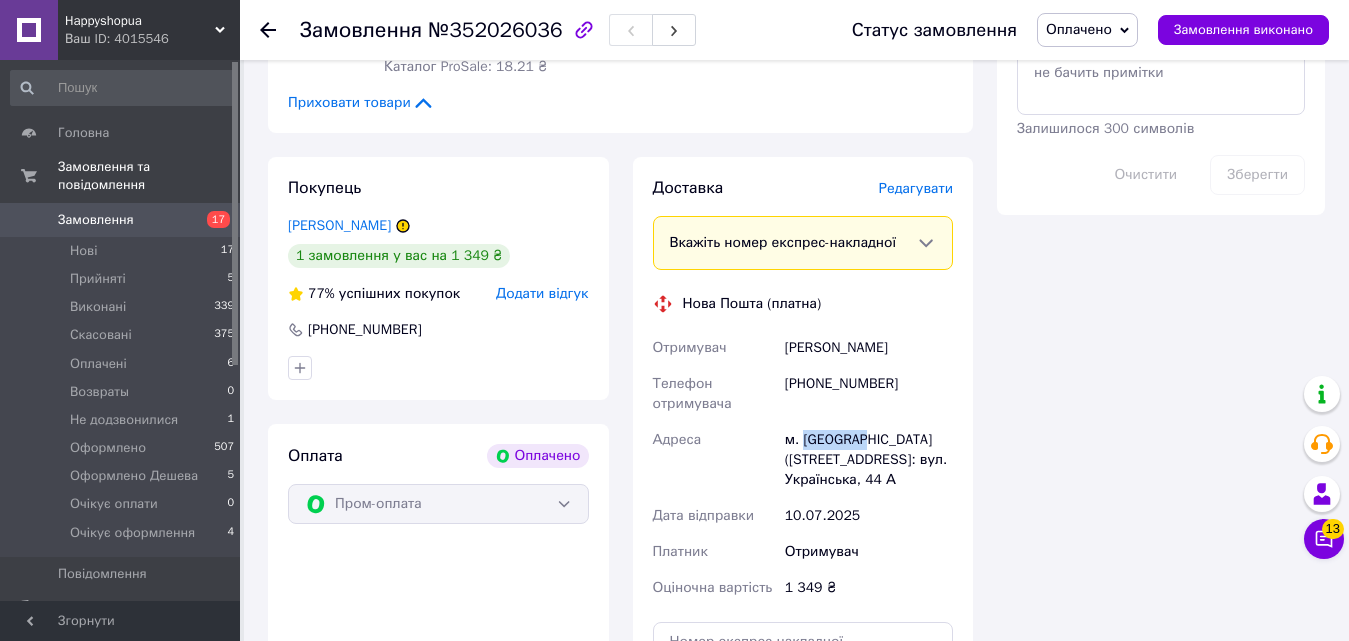 click on "м. Південне (Харківська обл., Харківський р-н.), №1: вул. Українська, 44 А" at bounding box center (869, 460) 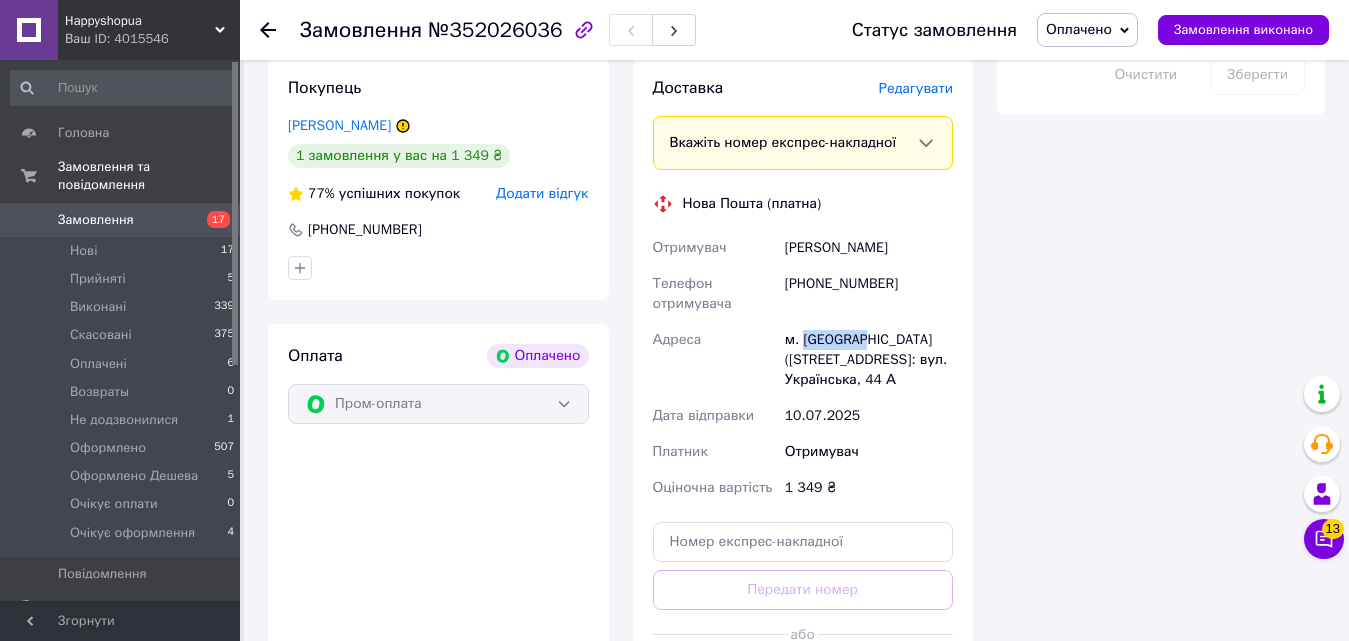 scroll, scrollTop: 1600, scrollLeft: 0, axis: vertical 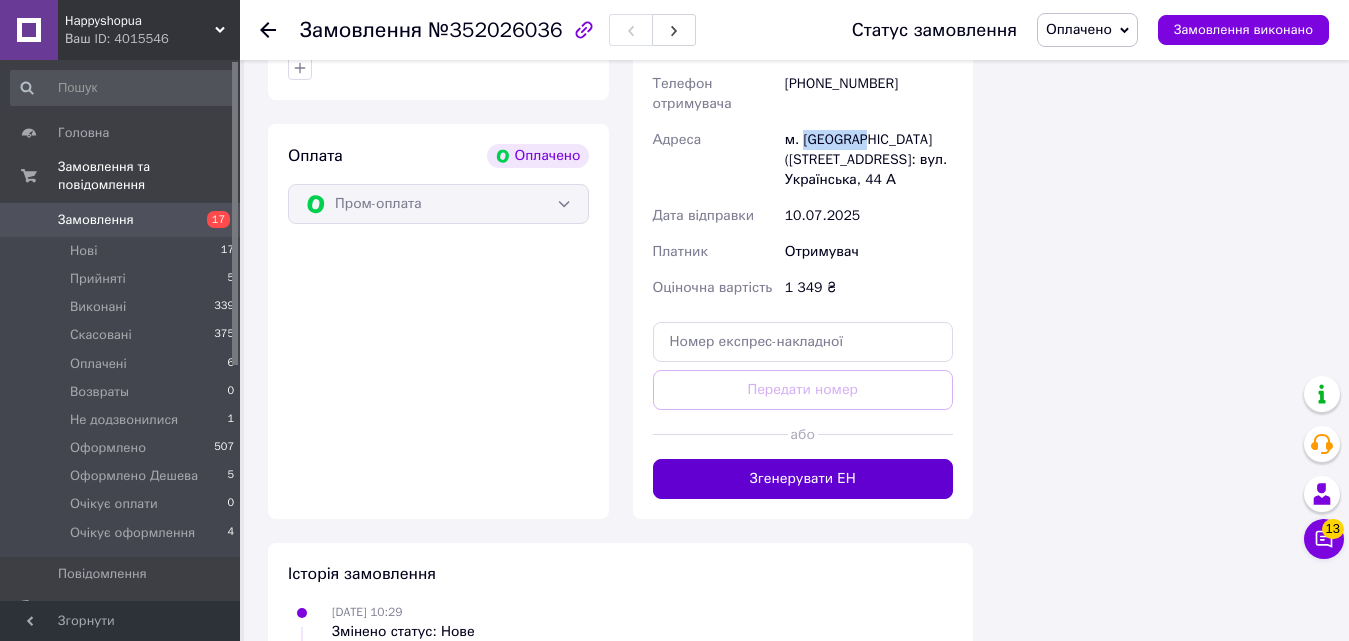 click on "Згенерувати ЕН" at bounding box center (803, 479) 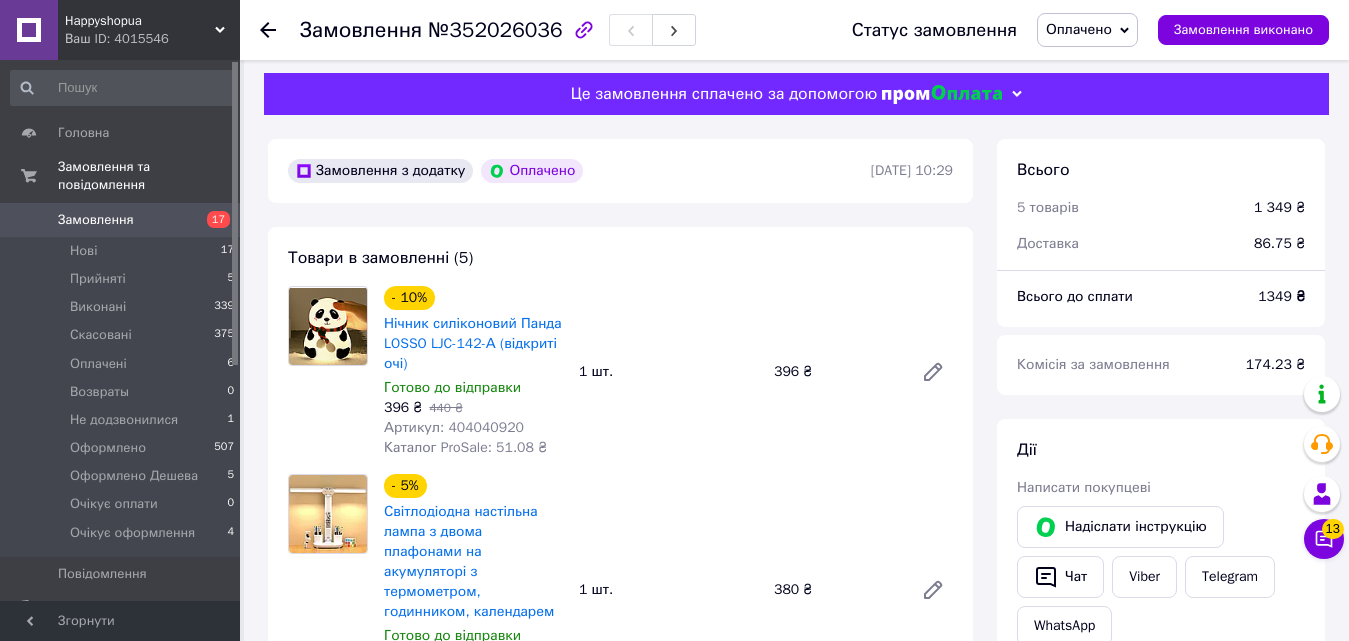 scroll, scrollTop: 0, scrollLeft: 0, axis: both 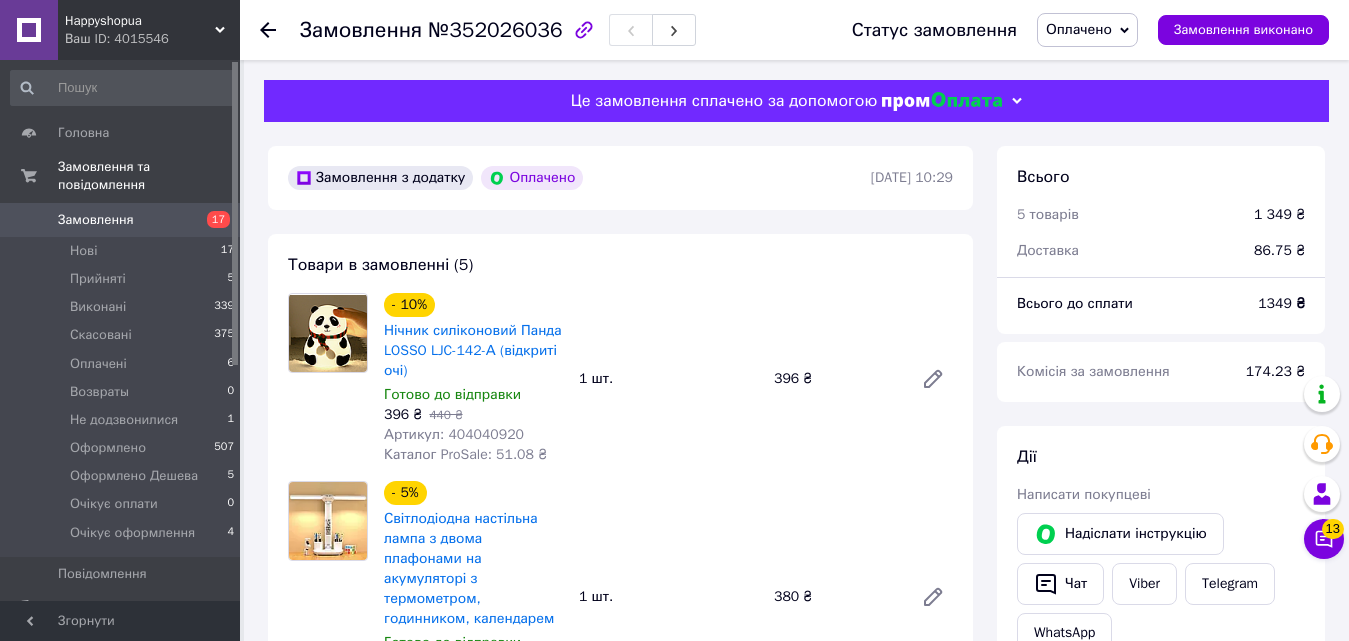 click on "Оплачено" at bounding box center (1079, 29) 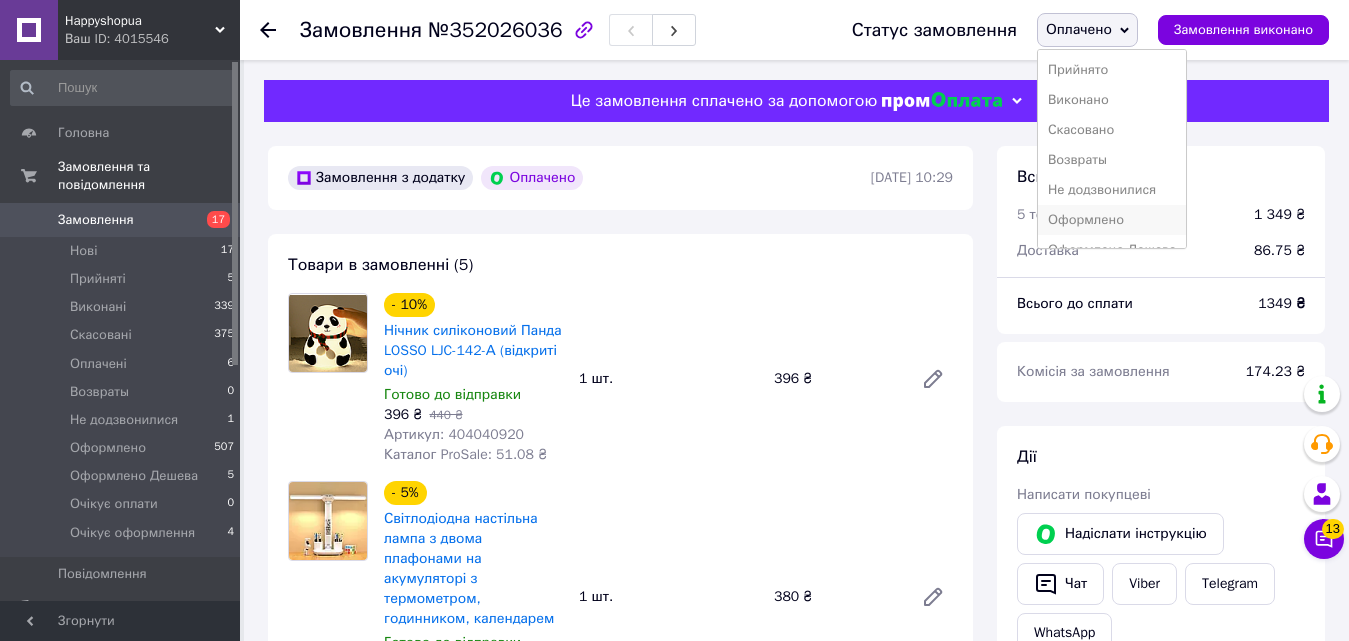 click on "Оформлено" at bounding box center [1112, 220] 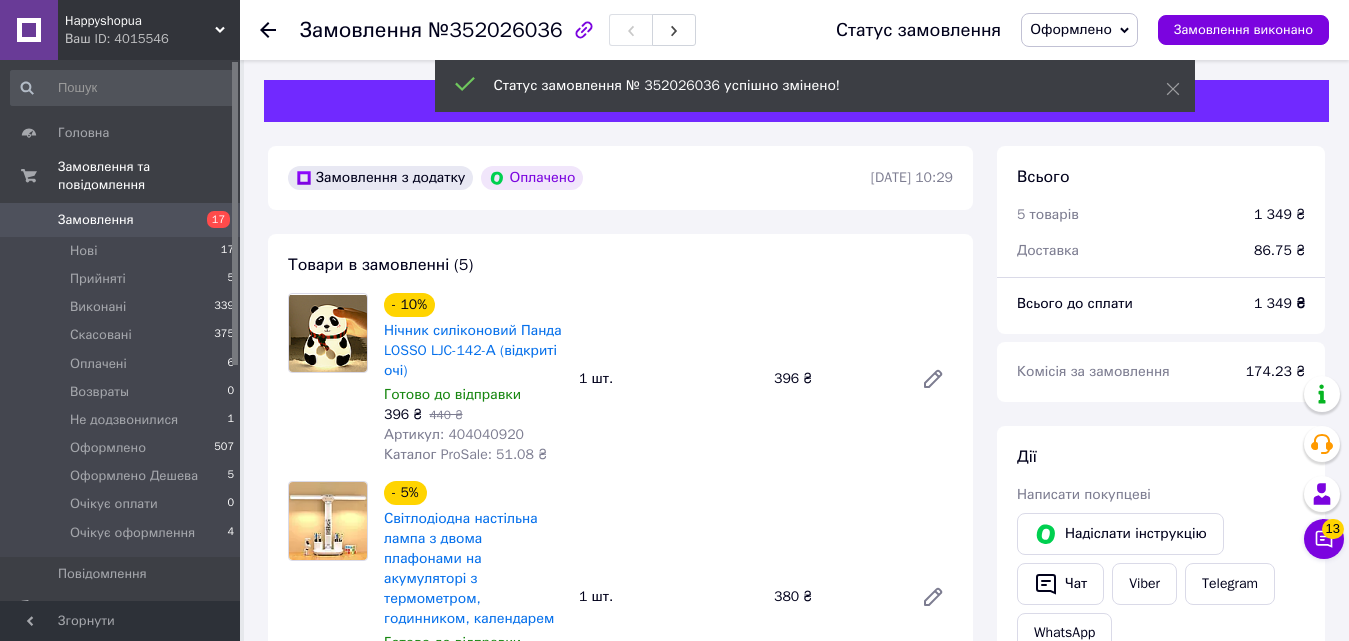 click on "Статус замовлення № 352026036 успішно змінено!" at bounding box center [815, 86] 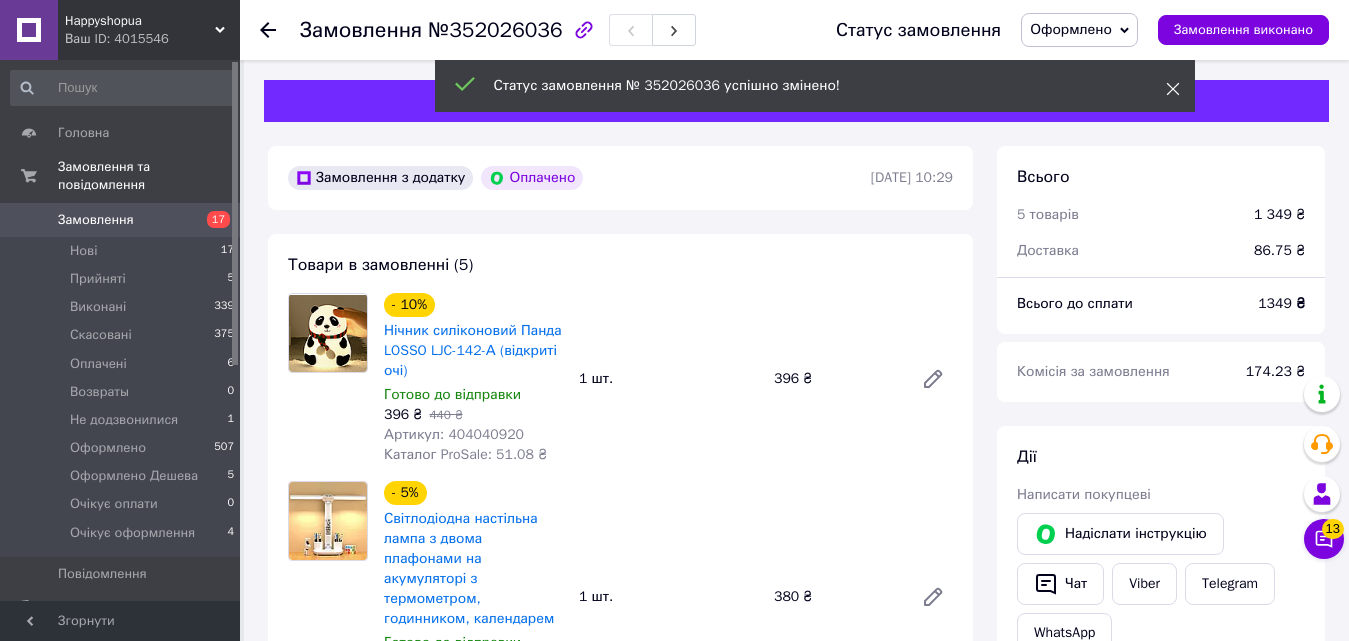 click 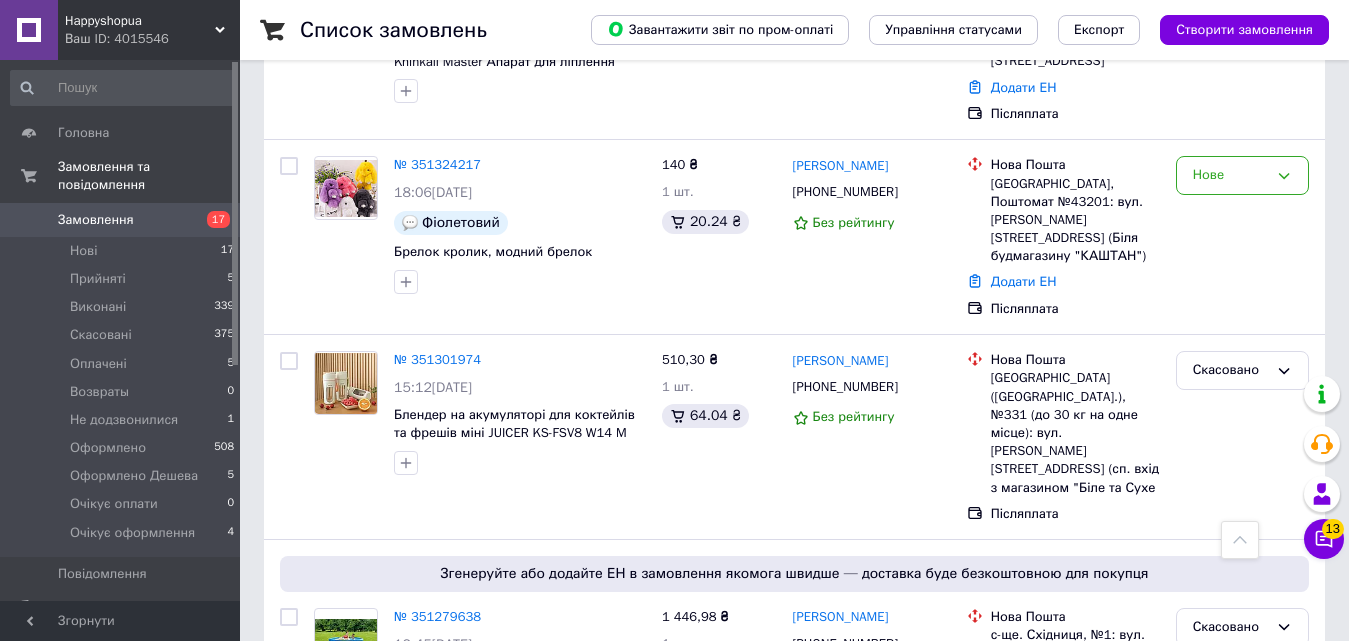 scroll, scrollTop: 8100, scrollLeft: 0, axis: vertical 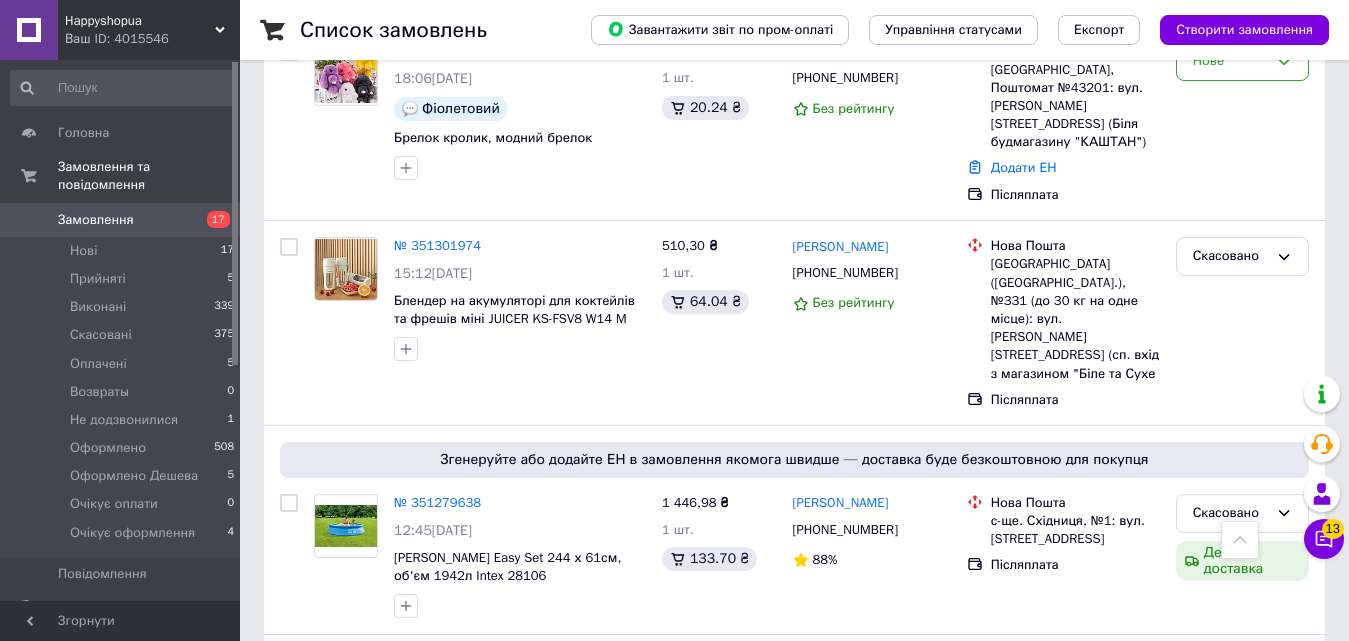 click 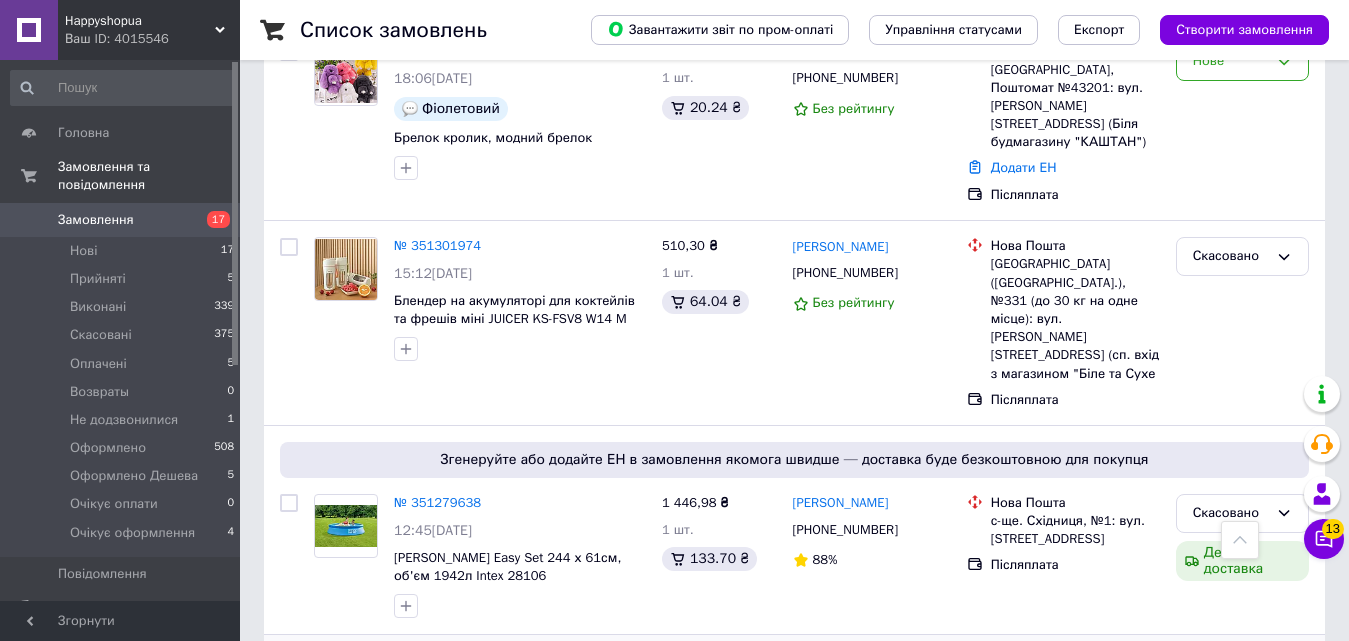 click 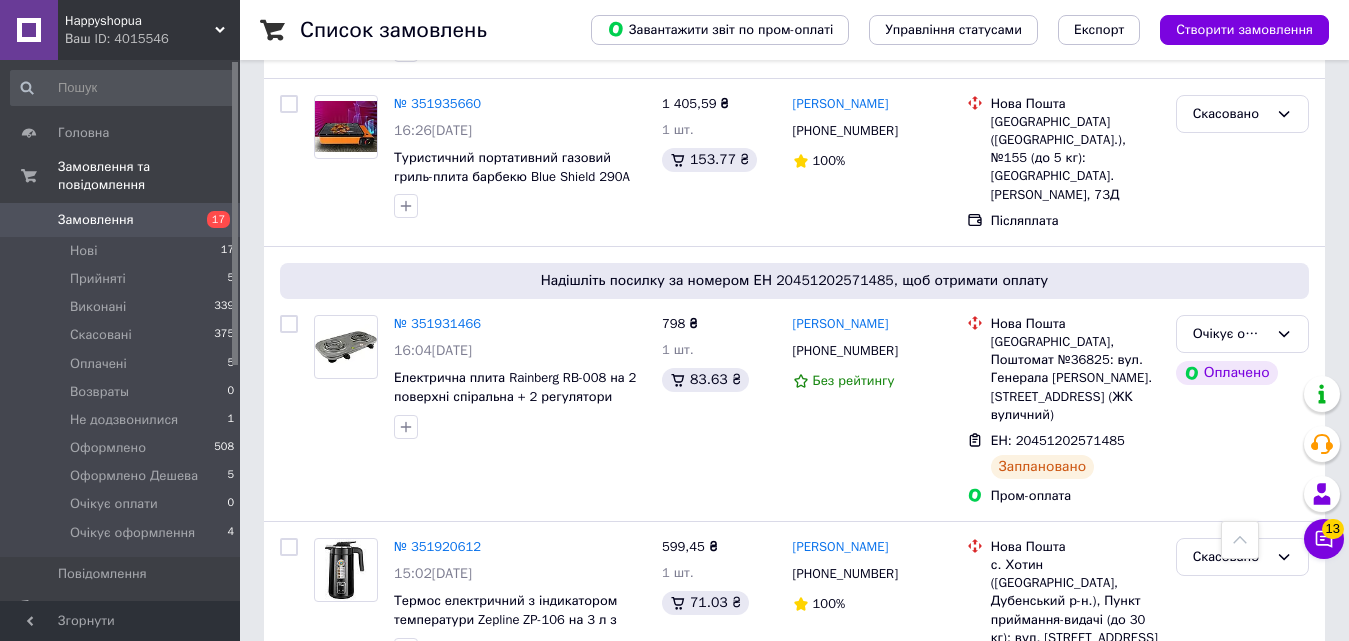 scroll, scrollTop: 2700, scrollLeft: 0, axis: vertical 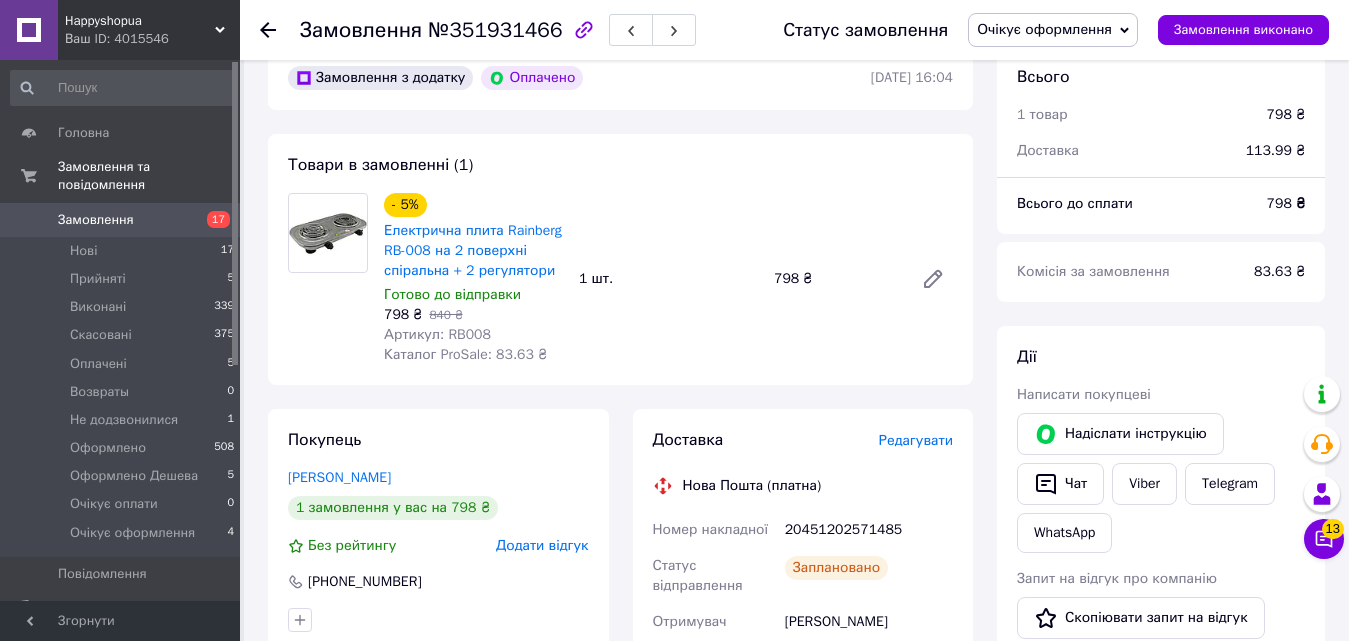 click on "Артикул: RB008" at bounding box center (437, 334) 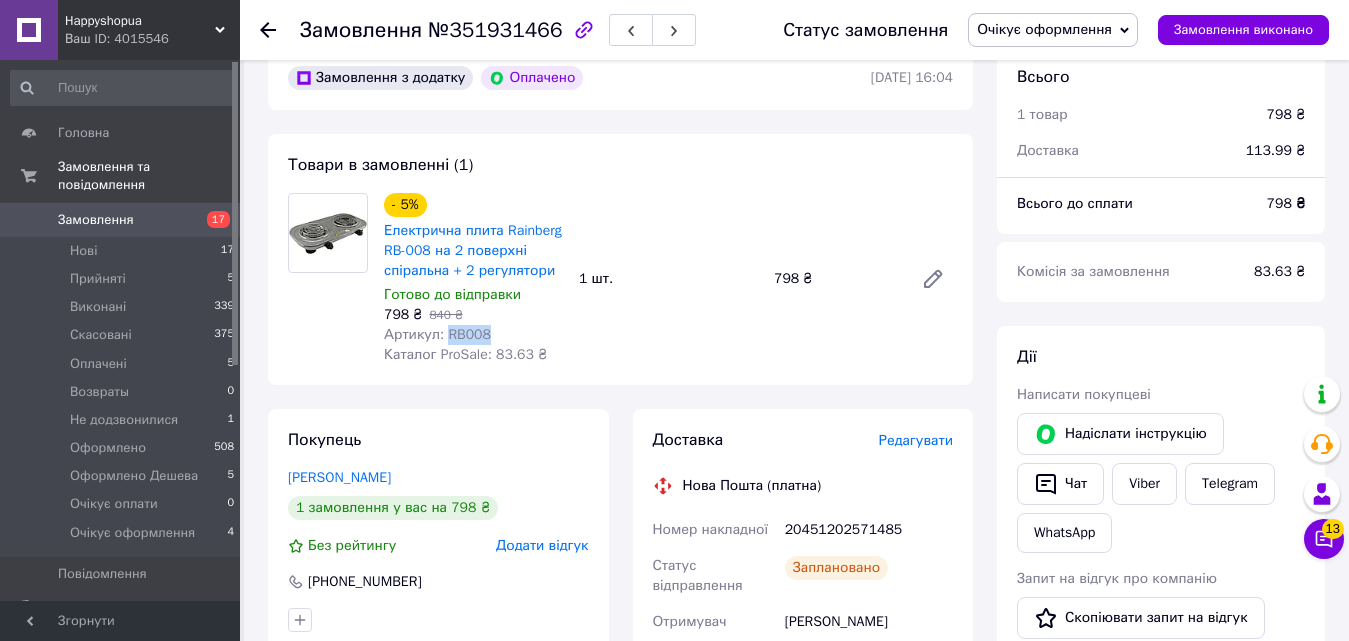 click on "Артикул: RB008" at bounding box center (437, 334) 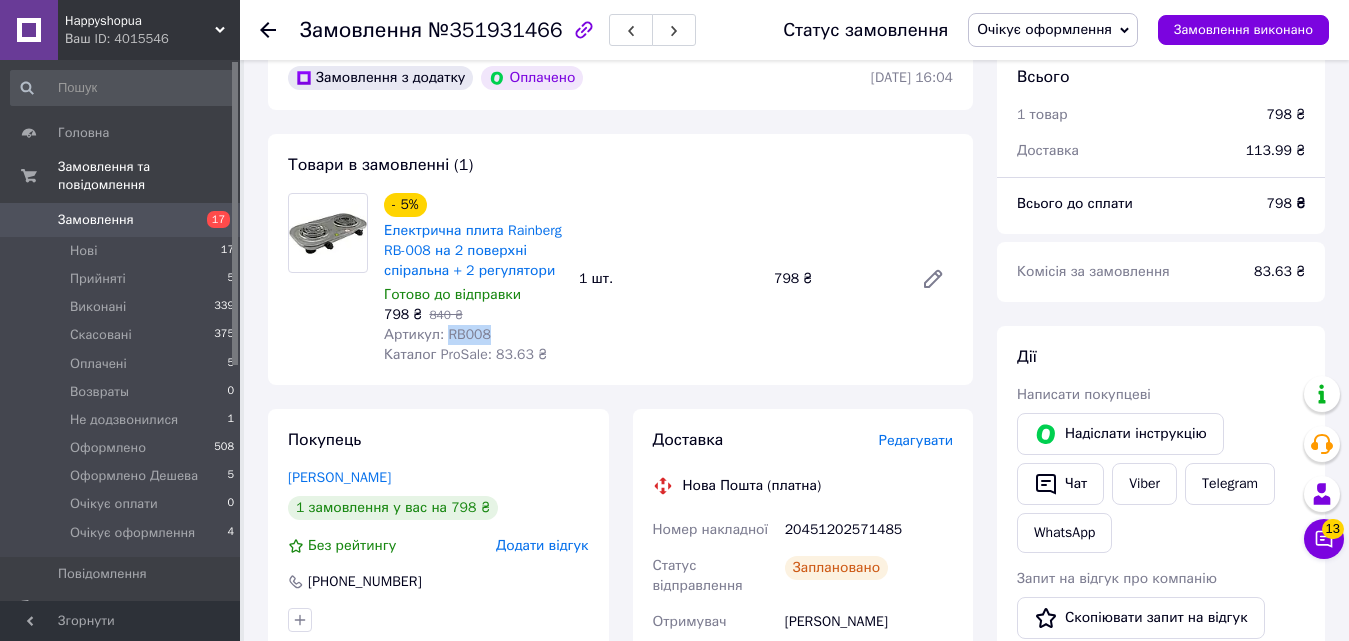 scroll, scrollTop: 300, scrollLeft: 0, axis: vertical 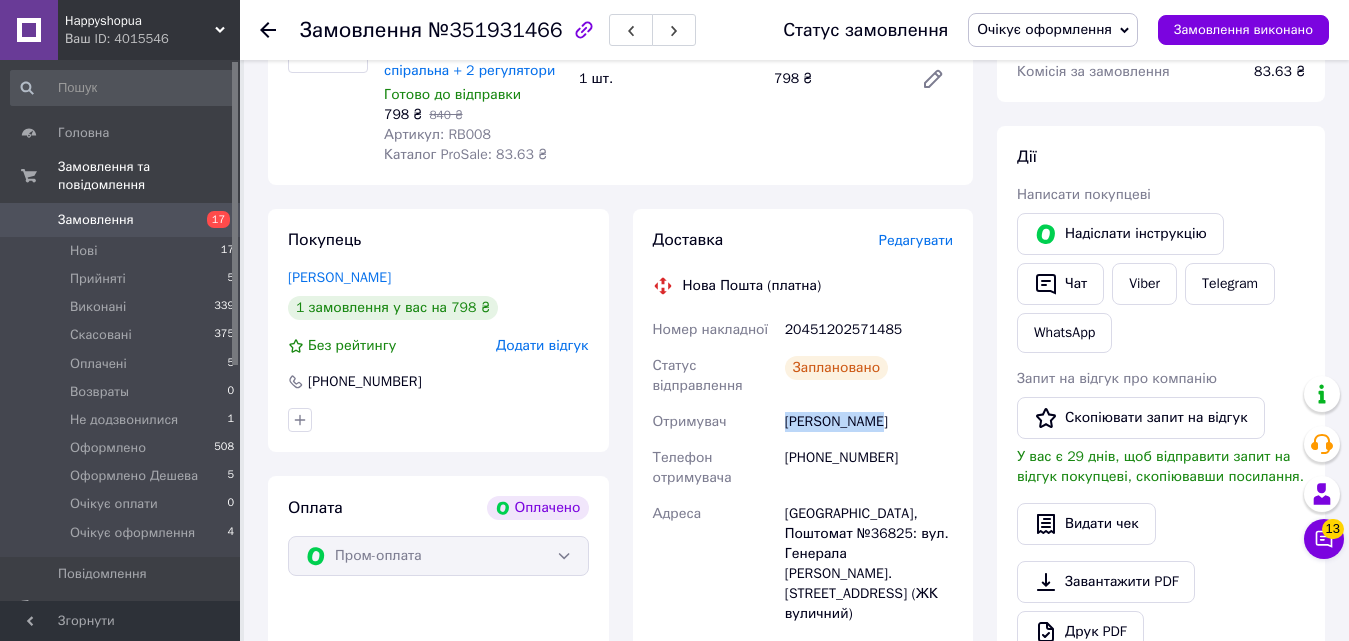 drag, startPoint x: 784, startPoint y: 422, endPoint x: 879, endPoint y: 417, distance: 95.131485 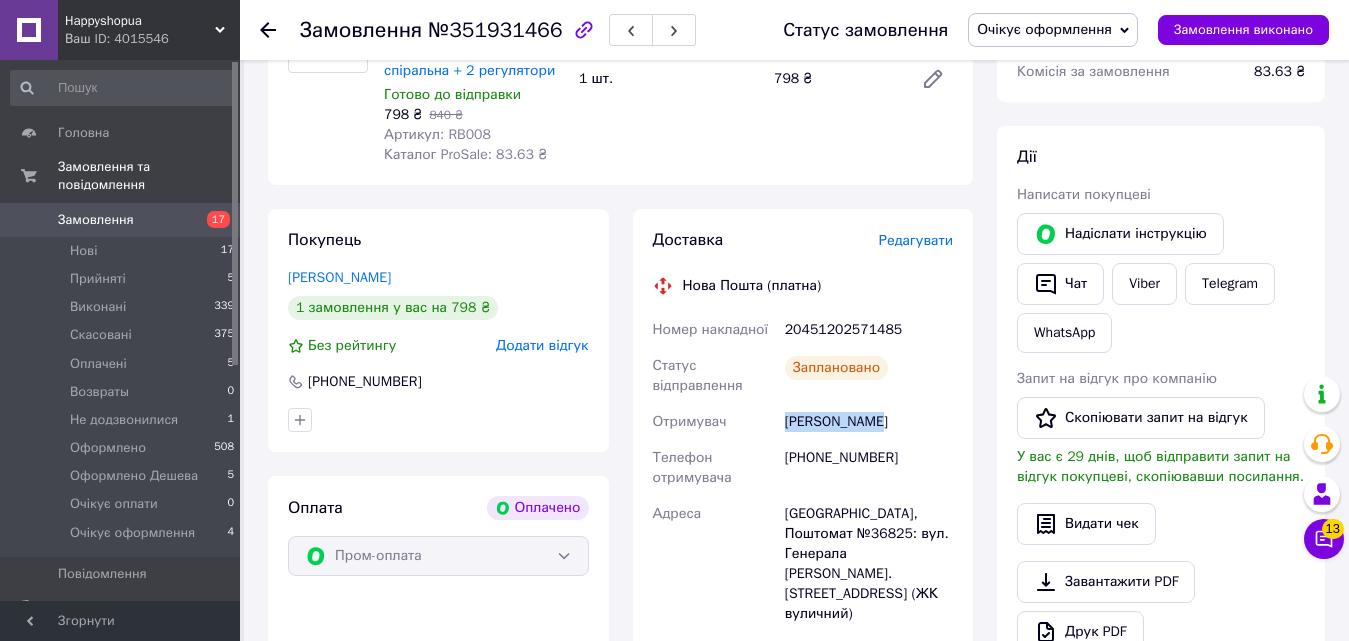 click on "[PERSON_NAME]" at bounding box center [869, 422] 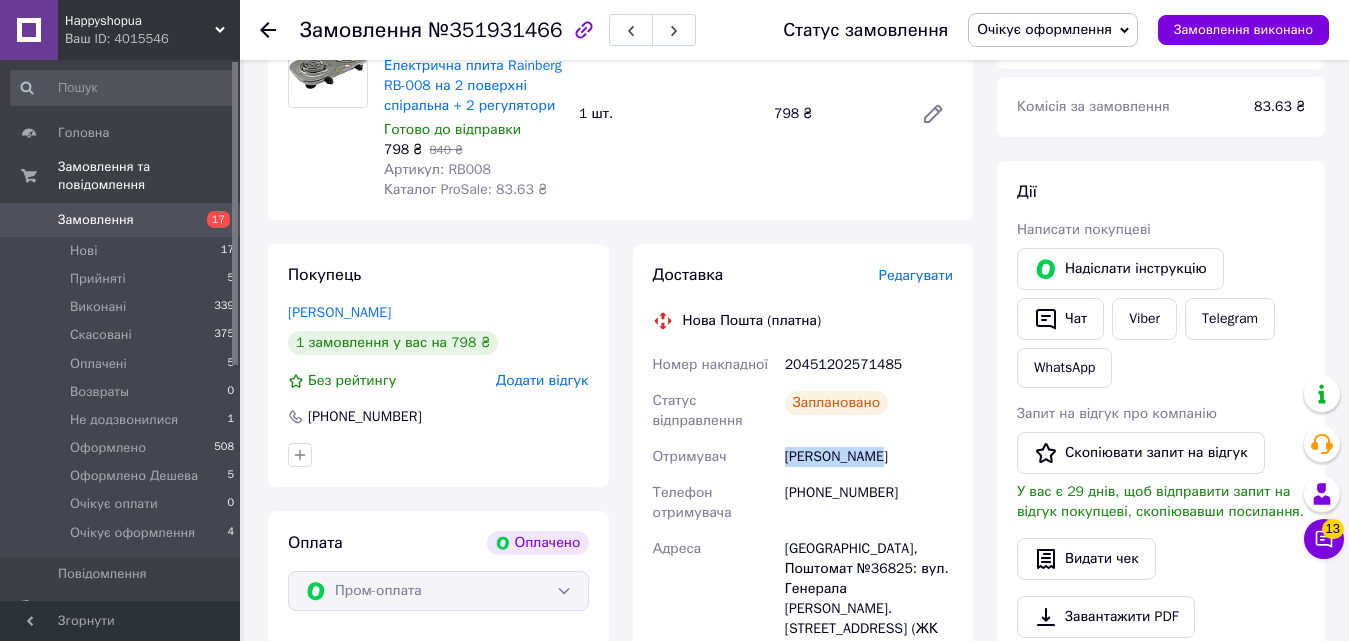 scroll, scrollTop: 300, scrollLeft: 0, axis: vertical 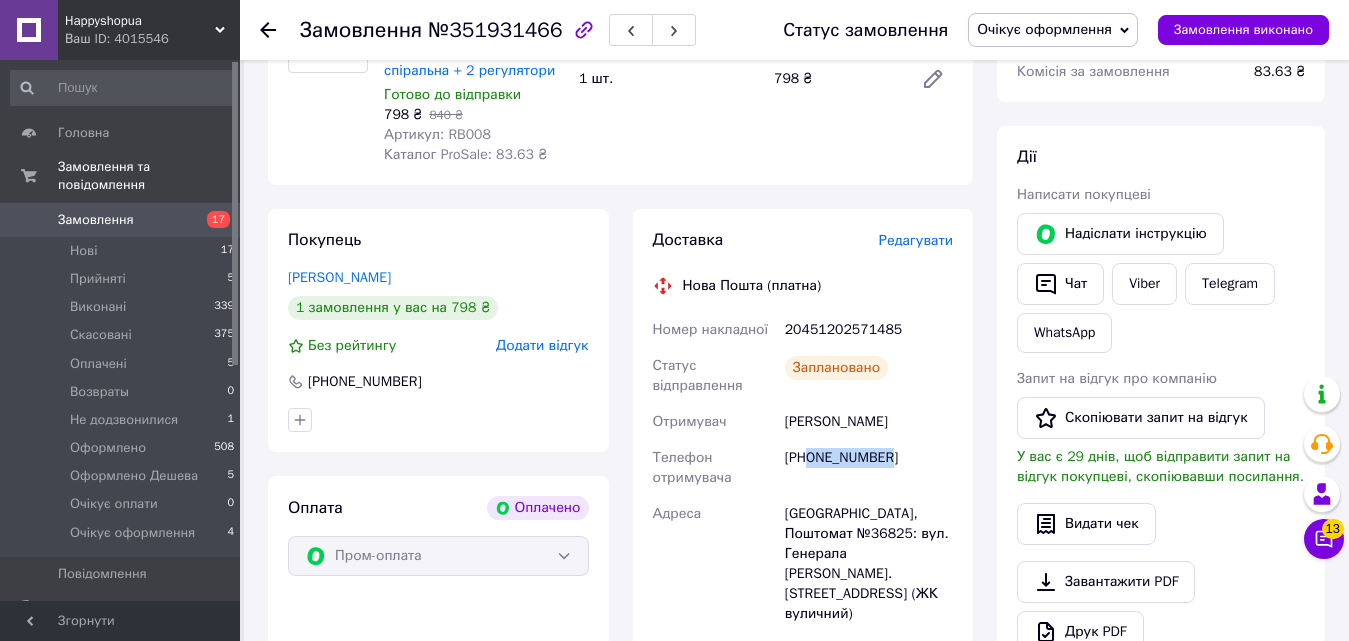 drag, startPoint x: 808, startPoint y: 462, endPoint x: 900, endPoint y: 459, distance: 92.0489 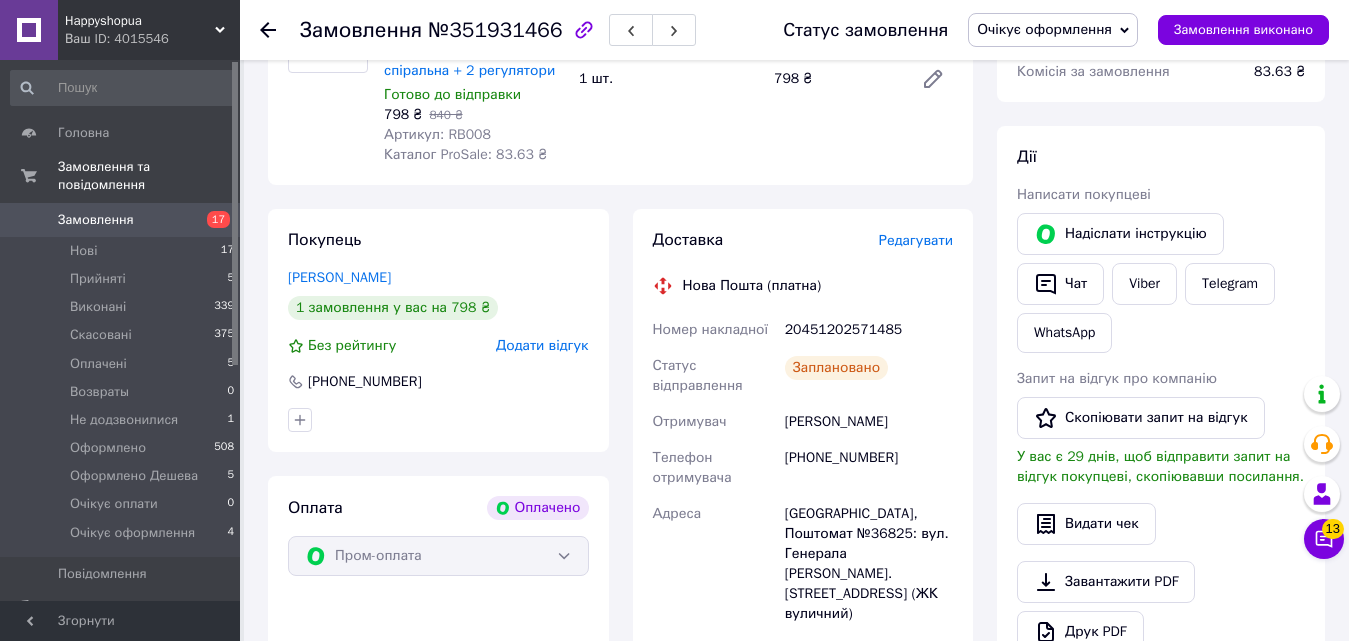 click on "[GEOGRAPHIC_DATA], Поштомат №36825: вул. Генерала [PERSON_NAME]. [STREET_ADDRESS] (ЖК вуличний)" at bounding box center (869, 564) 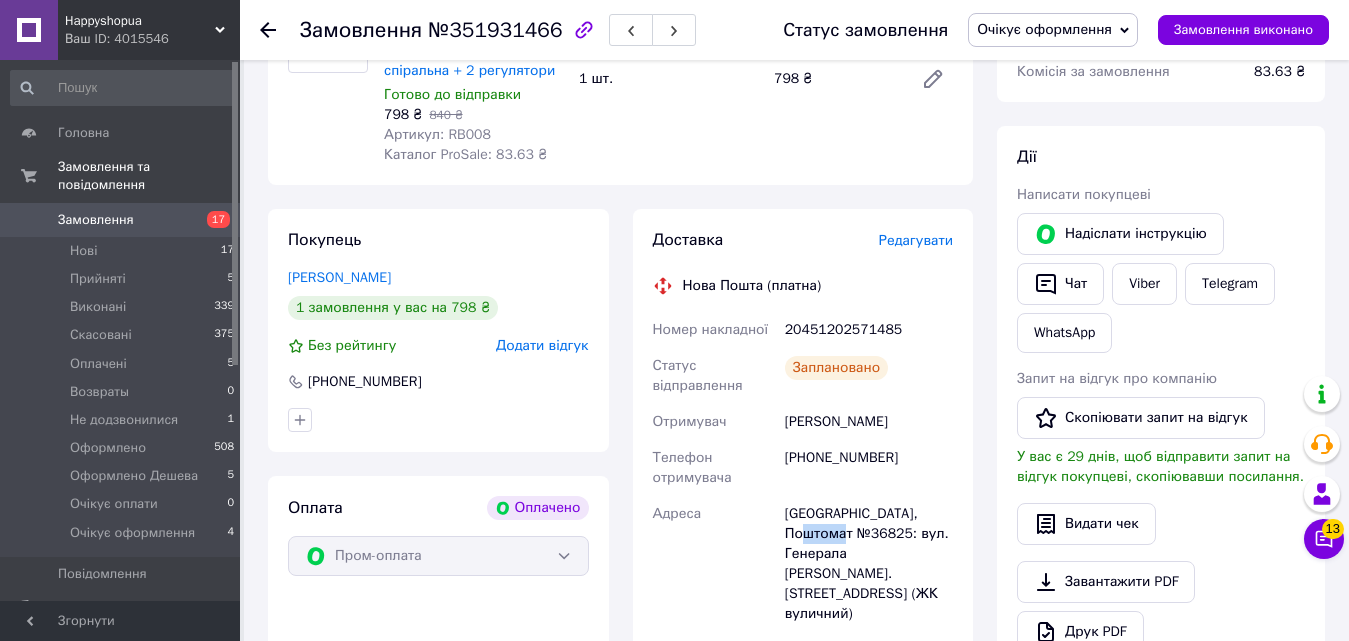 click on "[GEOGRAPHIC_DATA], Поштомат №36825: вул. Генерала [PERSON_NAME]. [STREET_ADDRESS] (ЖК вуличний)" at bounding box center (869, 564) 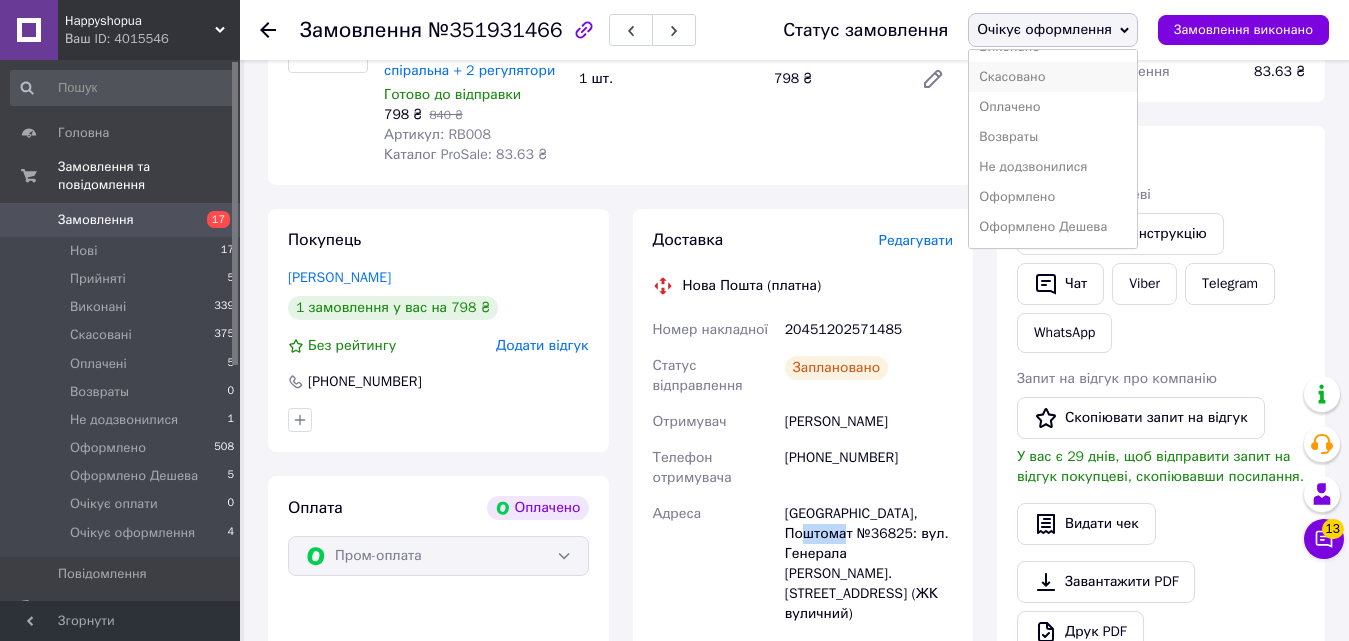 scroll, scrollTop: 82, scrollLeft: 0, axis: vertical 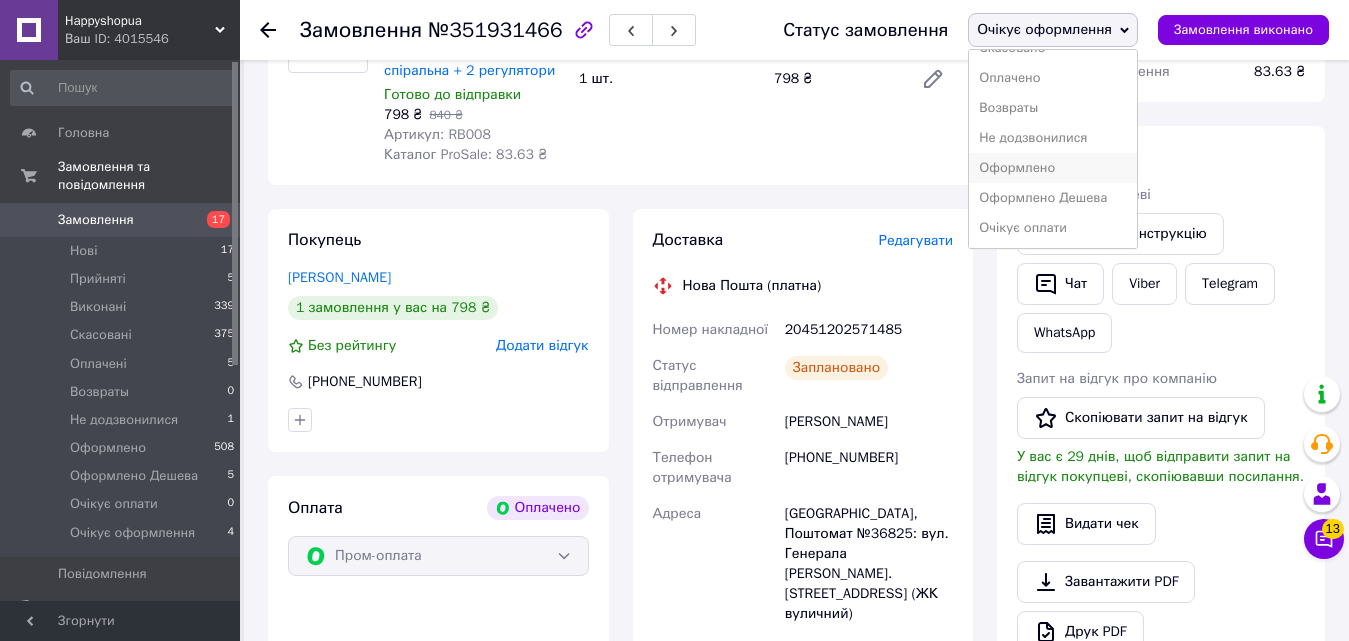 click on "Оформлено" at bounding box center (1053, 168) 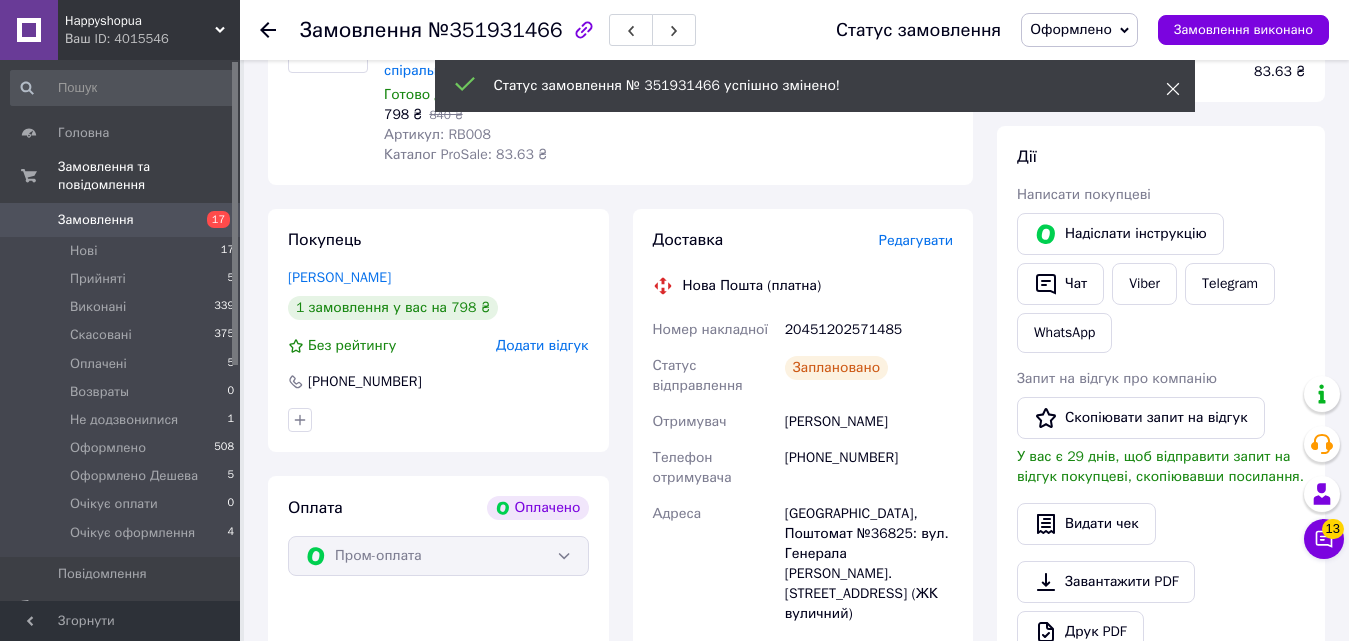 click 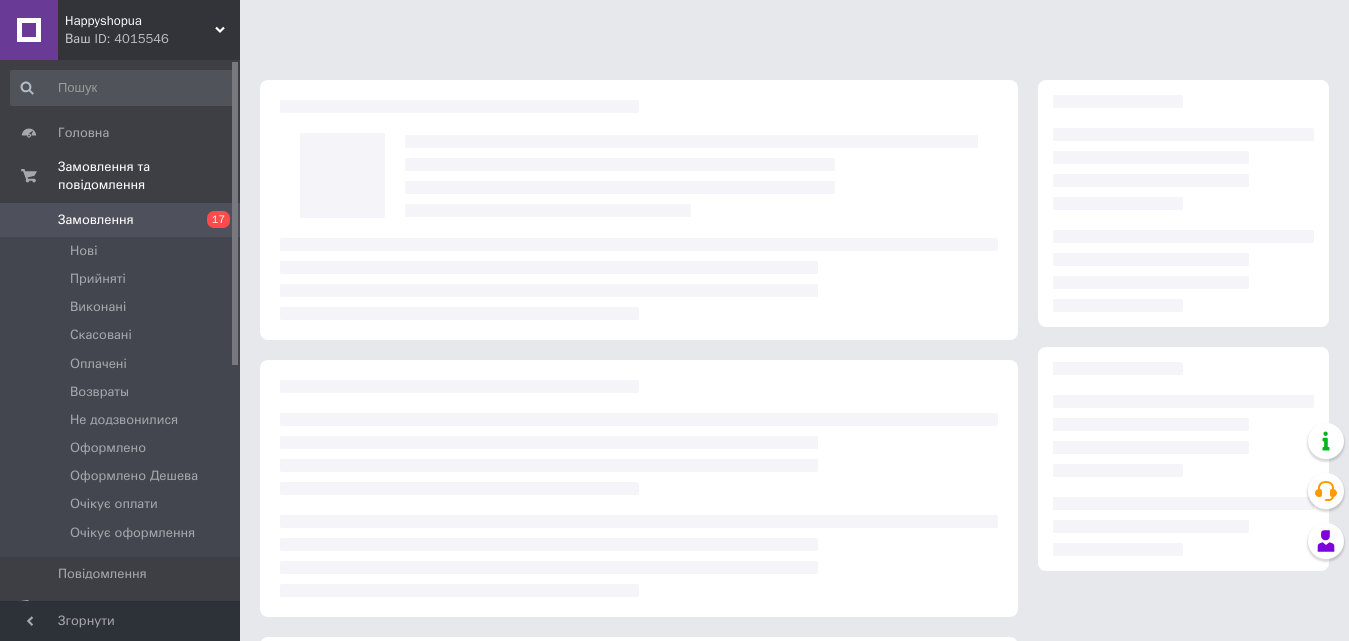 scroll, scrollTop: 0, scrollLeft: 0, axis: both 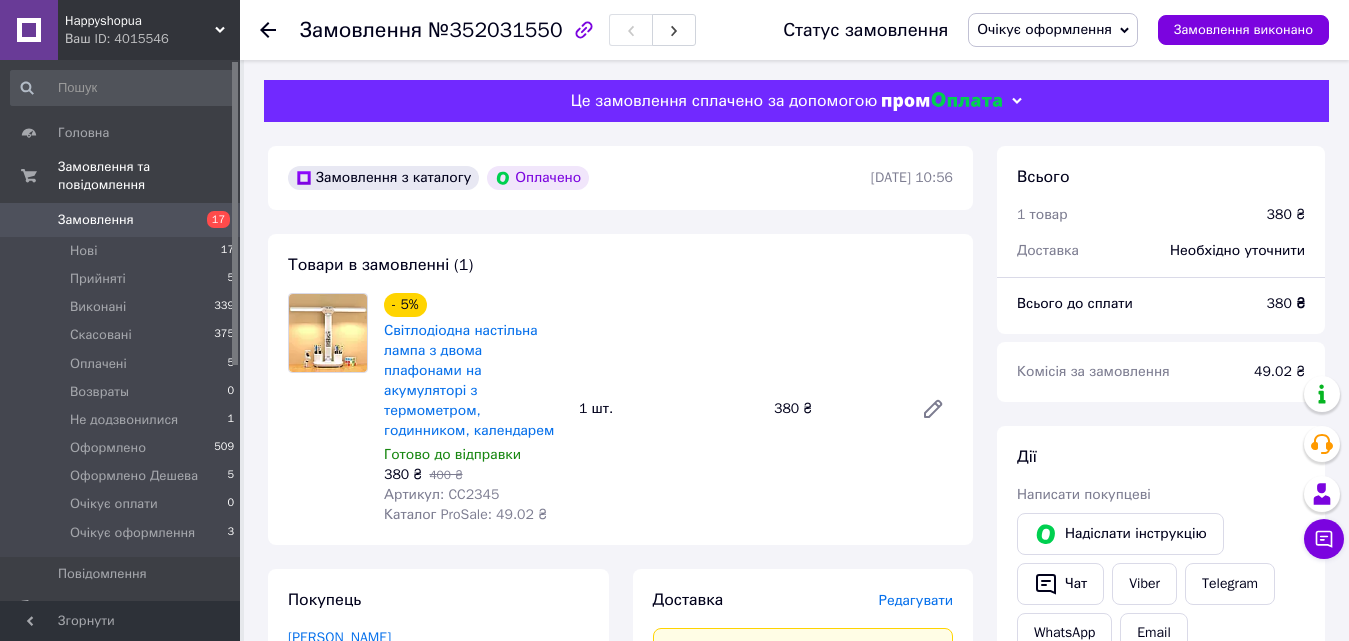 click on "Артикул: CC2345" at bounding box center [441, 494] 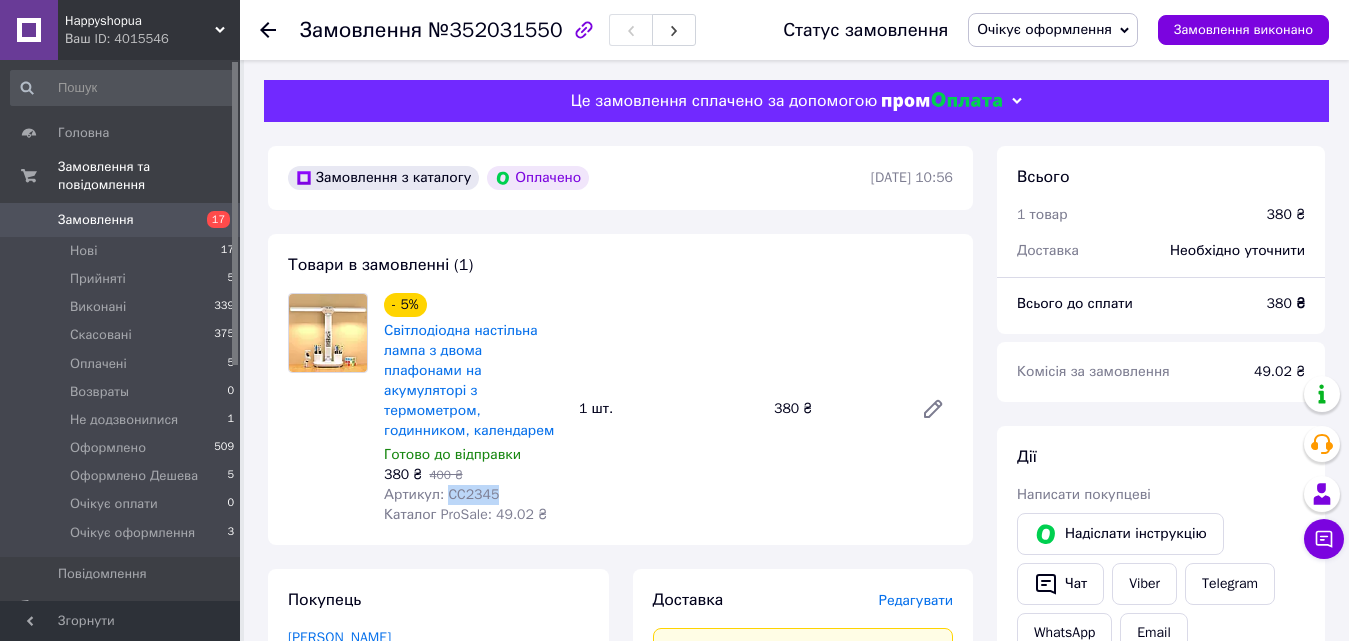 click on "Артикул: CC2345" at bounding box center (441, 494) 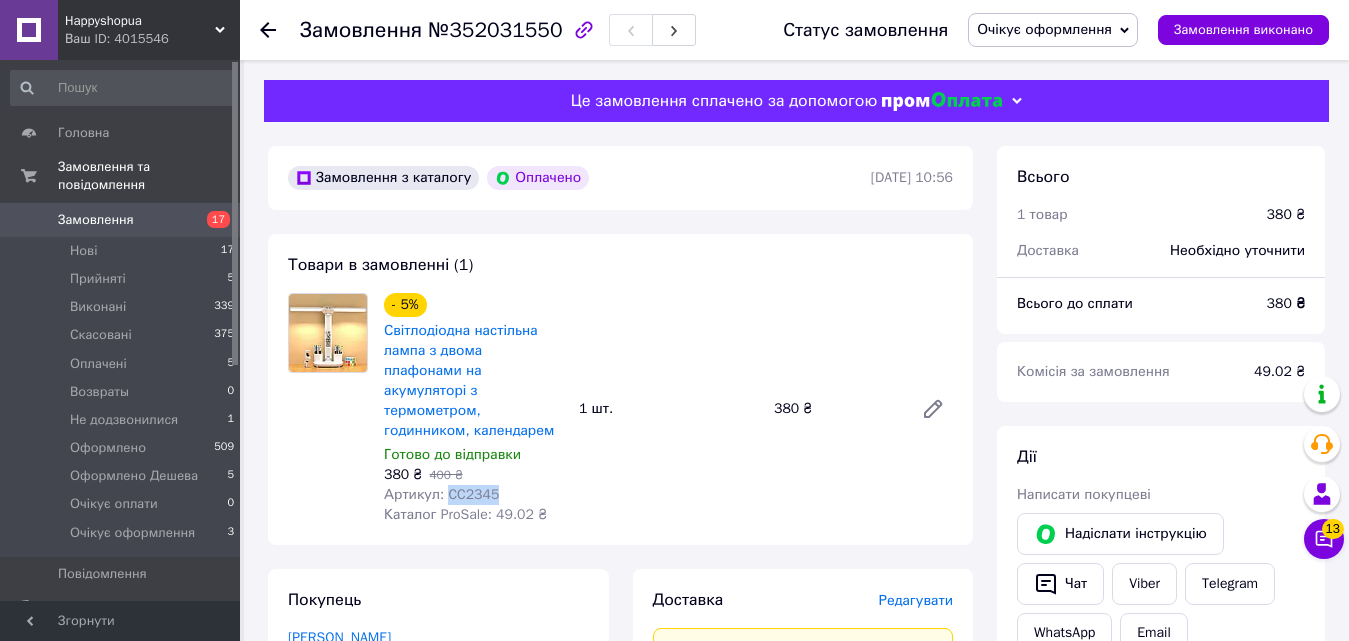 copy on "CC2345" 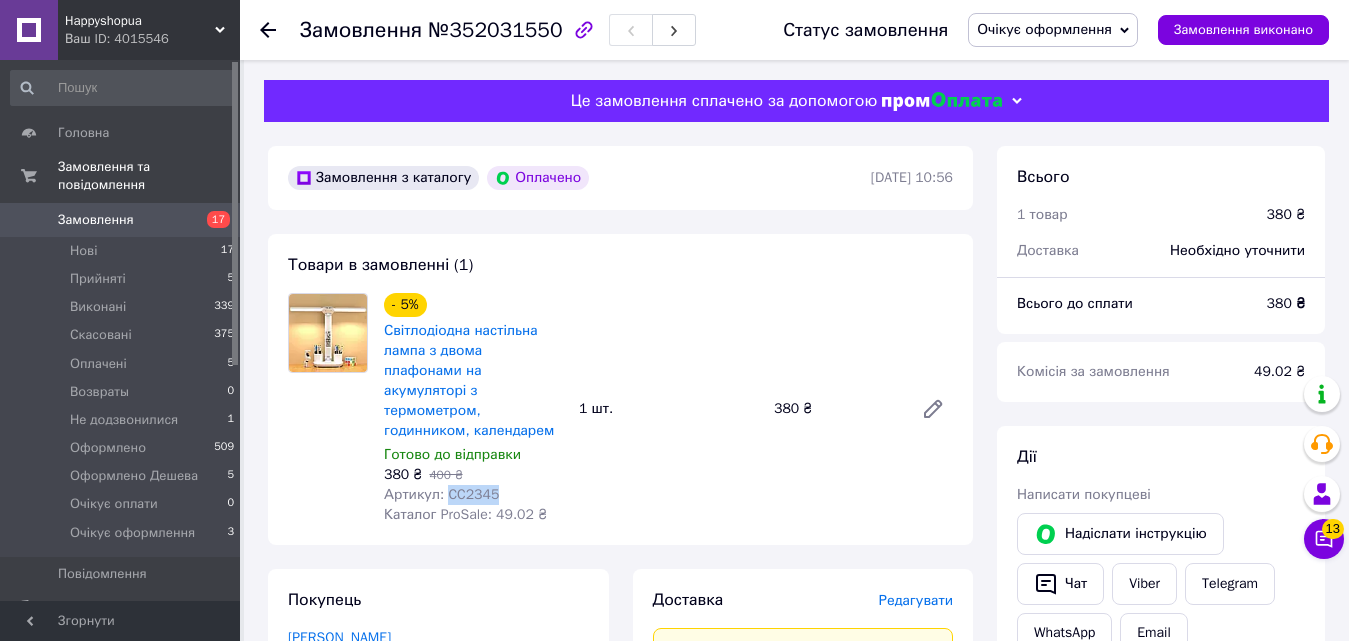 click on "Очікує оформлення" at bounding box center (1044, 29) 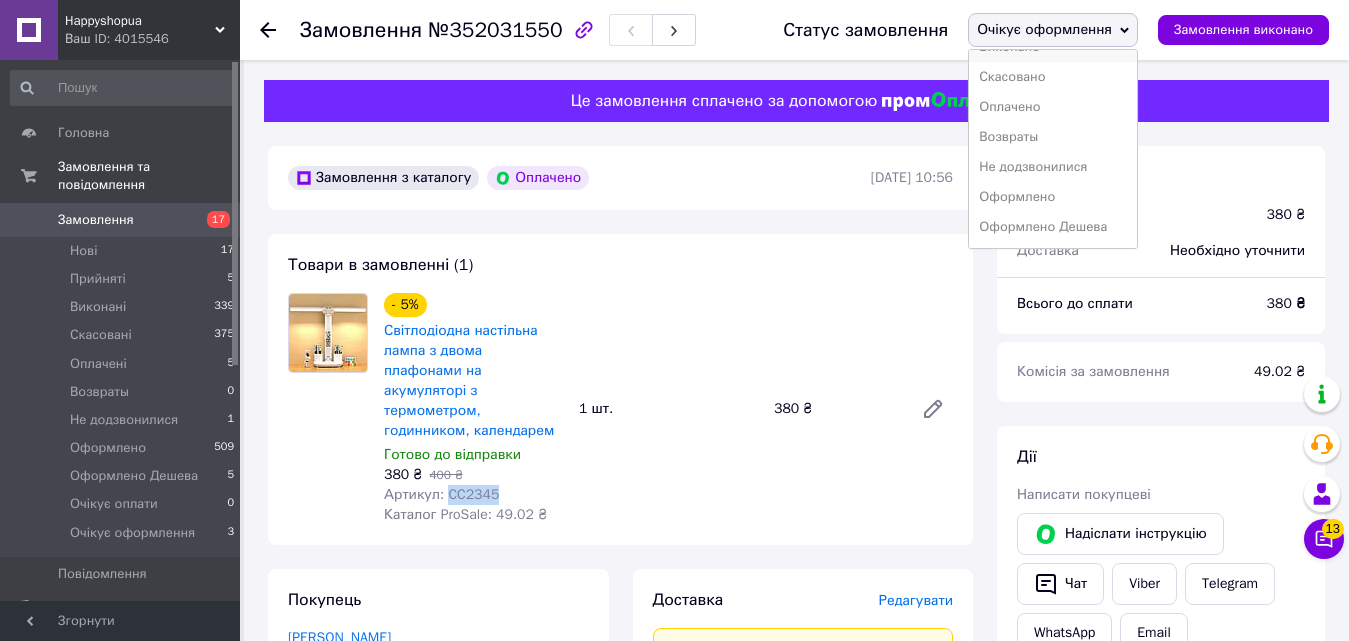 scroll, scrollTop: 82, scrollLeft: 0, axis: vertical 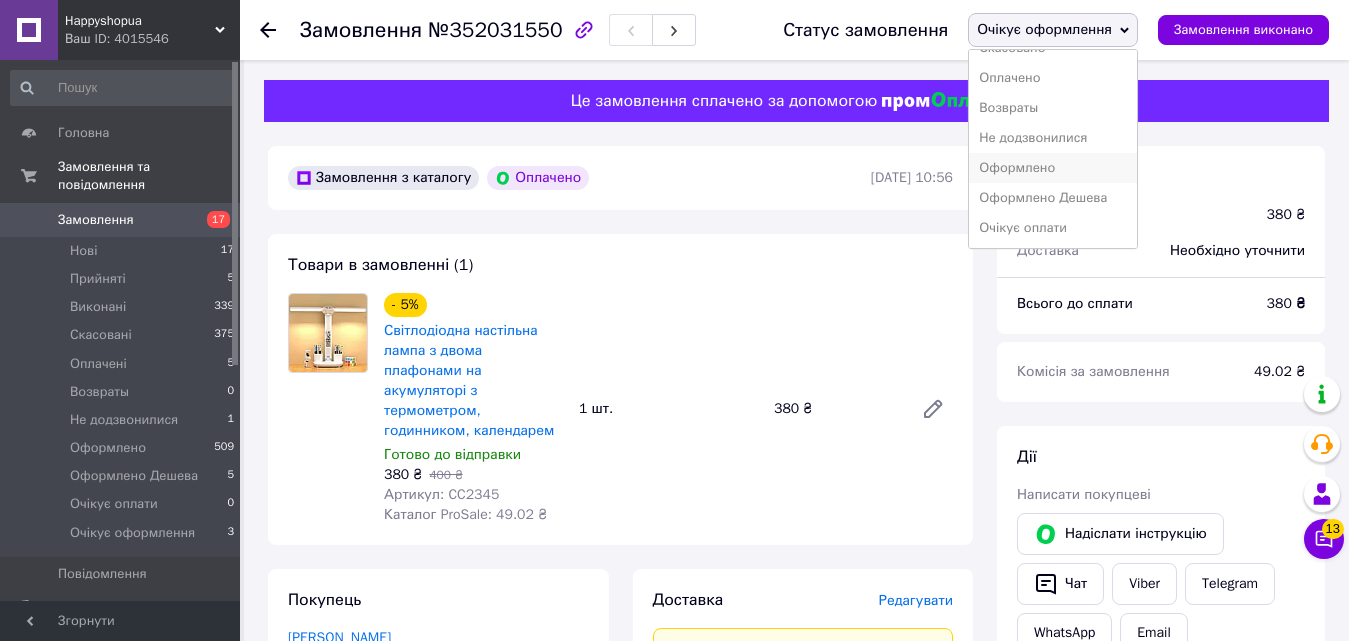 click on "Оформлено" at bounding box center (1053, 168) 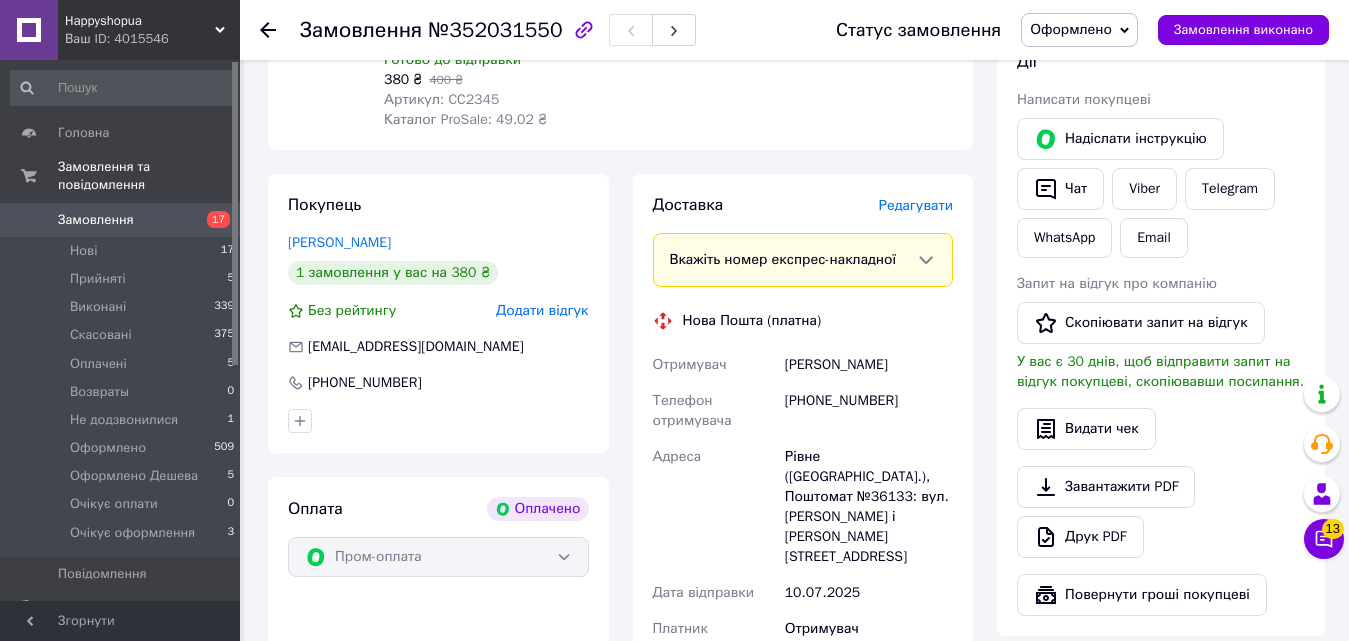 scroll, scrollTop: 400, scrollLeft: 0, axis: vertical 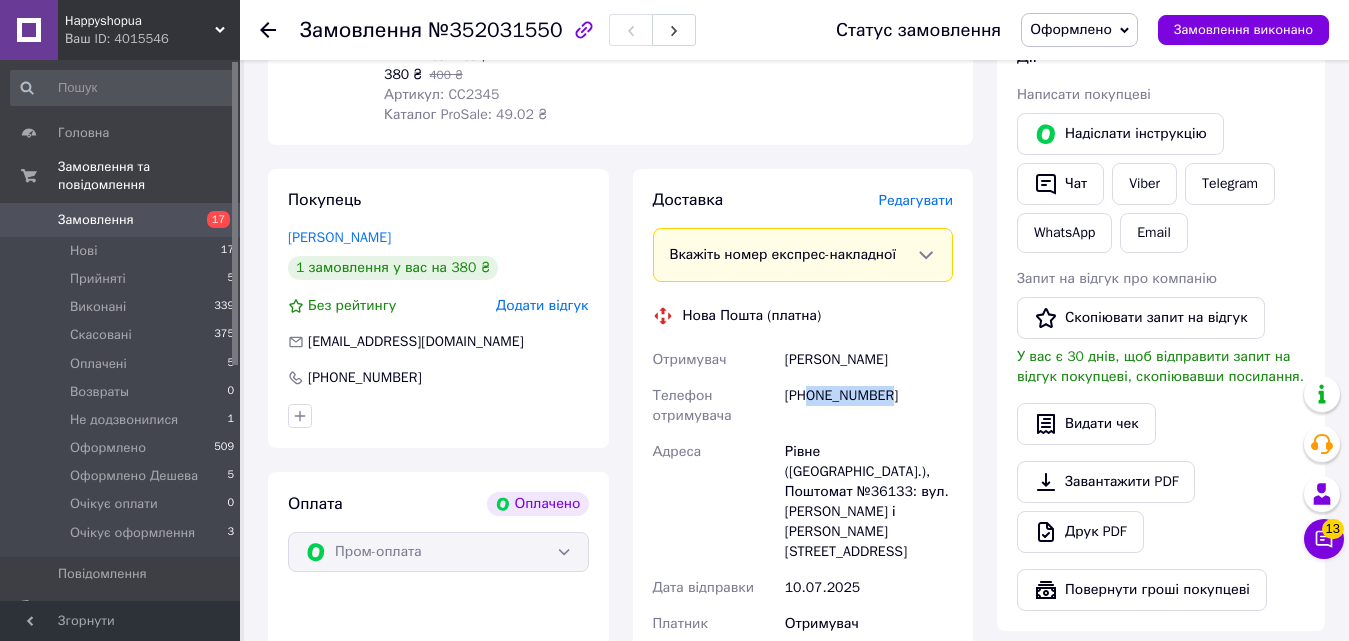 drag, startPoint x: 810, startPoint y: 375, endPoint x: 901, endPoint y: 375, distance: 91 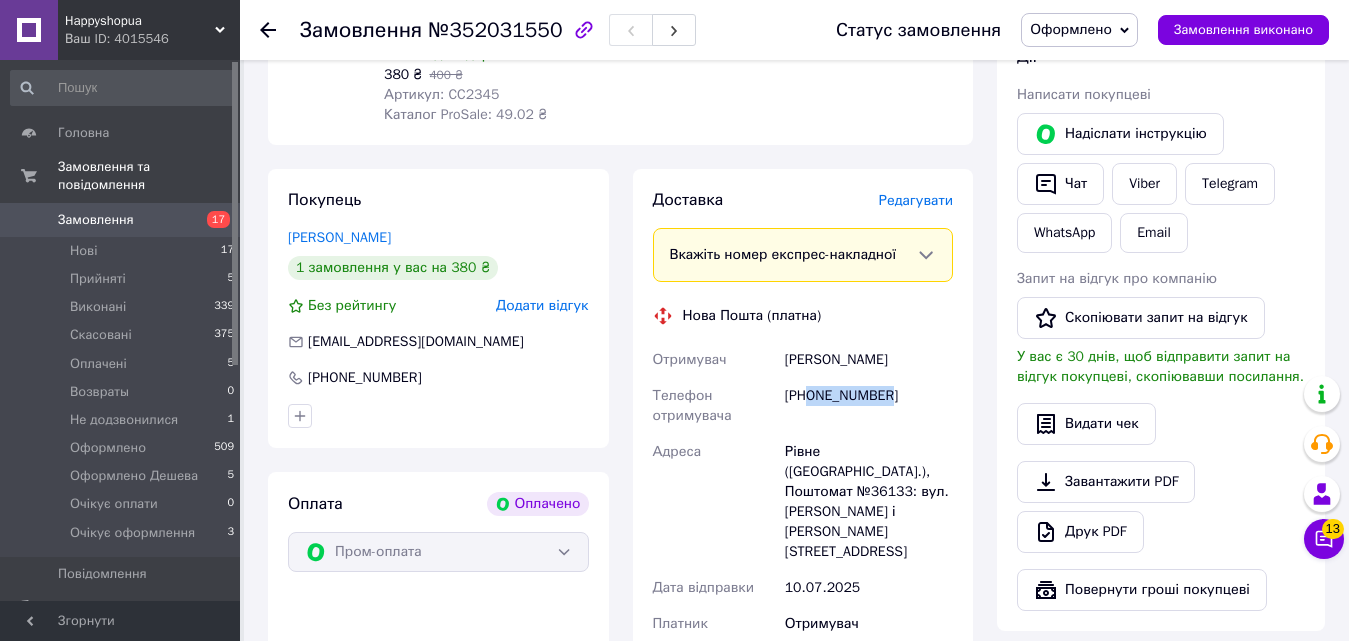 click on "+380680361043" at bounding box center (869, 406) 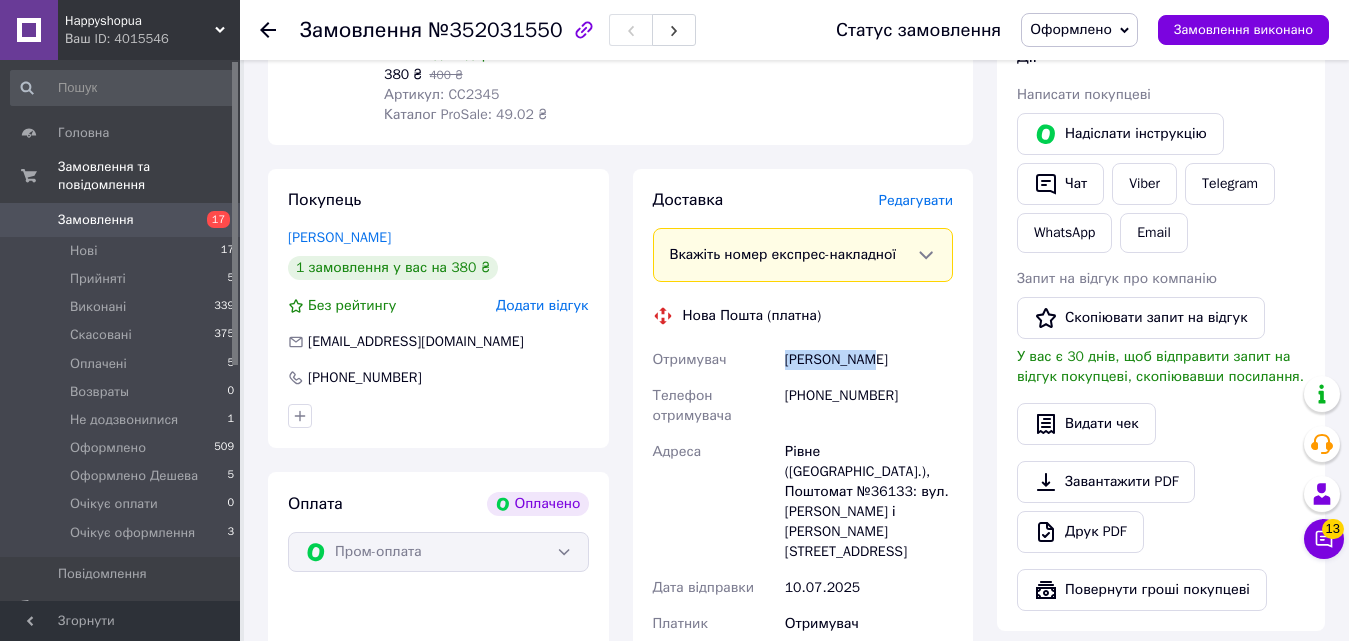 drag, startPoint x: 808, startPoint y: 336, endPoint x: 875, endPoint y: 336, distance: 67 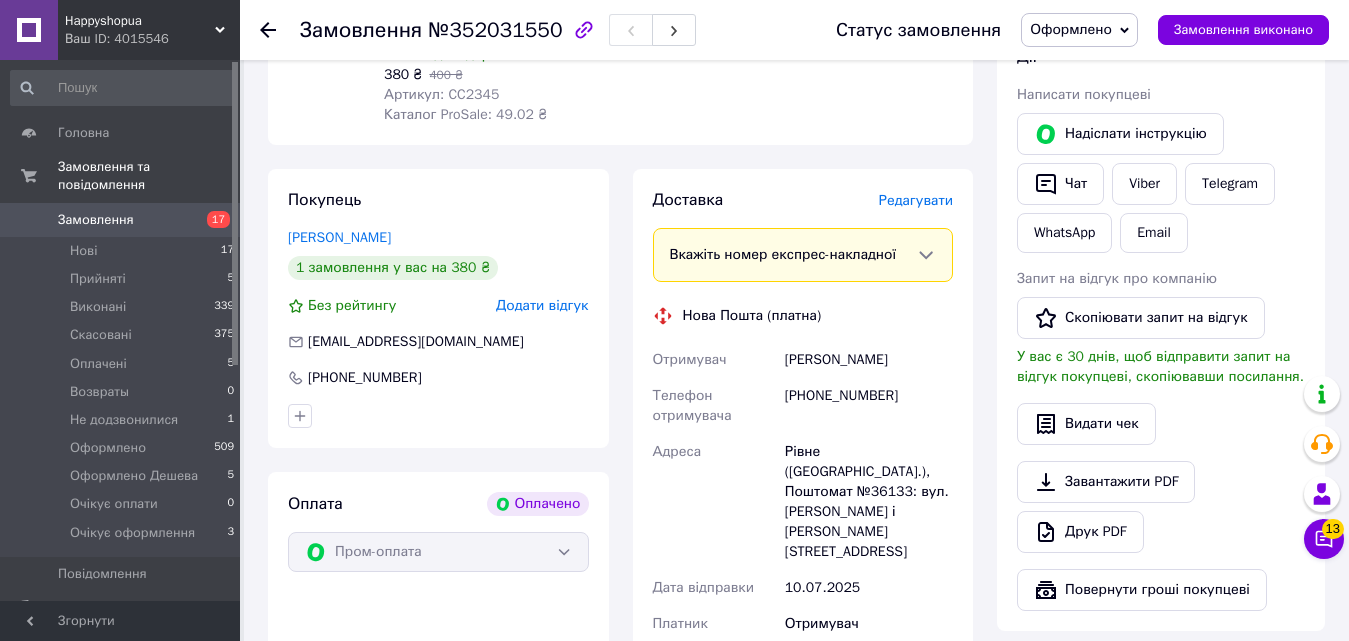 click on "Рівне (Рівненська обл.), Поштомат №36133: вул. Кулика і Гудачека, 38" at bounding box center [869, 502] 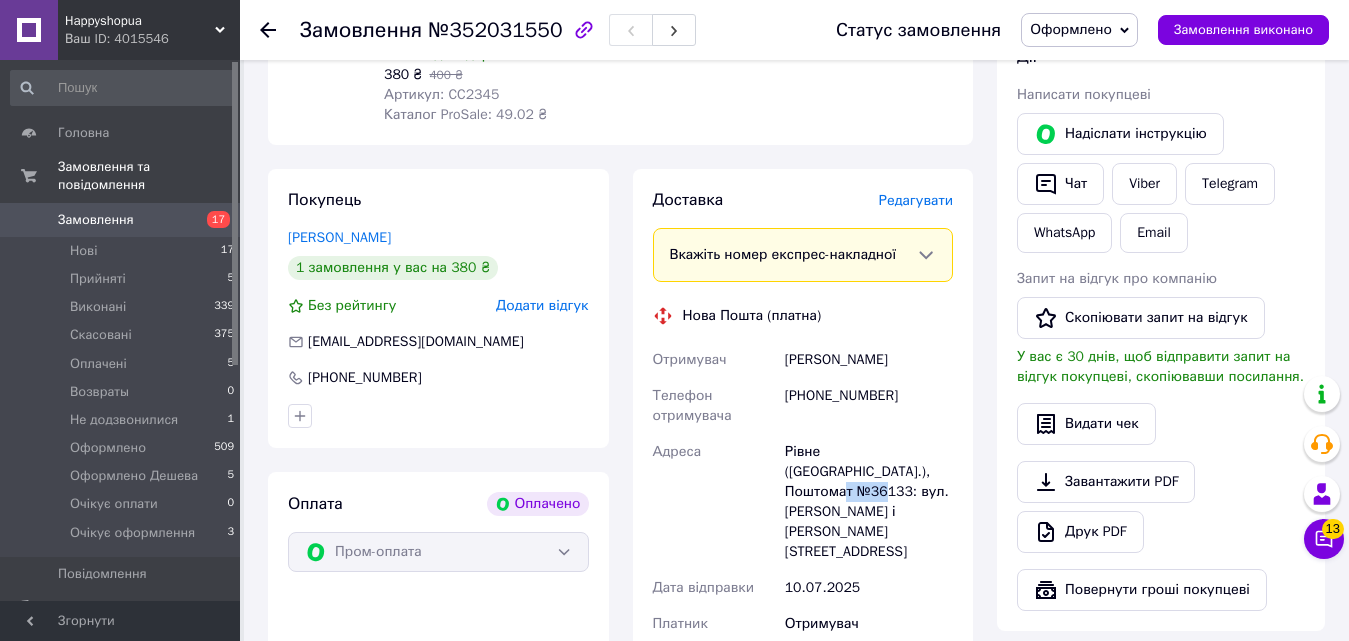 click on "Рівне (Рівненська обл.), Поштомат №36133: вул. Кулика і Гудачека, 38" at bounding box center (869, 502) 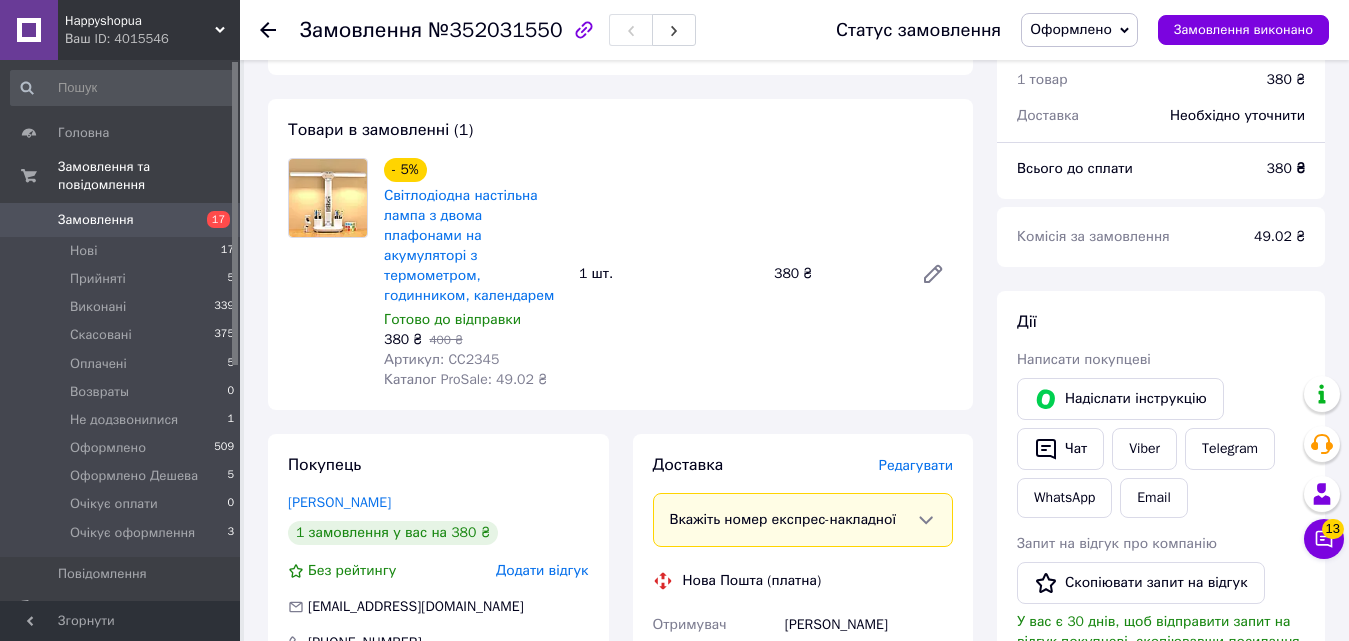 scroll, scrollTop: 100, scrollLeft: 0, axis: vertical 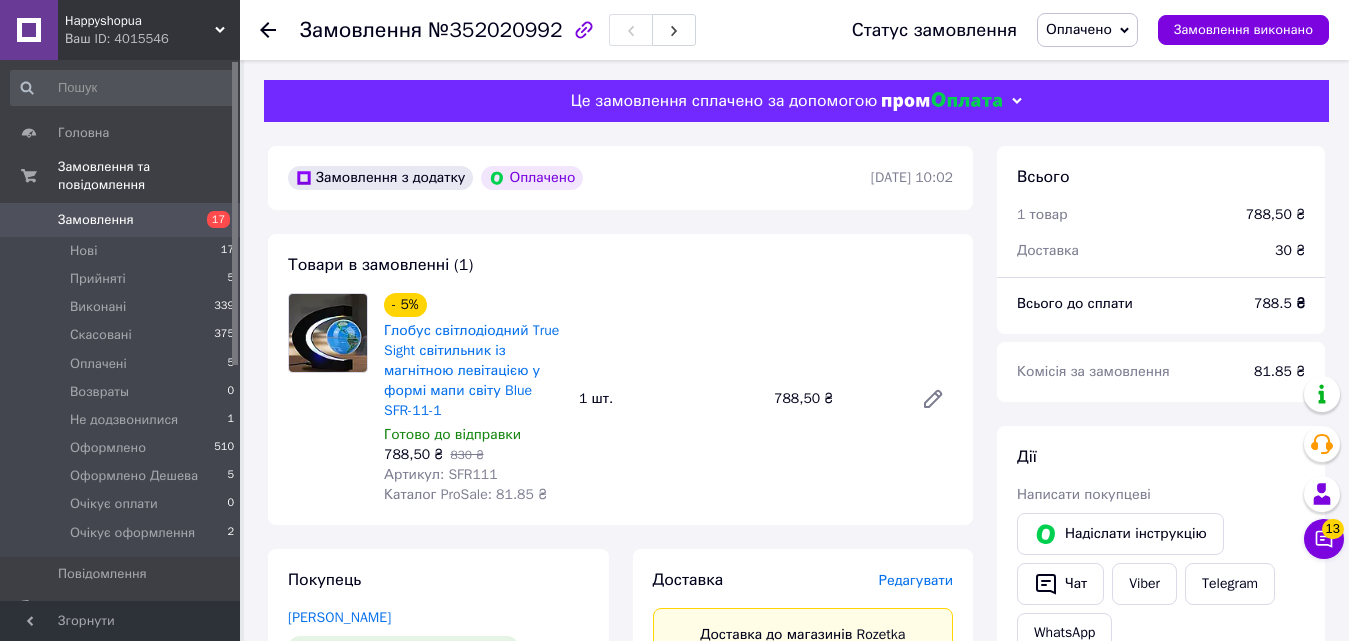click on "Артикул: SFR111" at bounding box center [441, 474] 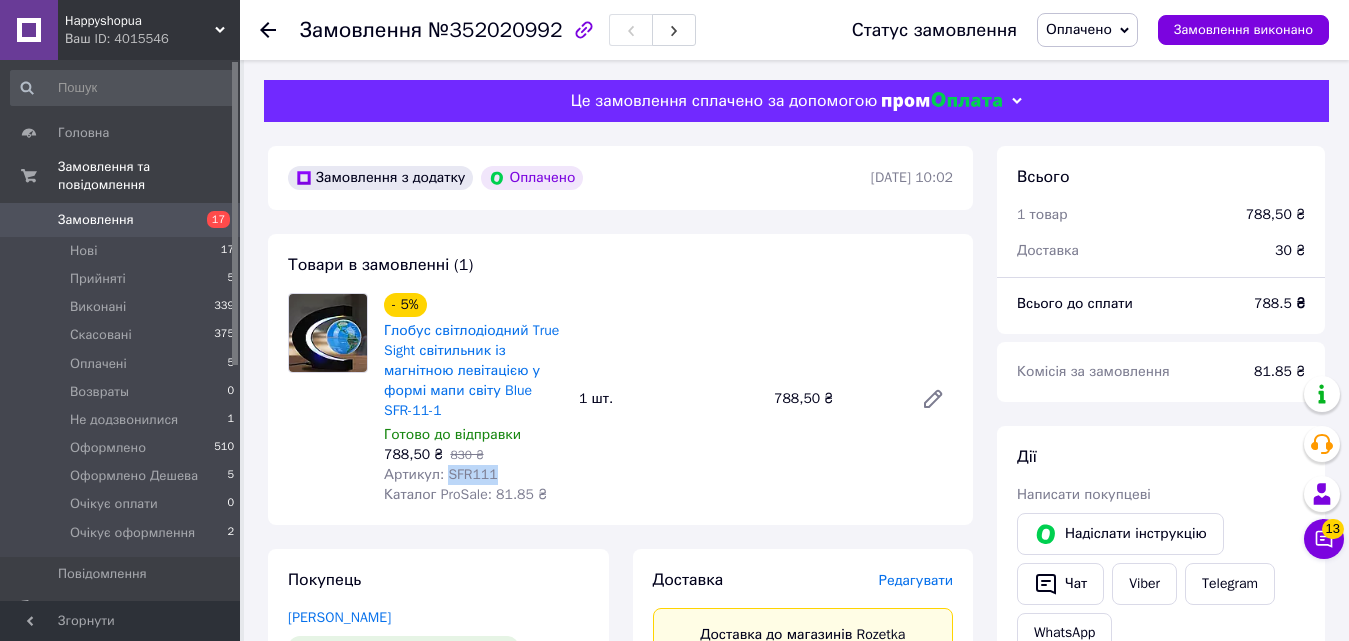 click on "Артикул: SFR111" at bounding box center [441, 474] 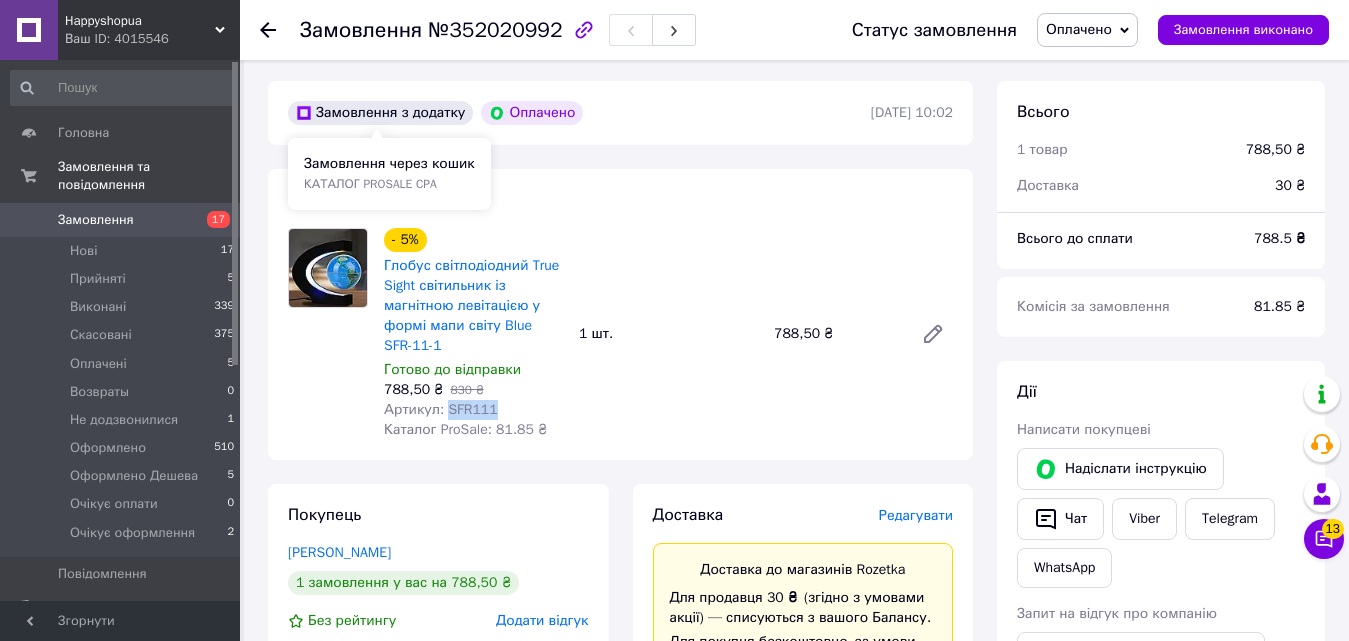 scroll, scrollTop: 100, scrollLeft: 0, axis: vertical 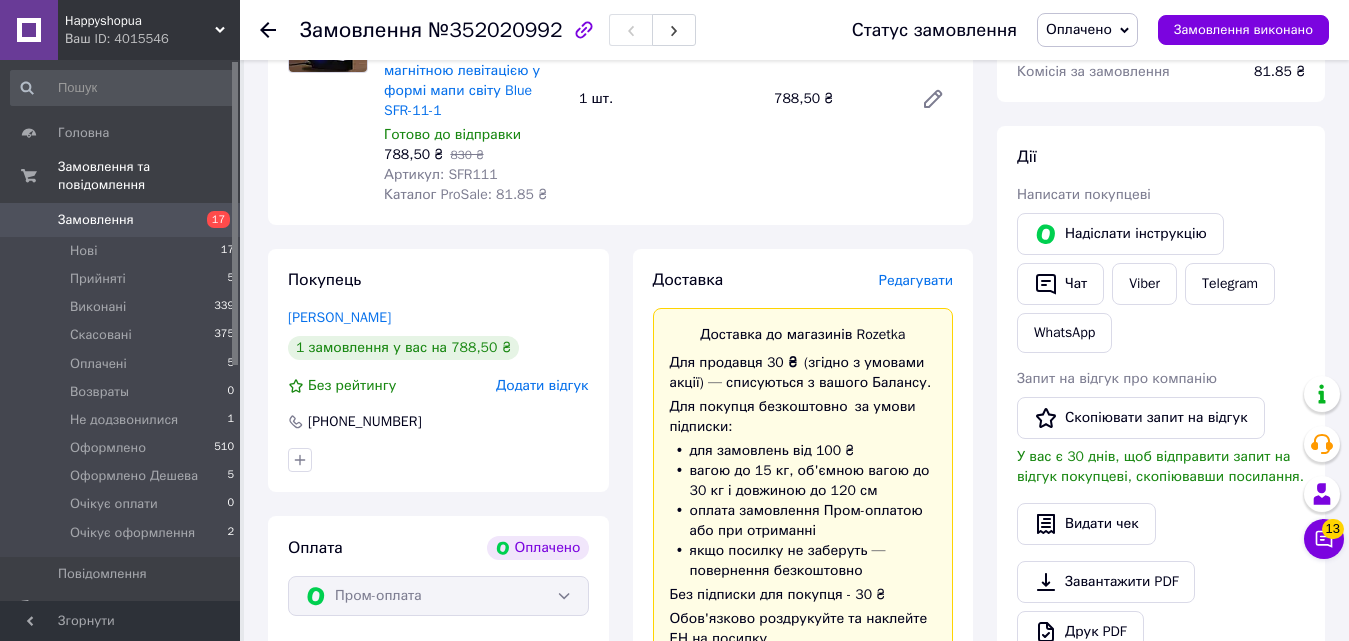 click on "Редагувати" at bounding box center [916, 280] 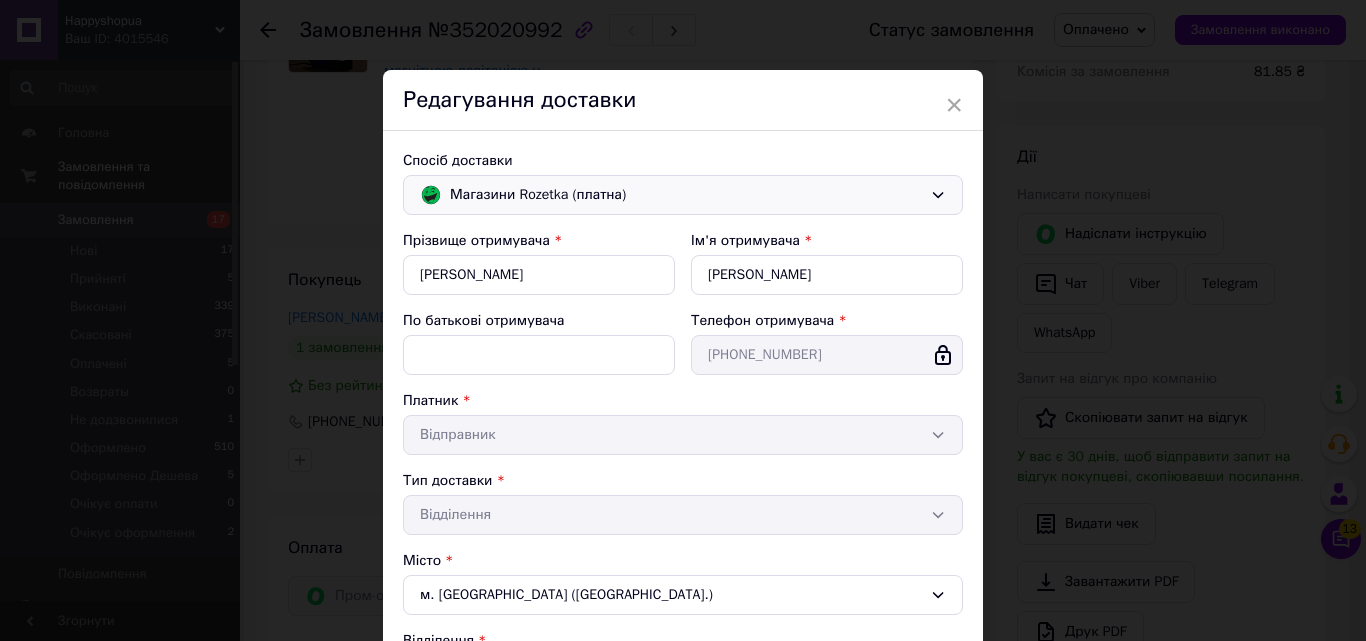 click on "Магазини Rozetka (платна)" at bounding box center (686, 195) 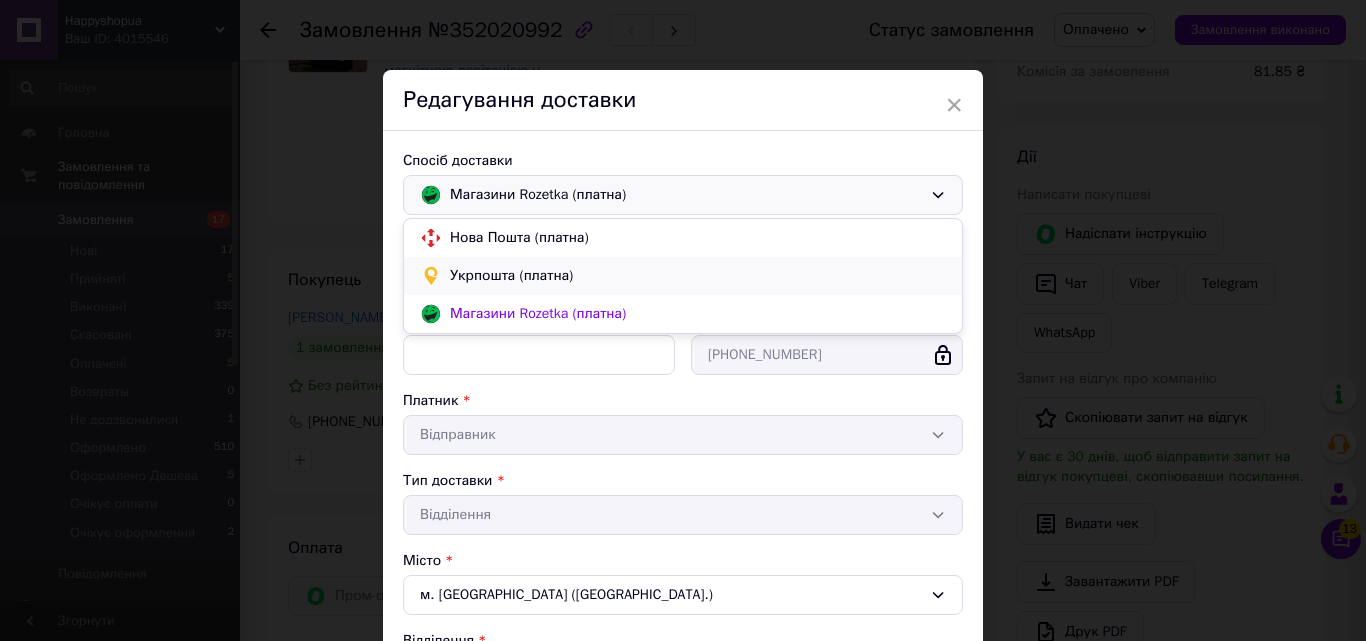 click on "Укрпошта (платна)" at bounding box center [698, 276] 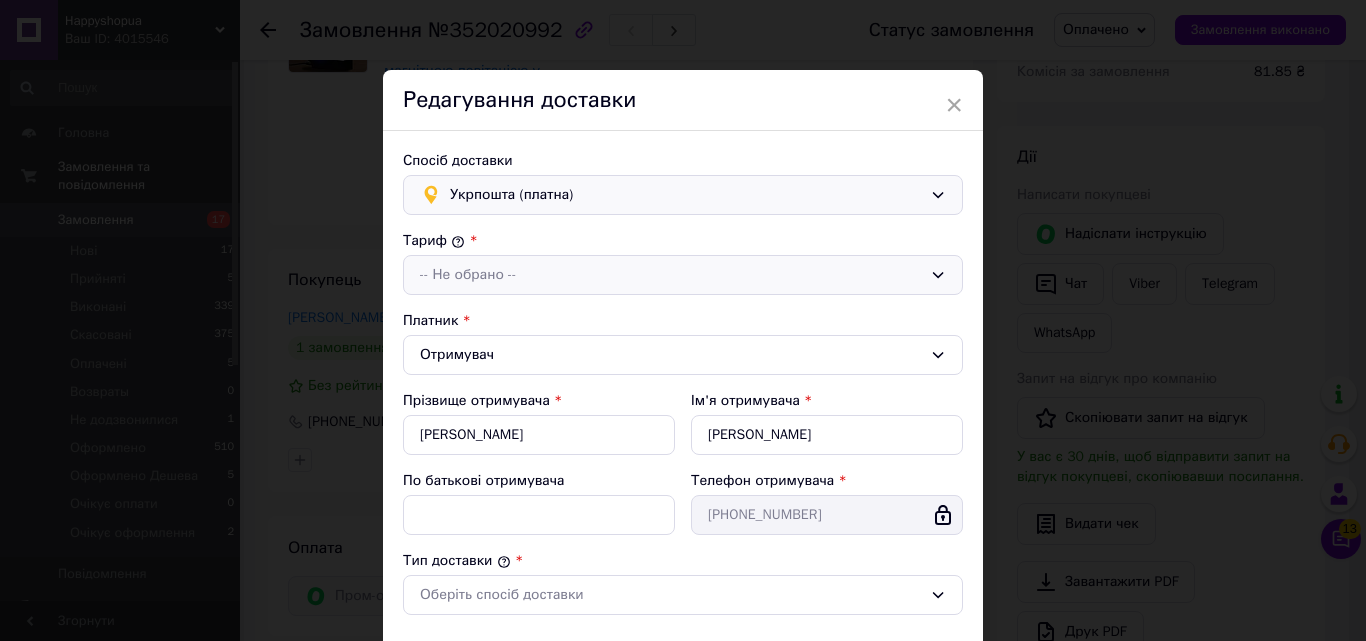 type on "788.5" 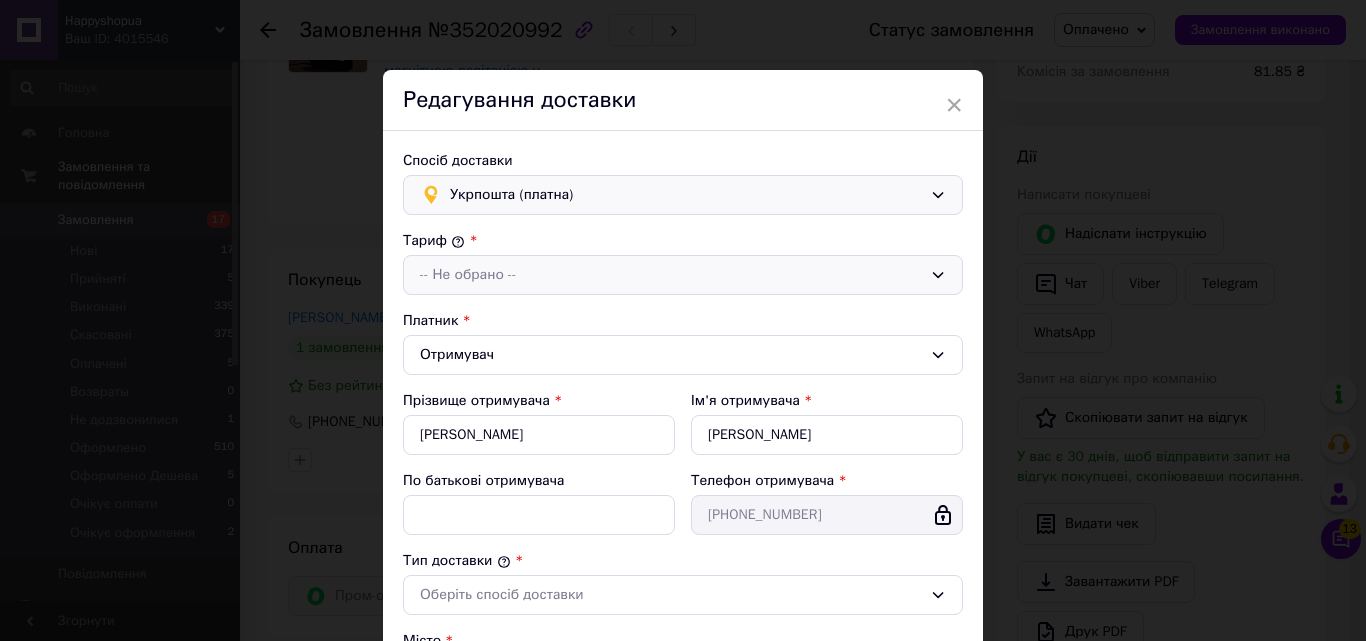 click on "-- Не обрано --" at bounding box center [671, 275] 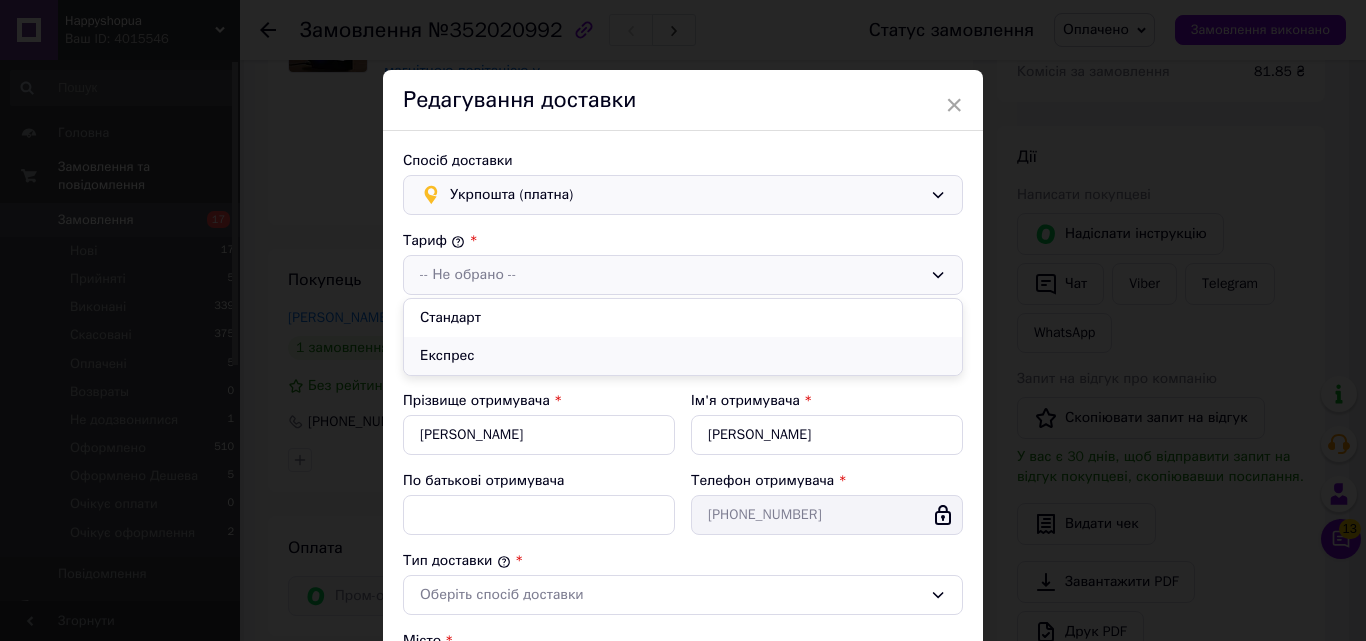 click on "Експрес" at bounding box center (683, 356) 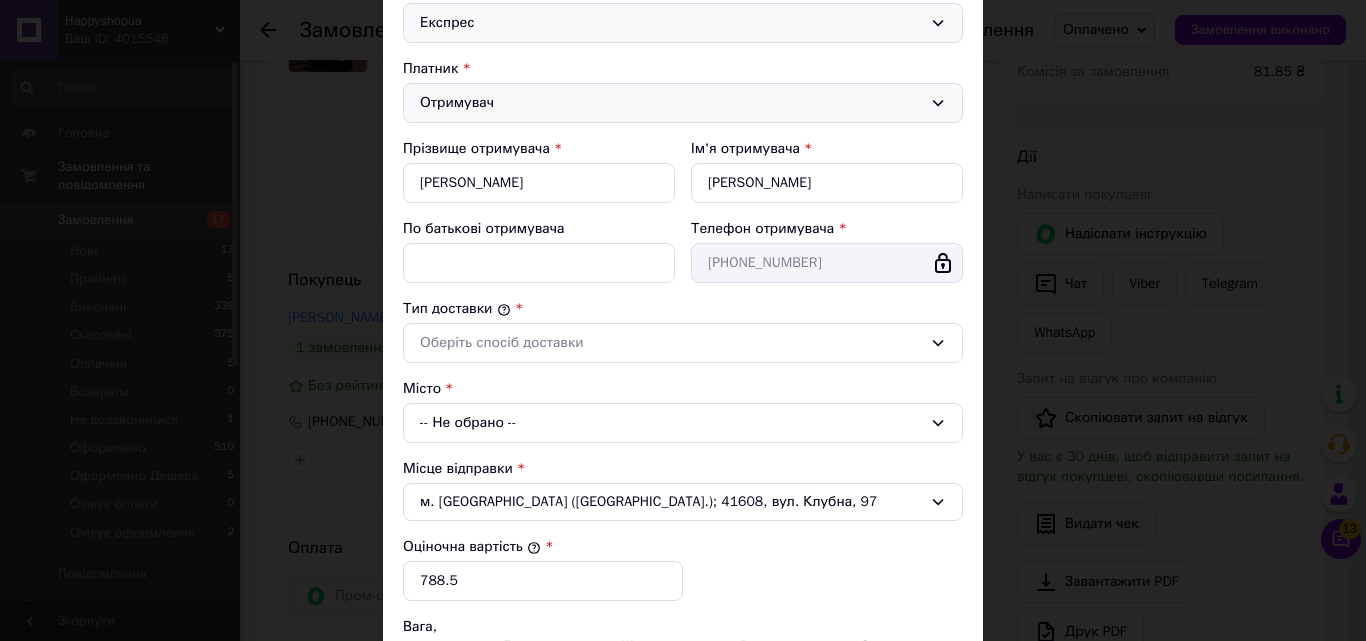 scroll, scrollTop: 300, scrollLeft: 0, axis: vertical 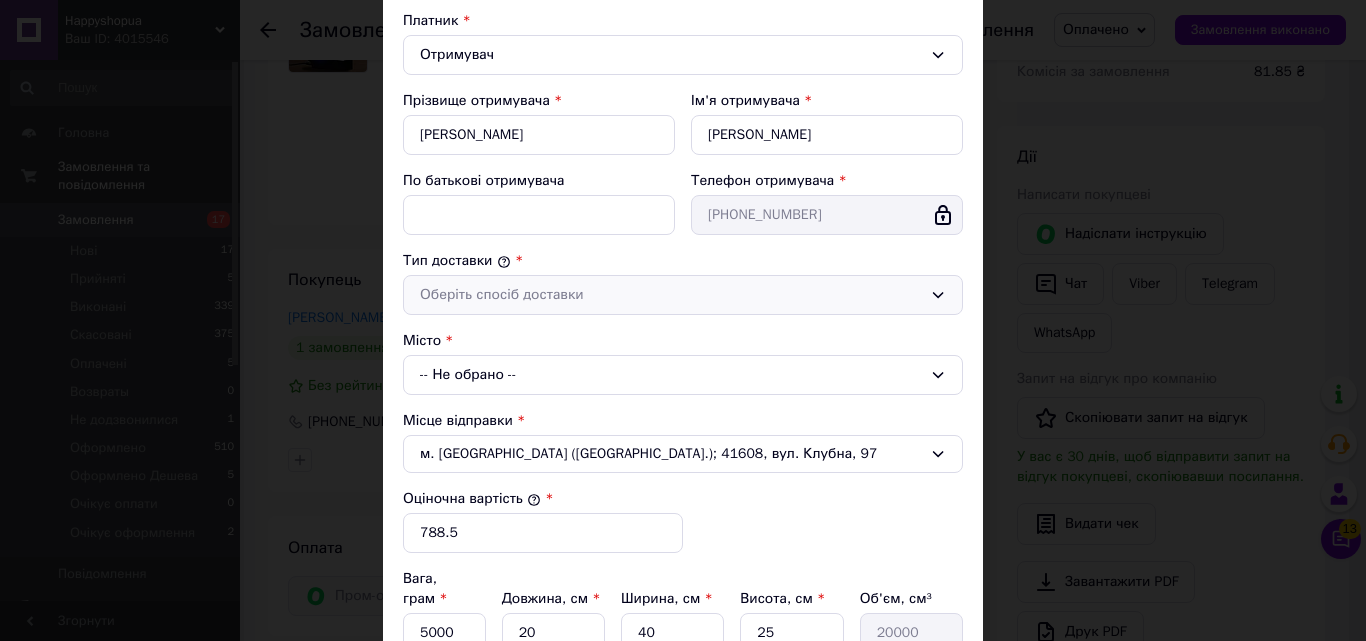 click on "Оберіть спосіб доставки" at bounding box center (683, 295) 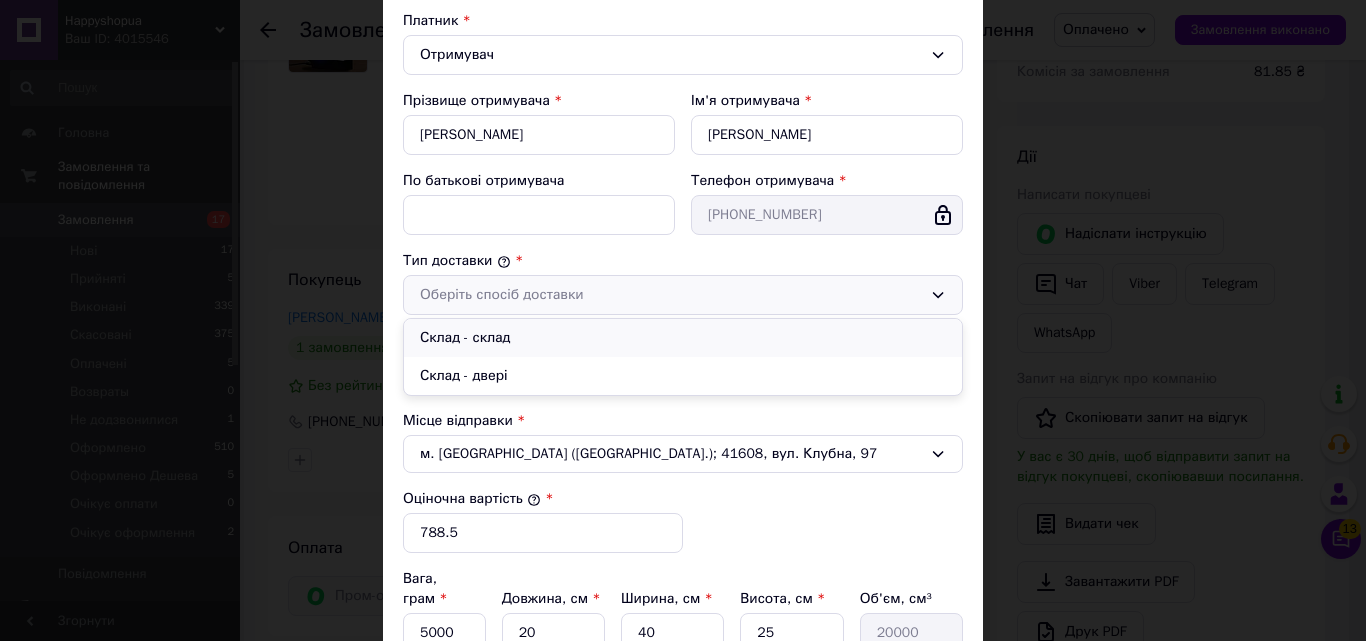 click on "Склад - склад" at bounding box center [683, 338] 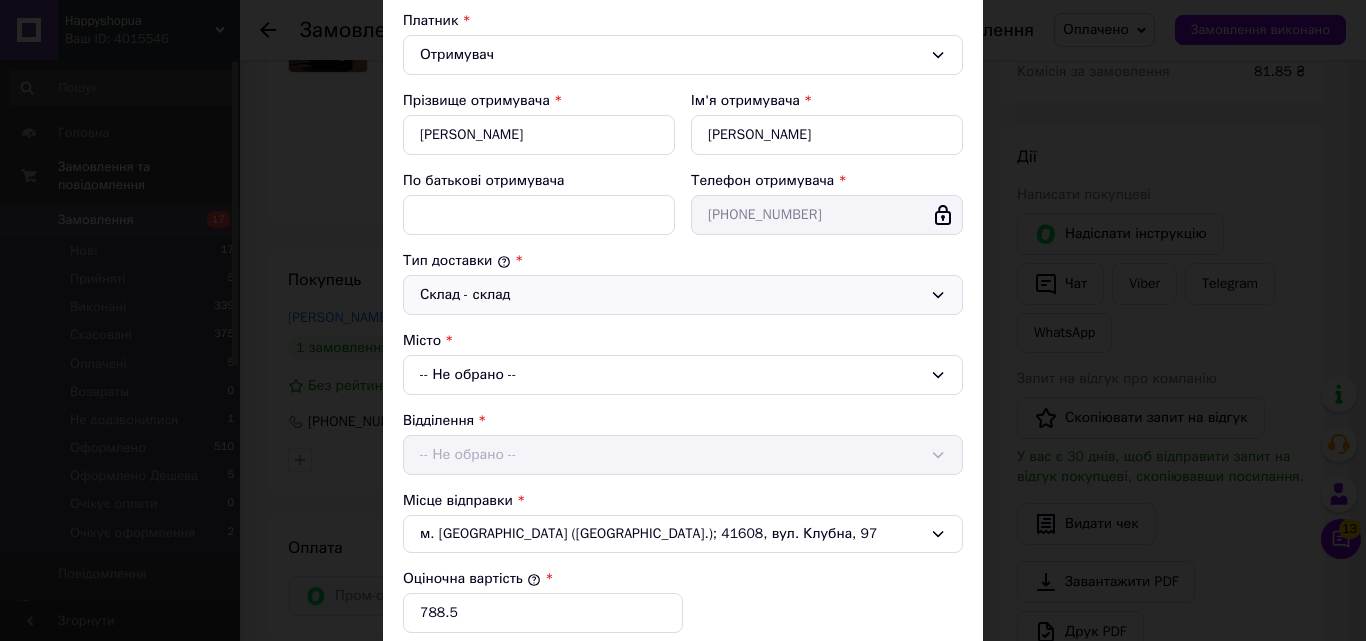 click on "-- Не обрано --" at bounding box center (683, 375) 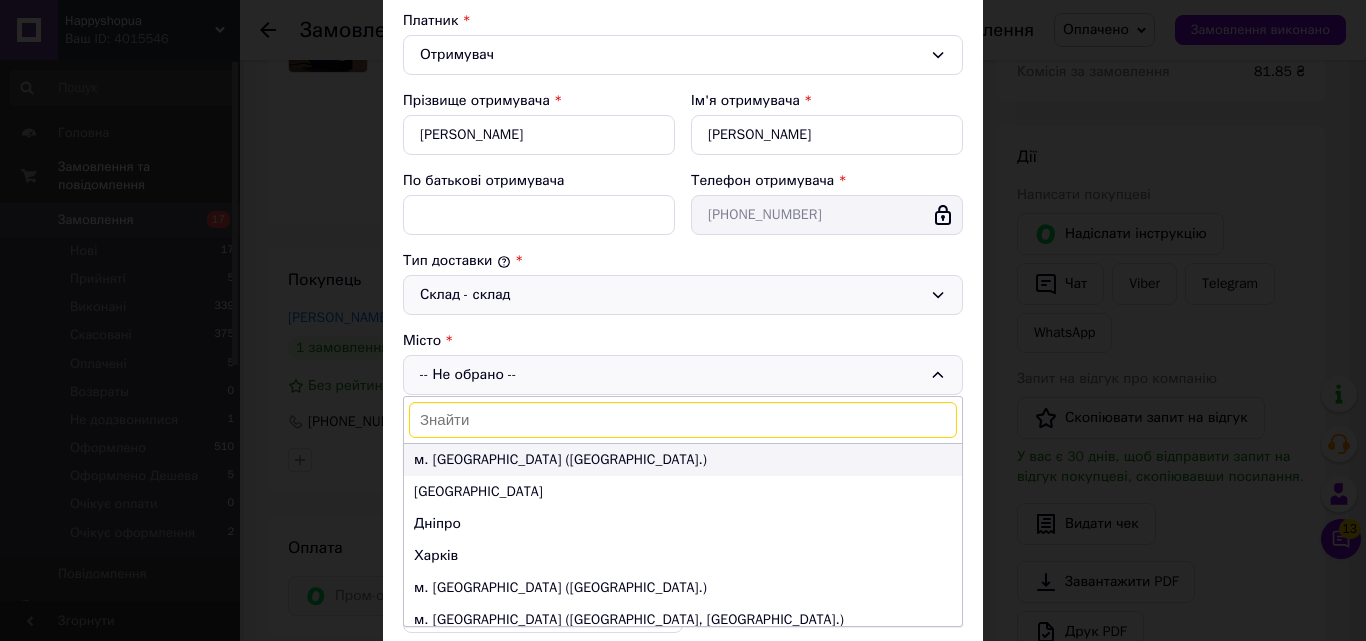 click on "м. Київ (Київська обл.)" at bounding box center [683, 460] 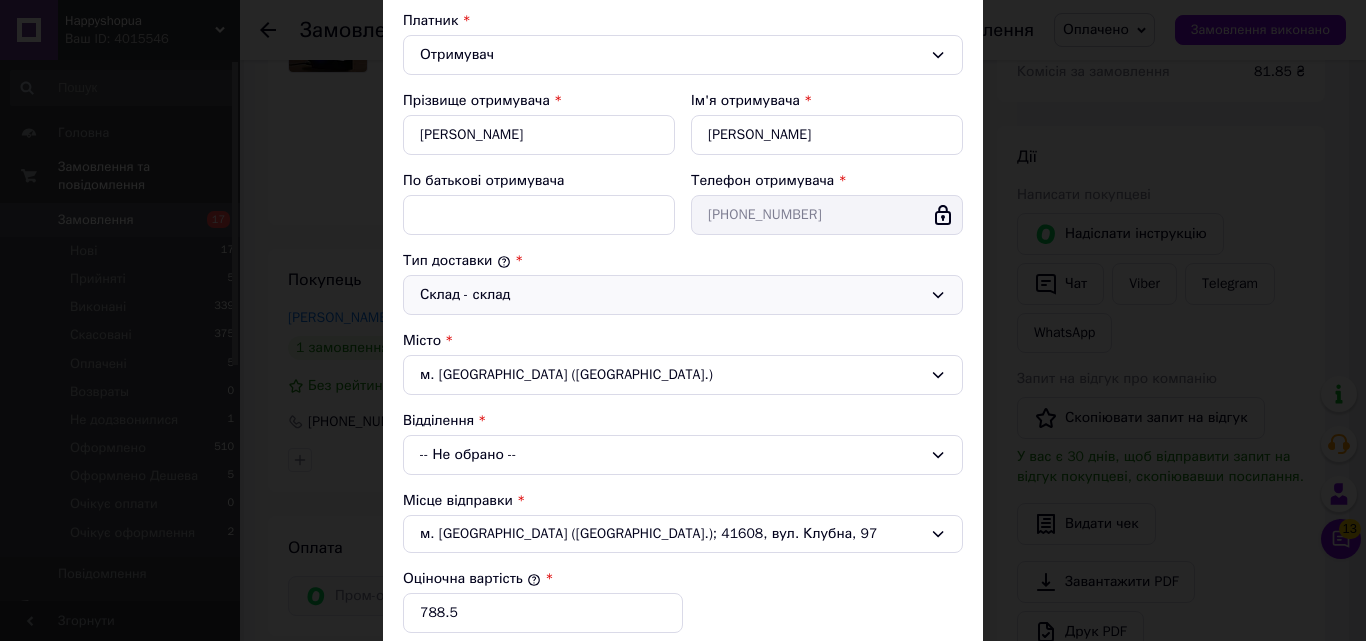 click on "-- Не обрано --" at bounding box center (683, 455) 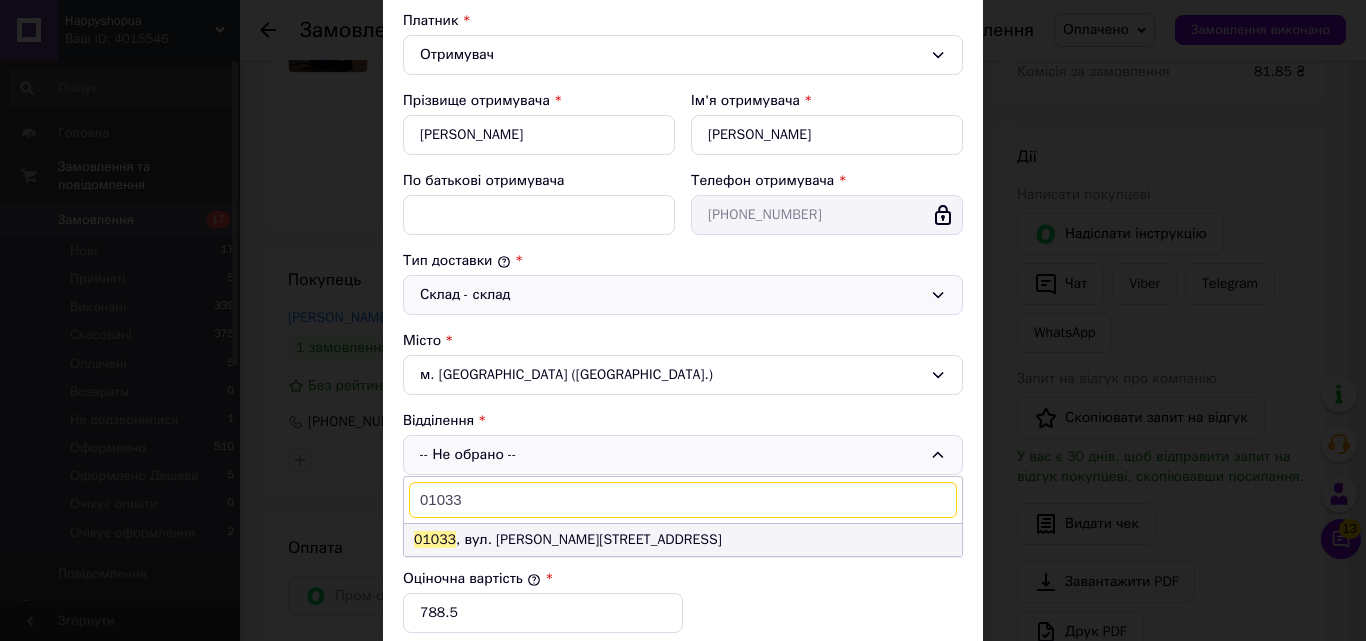 type on "01033" 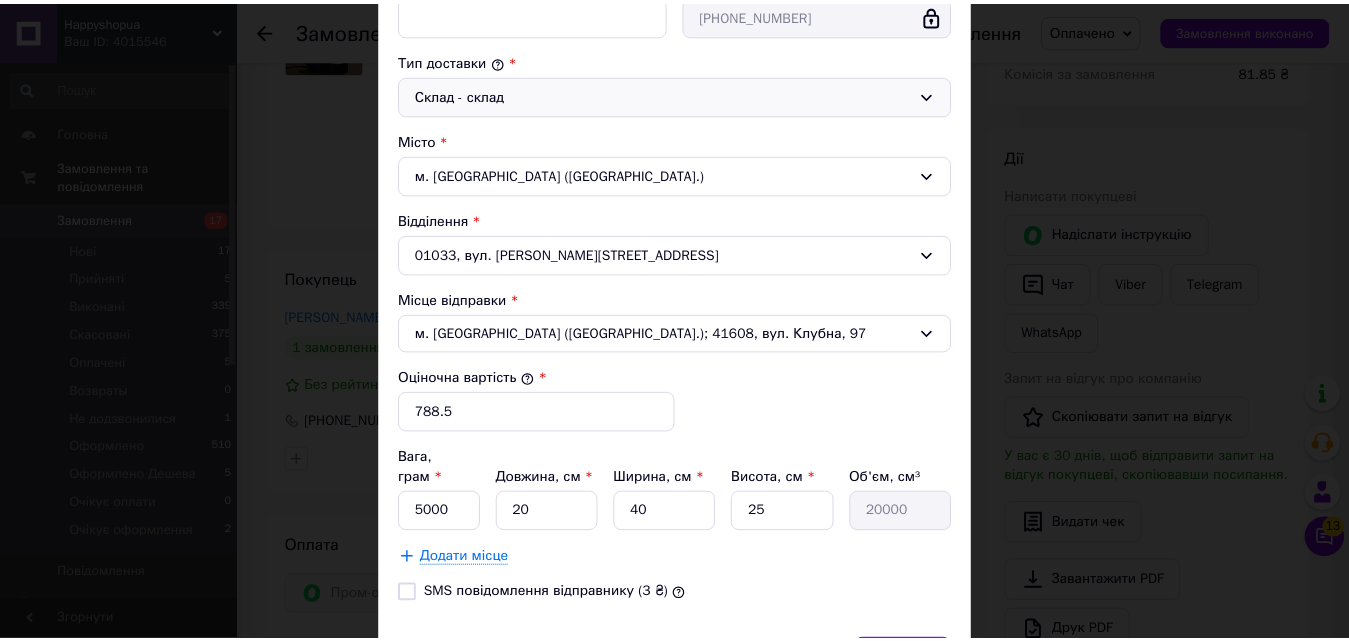 scroll, scrollTop: 610, scrollLeft: 0, axis: vertical 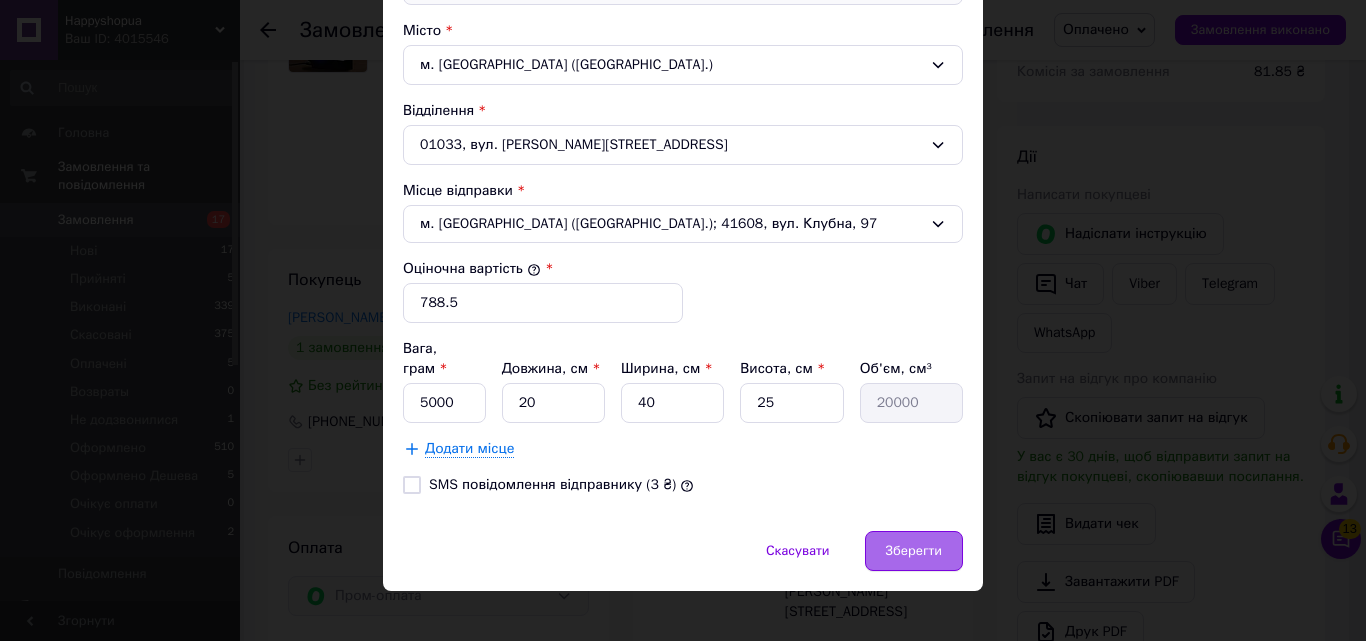 click on "Зберегти" at bounding box center [914, 551] 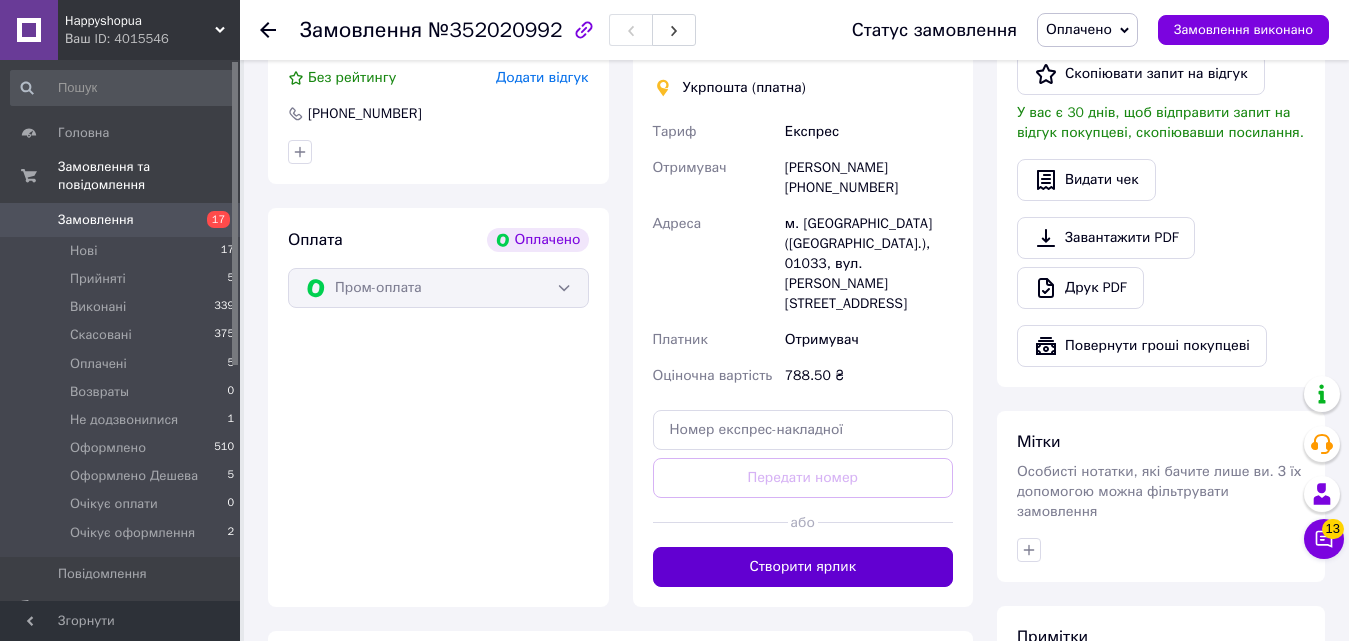 scroll, scrollTop: 700, scrollLeft: 0, axis: vertical 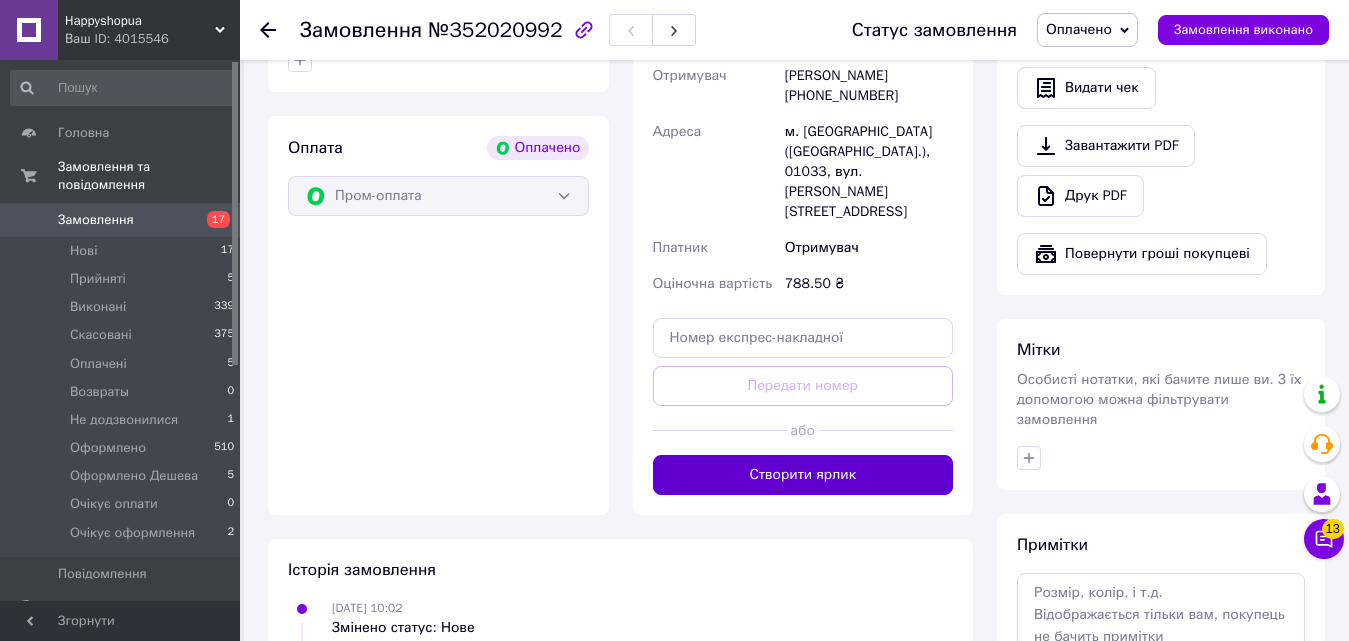 click on "Створити ярлик" at bounding box center (803, 475) 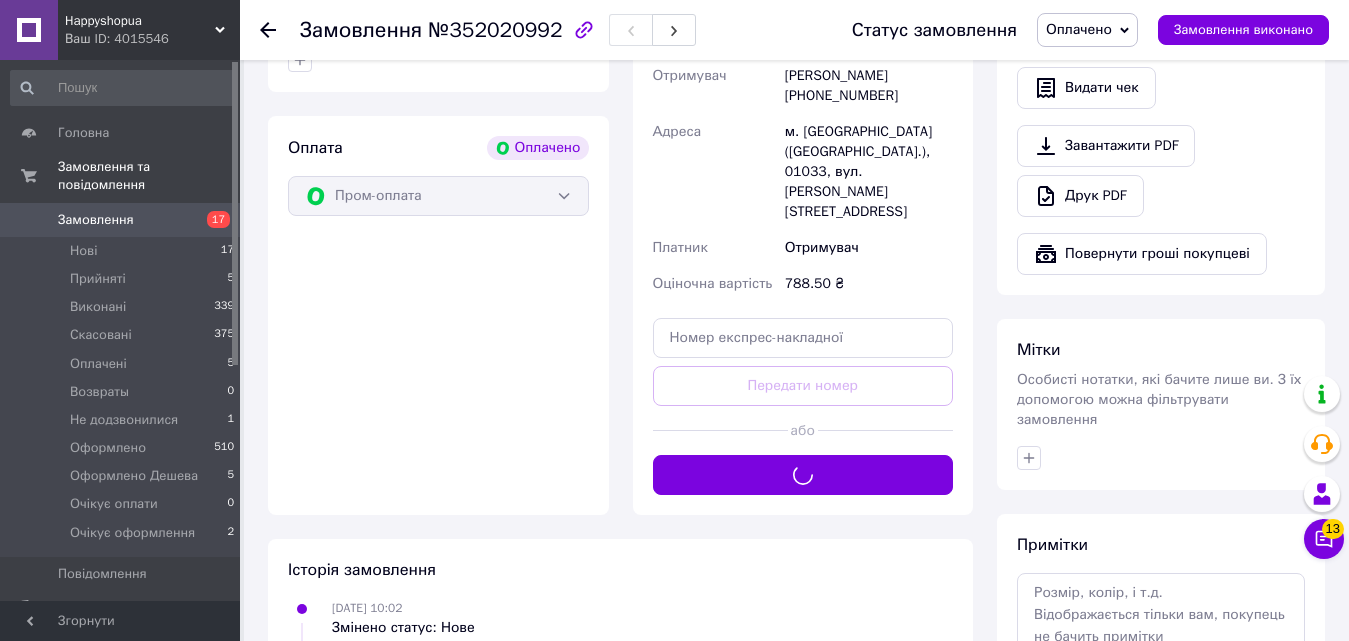 click on "Оплачено" at bounding box center (1079, 29) 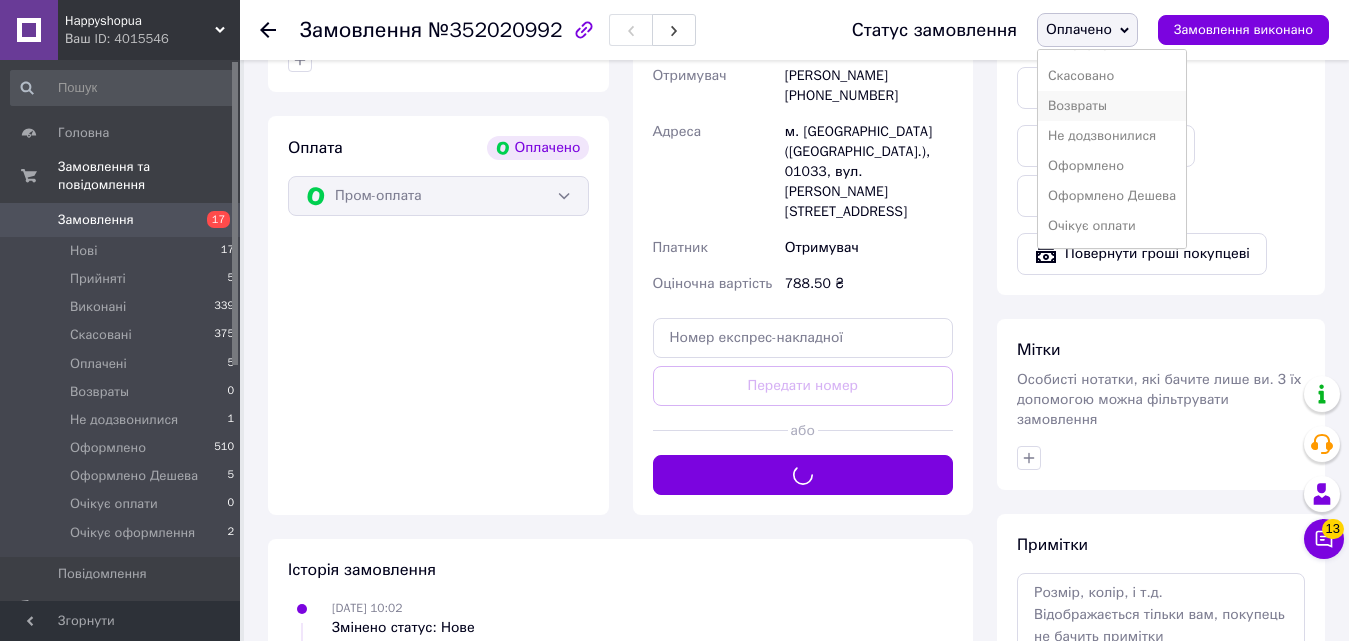 scroll, scrollTop: 82, scrollLeft: 0, axis: vertical 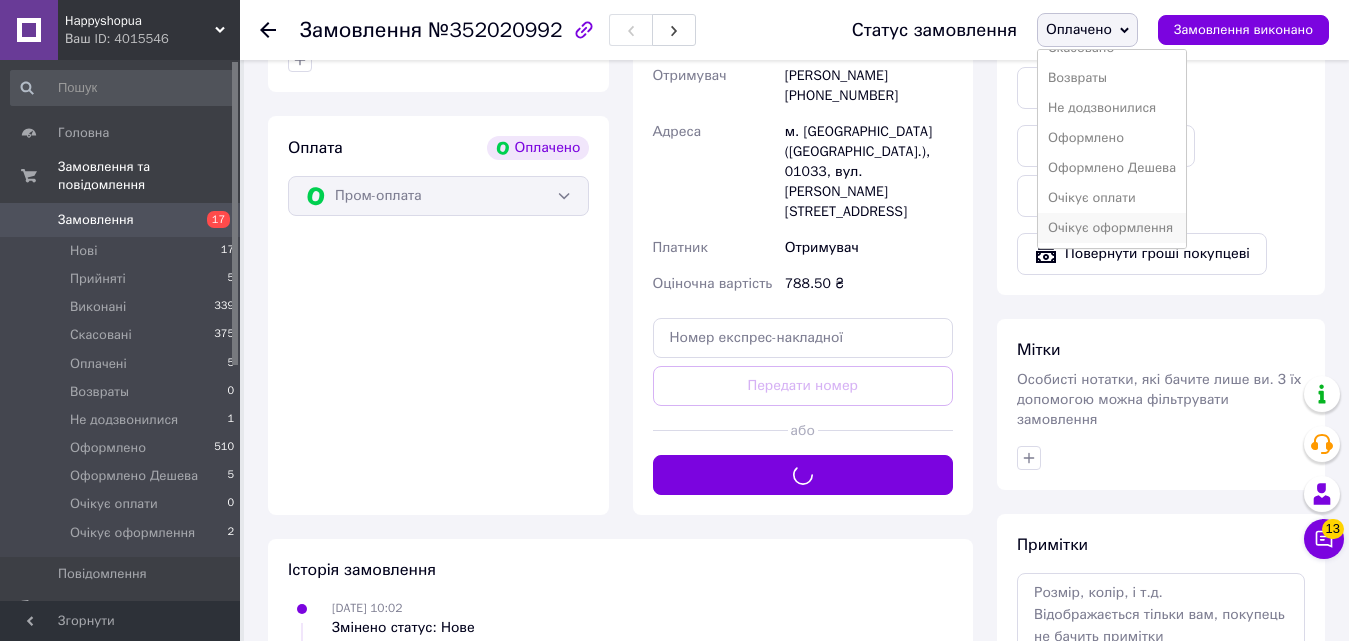 click on "Очікує оформлення" at bounding box center (1112, 228) 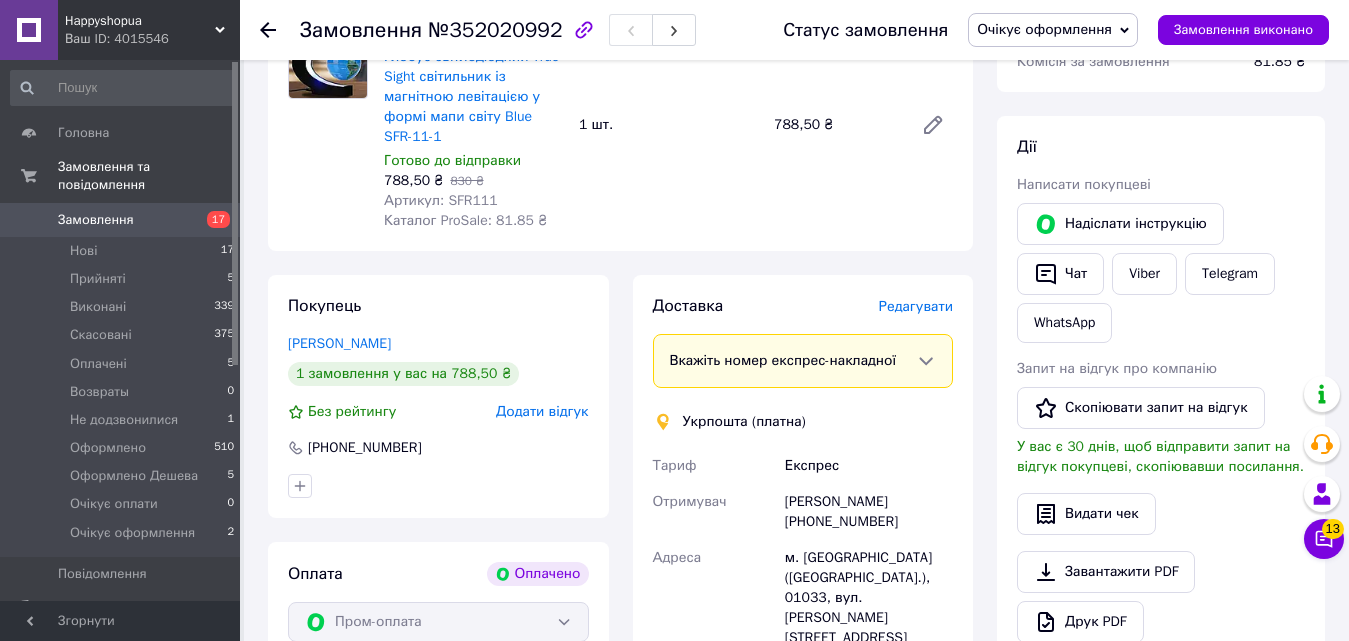 scroll, scrollTop: 200, scrollLeft: 0, axis: vertical 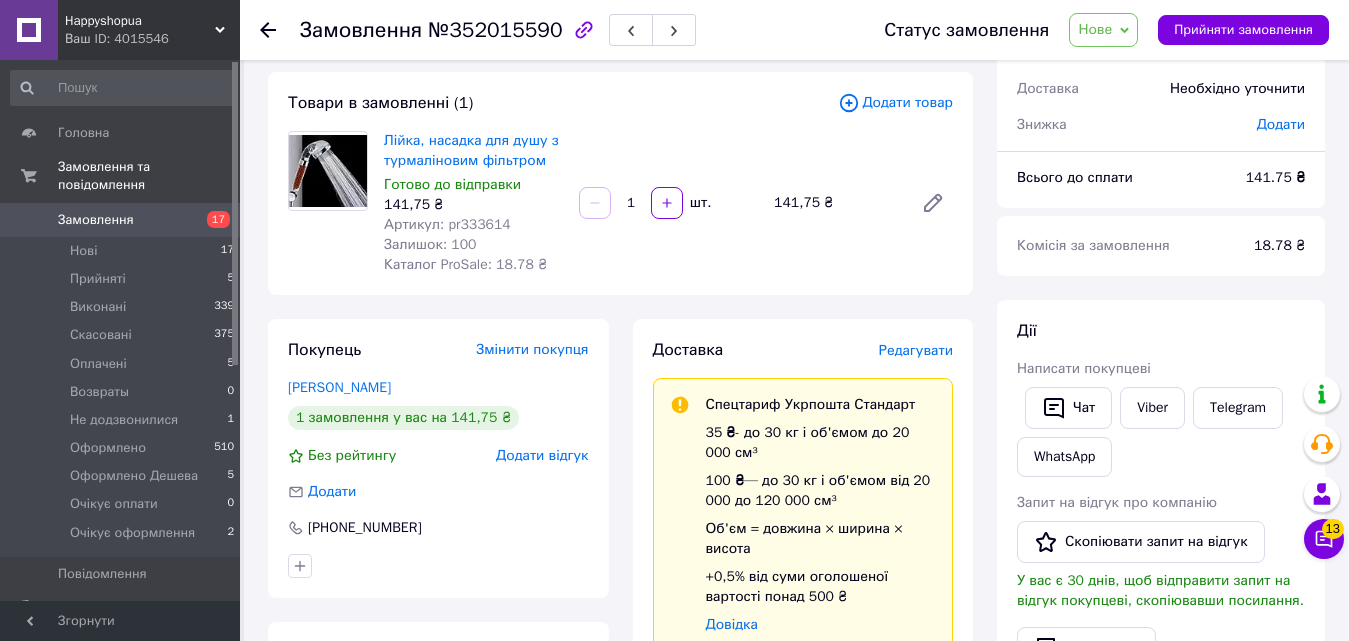click on "Нове" at bounding box center [1095, 29] 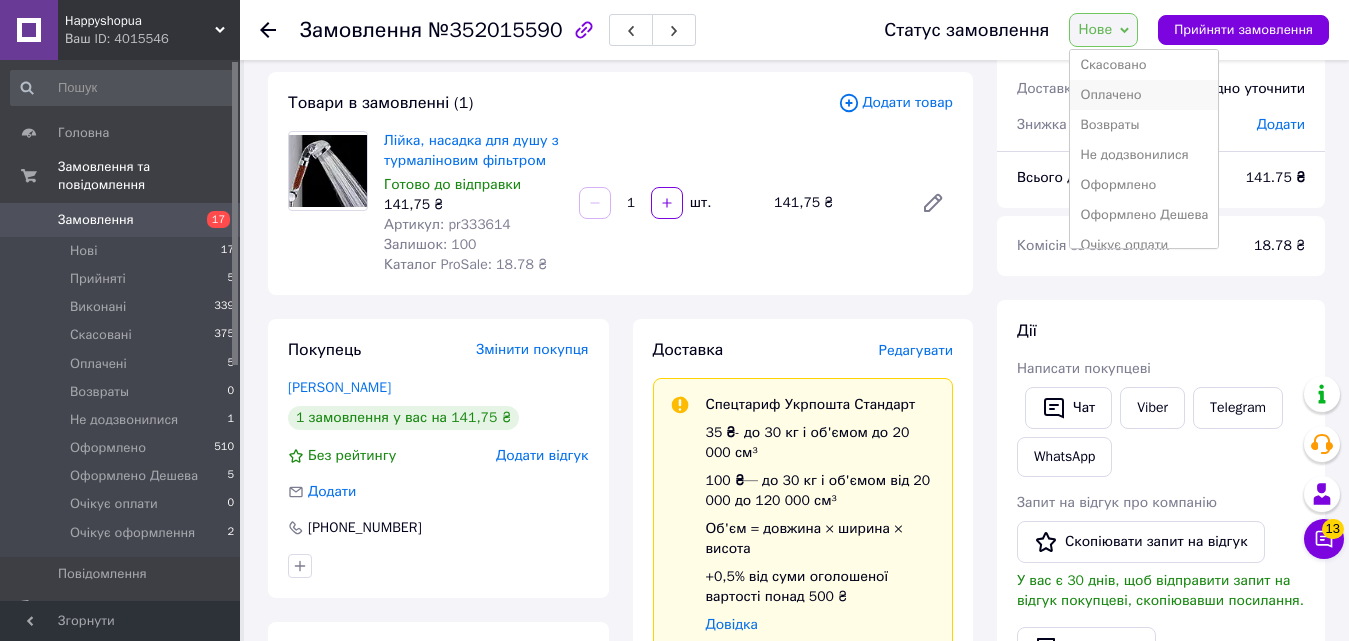 scroll, scrollTop: 100, scrollLeft: 0, axis: vertical 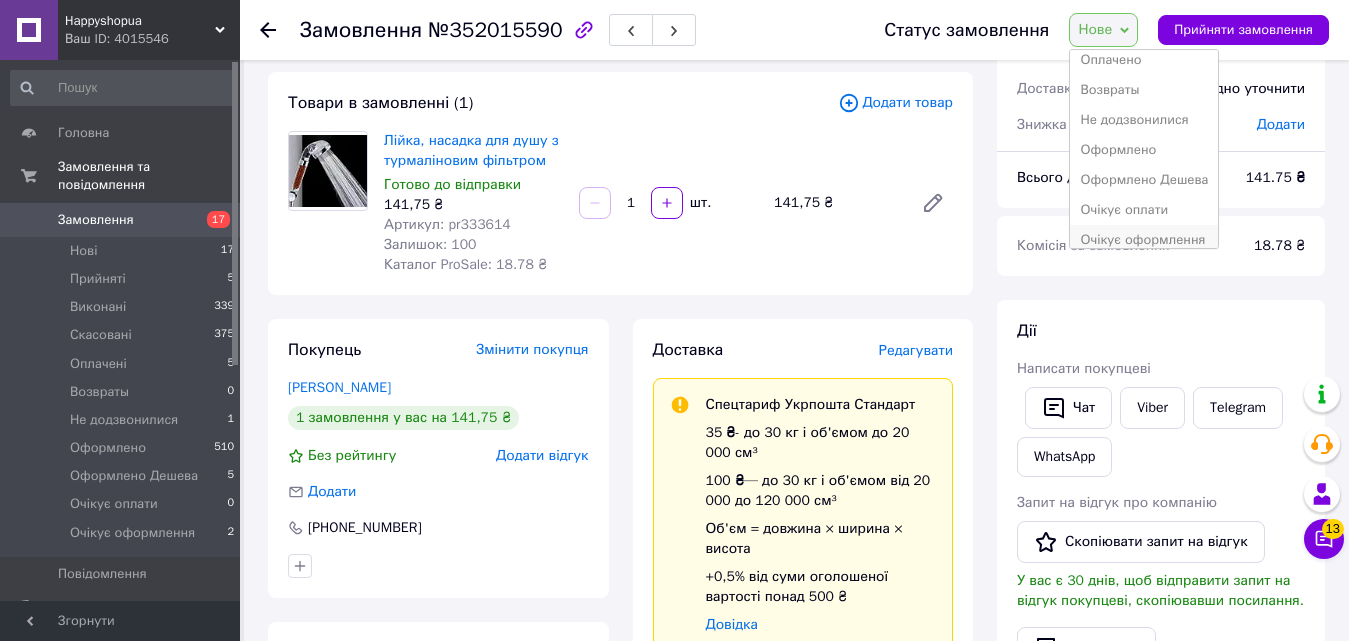 click on "Очікує оформлення" at bounding box center (1144, 240) 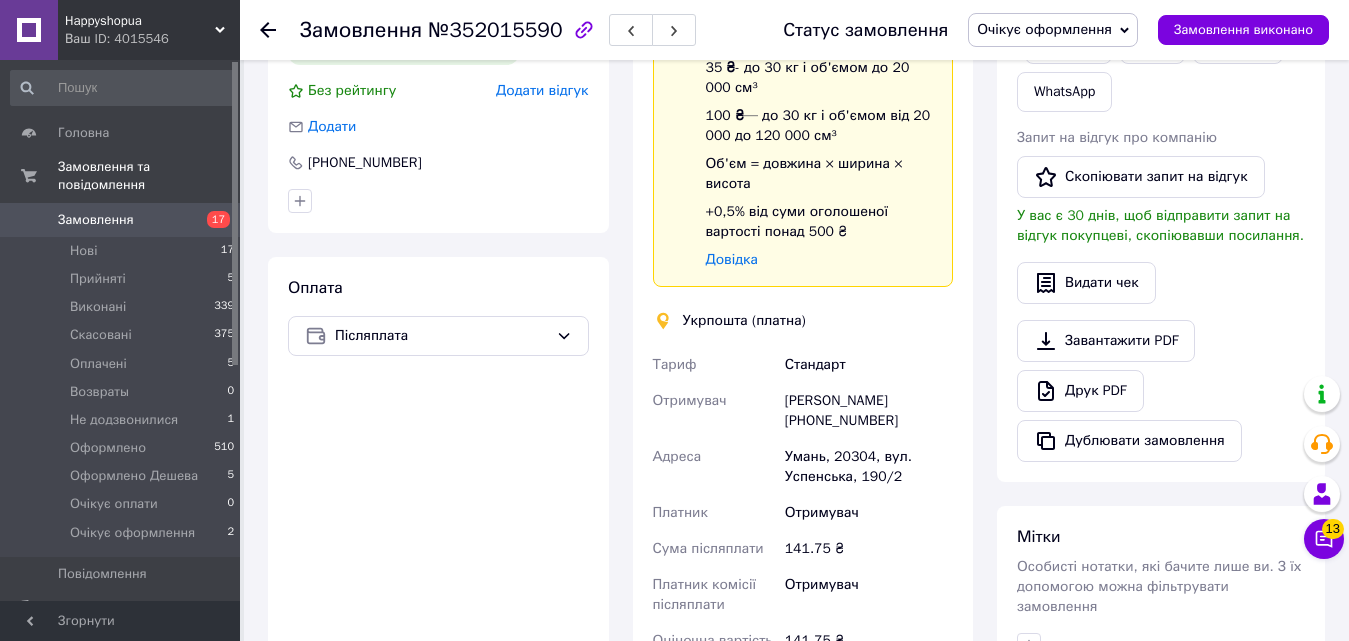 scroll, scrollTop: 500, scrollLeft: 0, axis: vertical 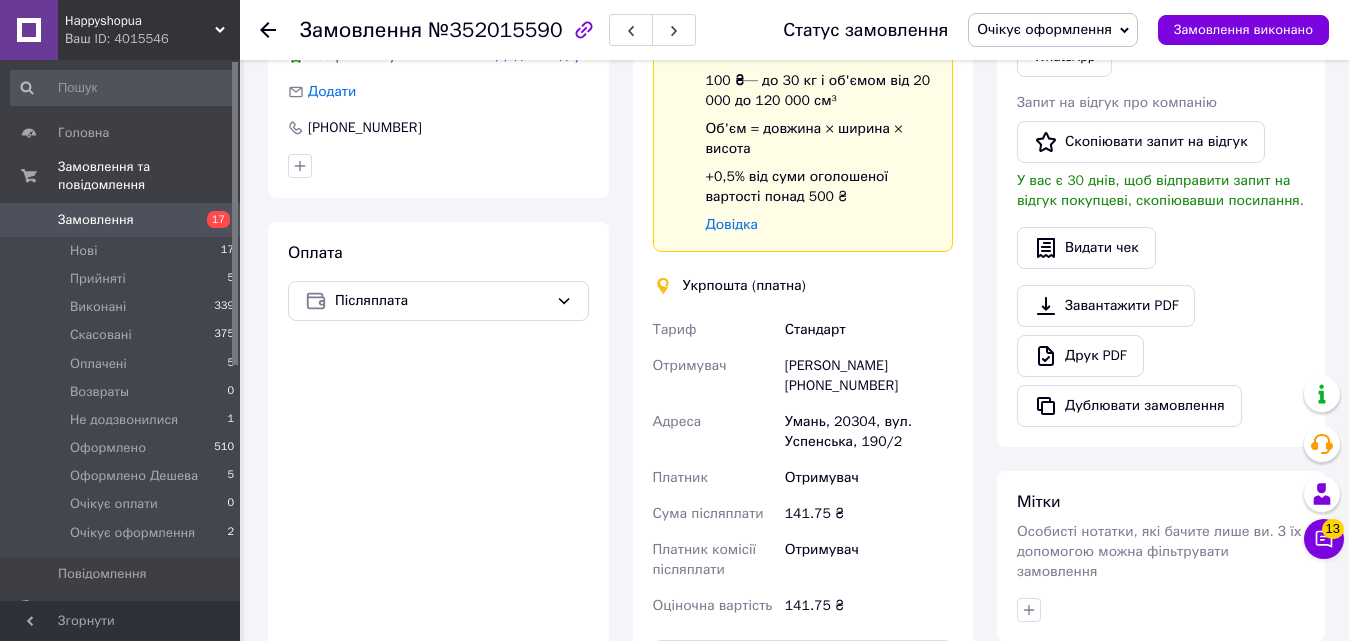 drag, startPoint x: 806, startPoint y: 384, endPoint x: 900, endPoint y: 386, distance: 94.02127 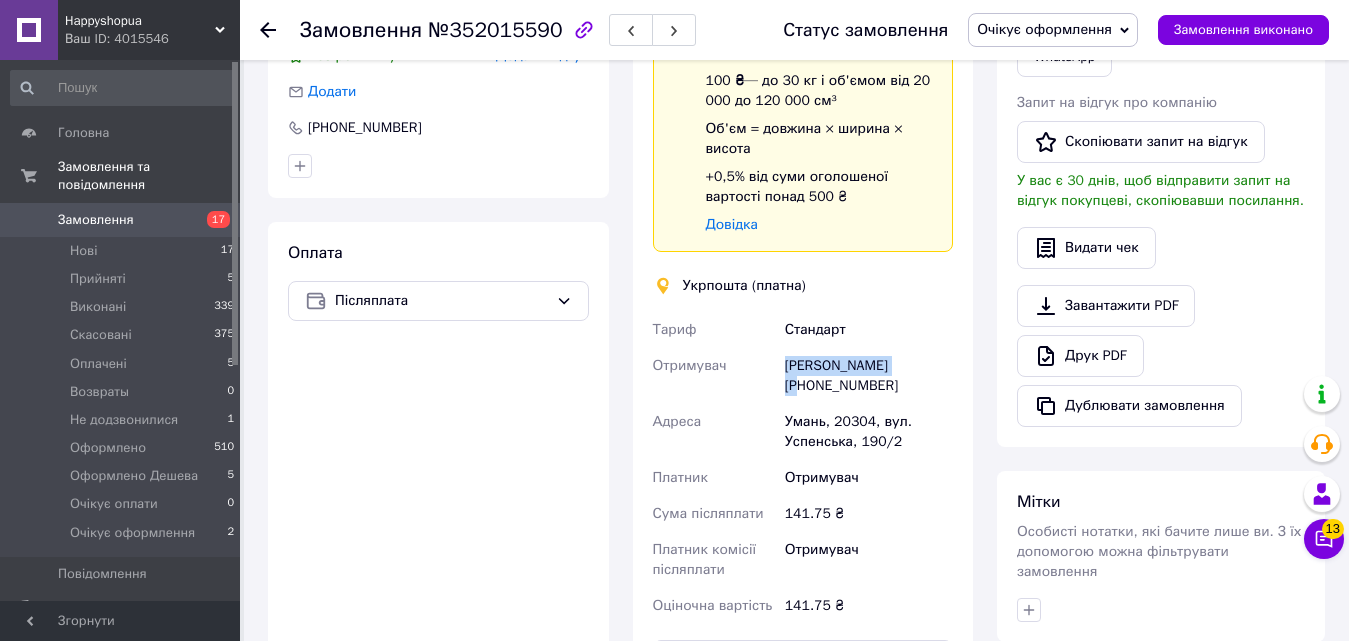 drag, startPoint x: 782, startPoint y: 358, endPoint x: 912, endPoint y: 371, distance: 130.64838 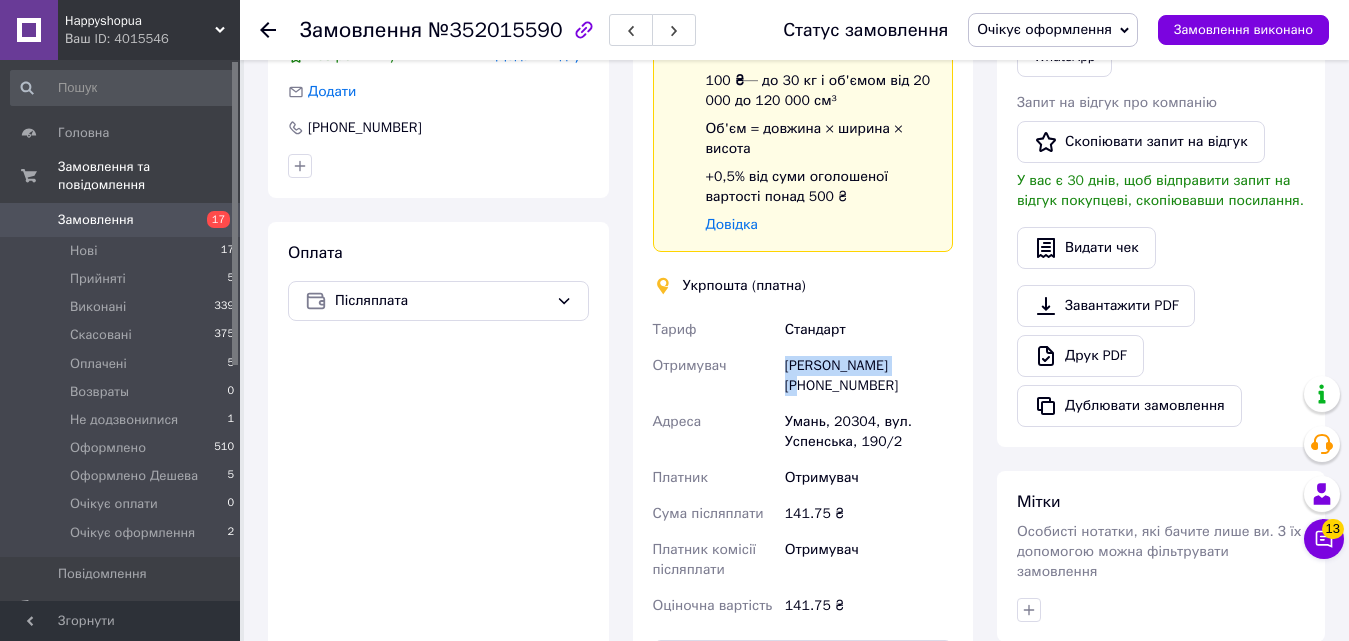 click on "[PERSON_NAME] [PHONE_NUMBER]" at bounding box center (869, 376) 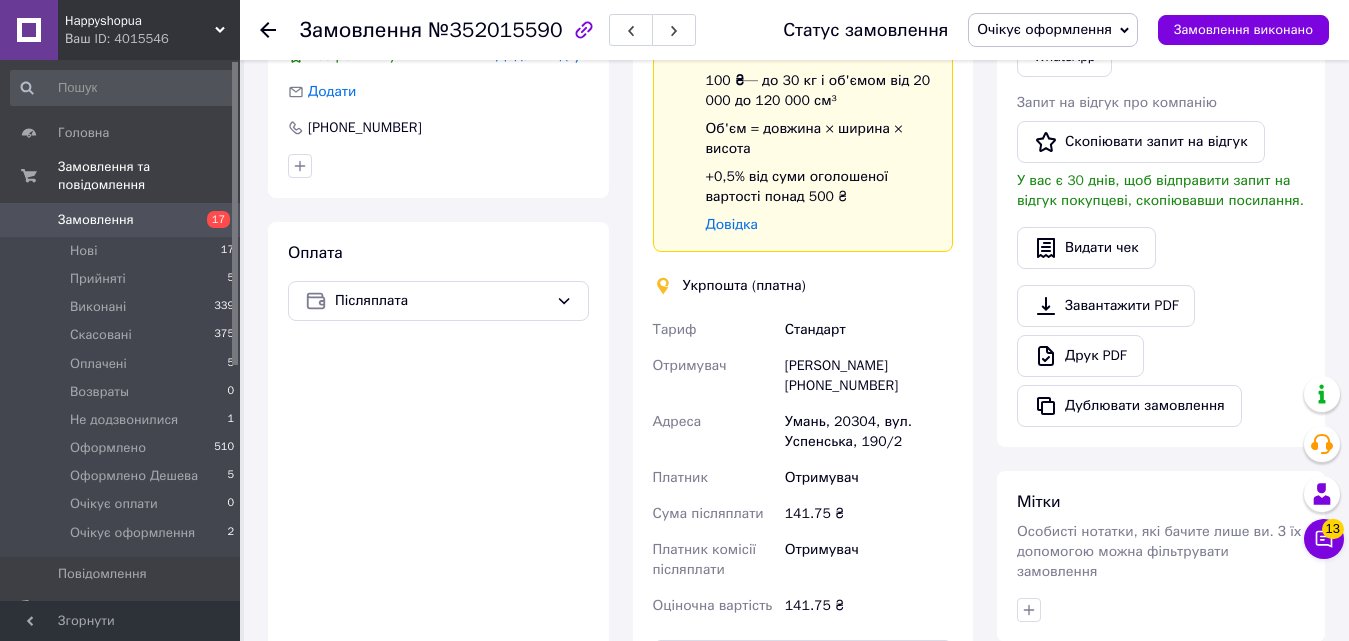 click on "Умань, 20304, вул. Успенська, 190/2" at bounding box center [869, 432] 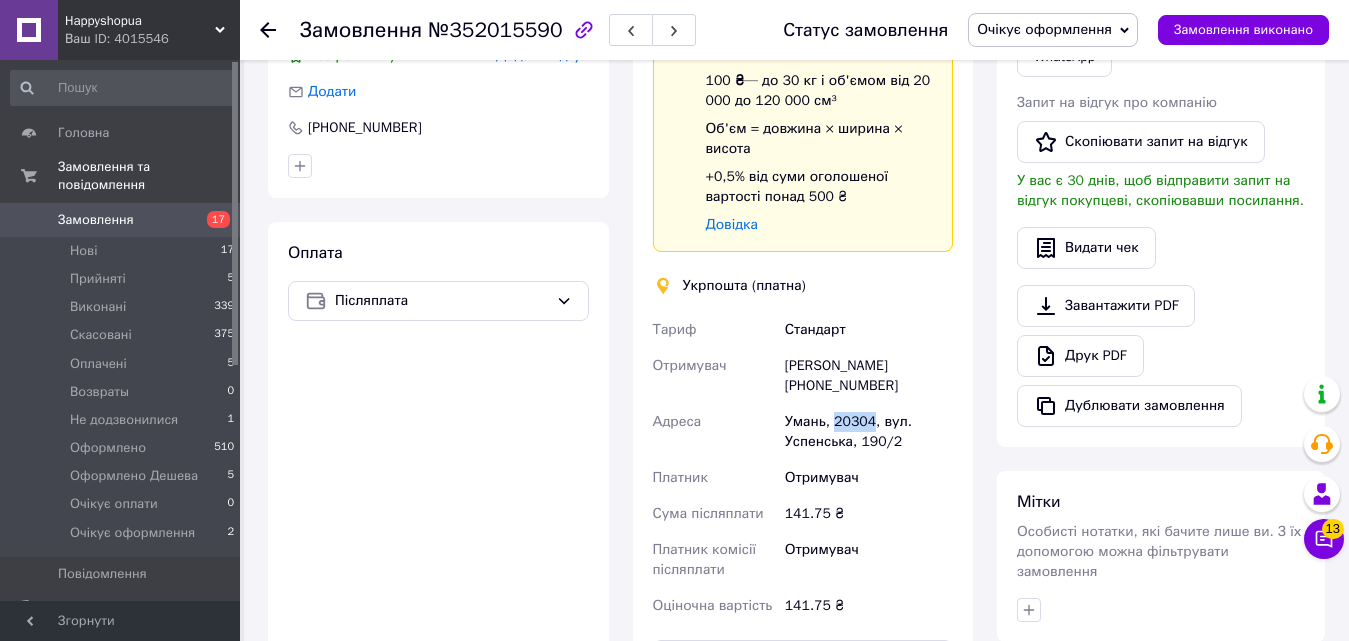 click on "Умань, 20304, вул. Успенська, 190/2" at bounding box center (869, 432) 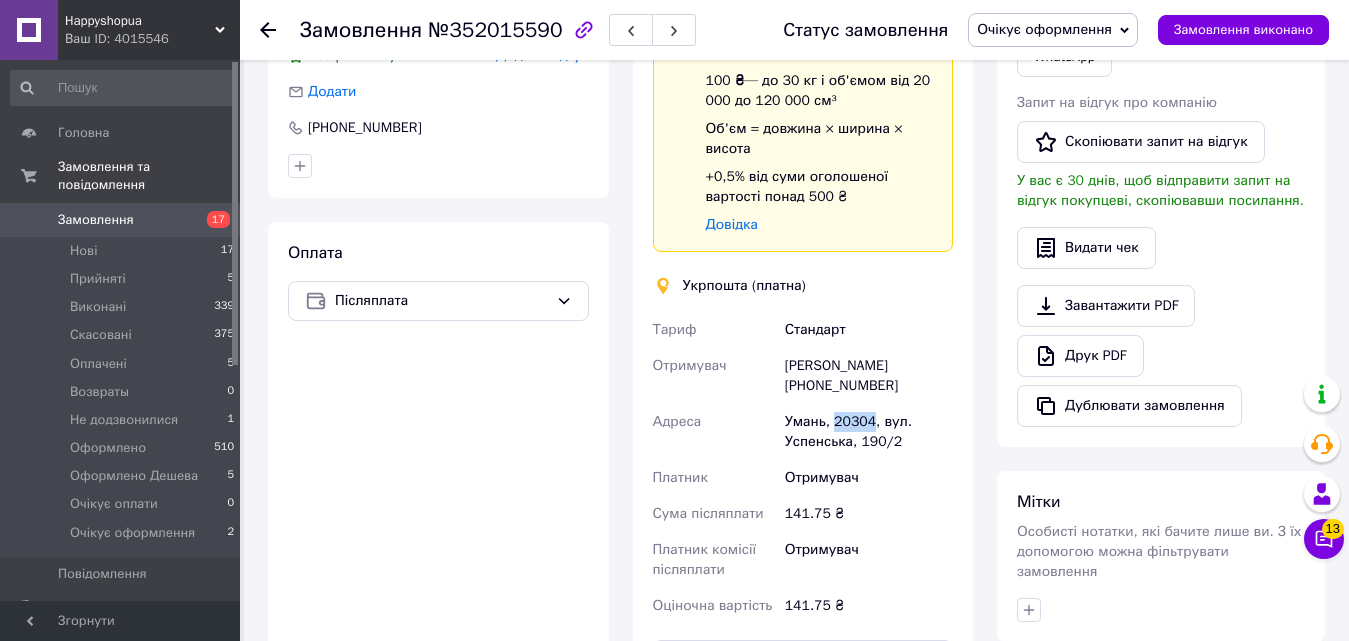 click on "Очікує оформлення" at bounding box center [1044, 29] 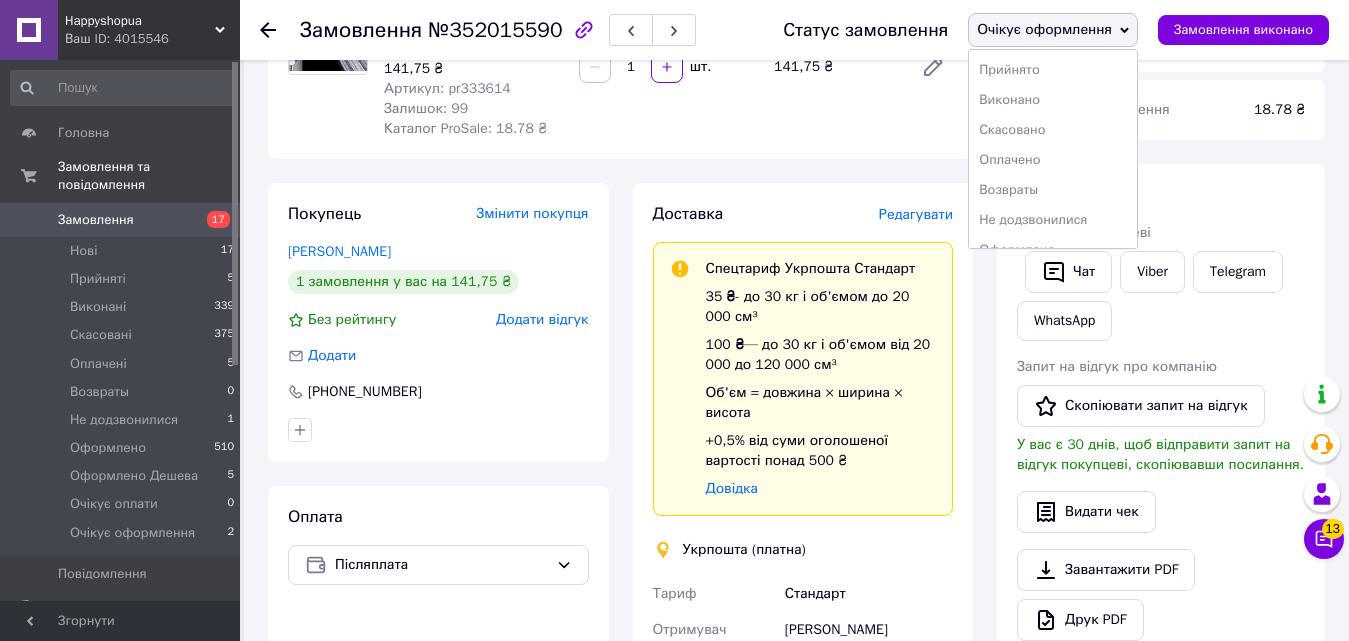 scroll, scrollTop: 200, scrollLeft: 0, axis: vertical 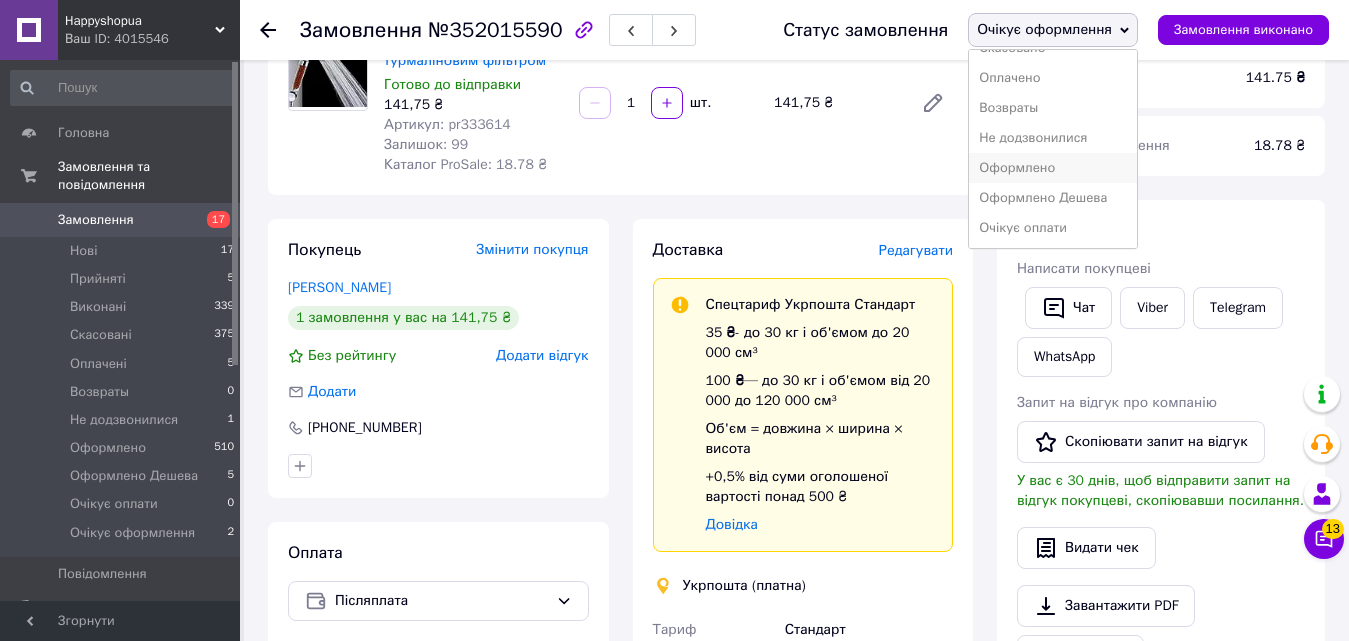 click on "Оформлено" at bounding box center (1053, 168) 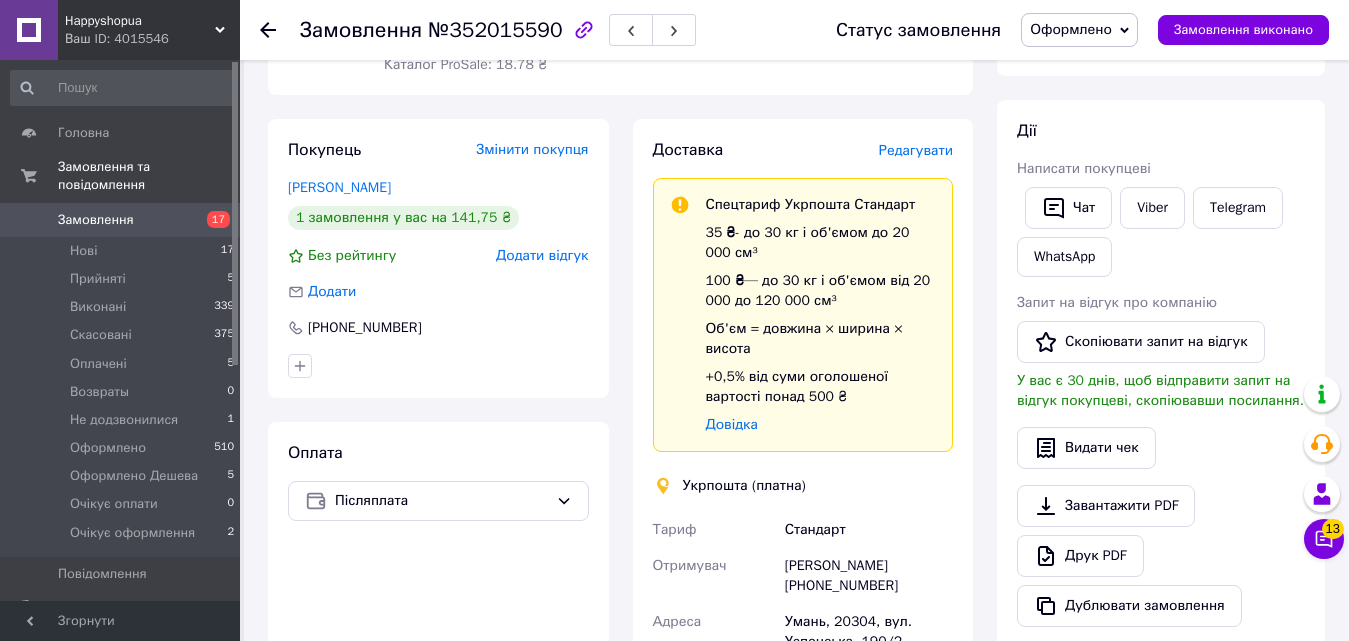 scroll, scrollTop: 0, scrollLeft: 0, axis: both 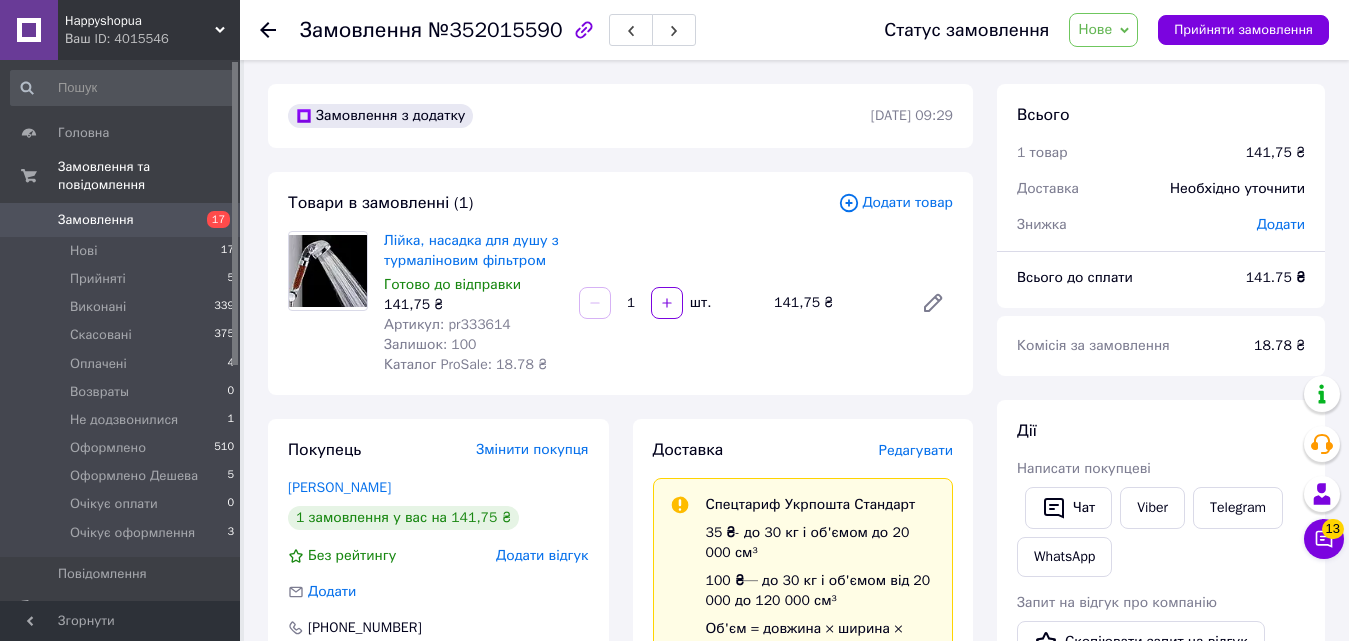 click on "Артикул: pr333614" at bounding box center (447, 324) 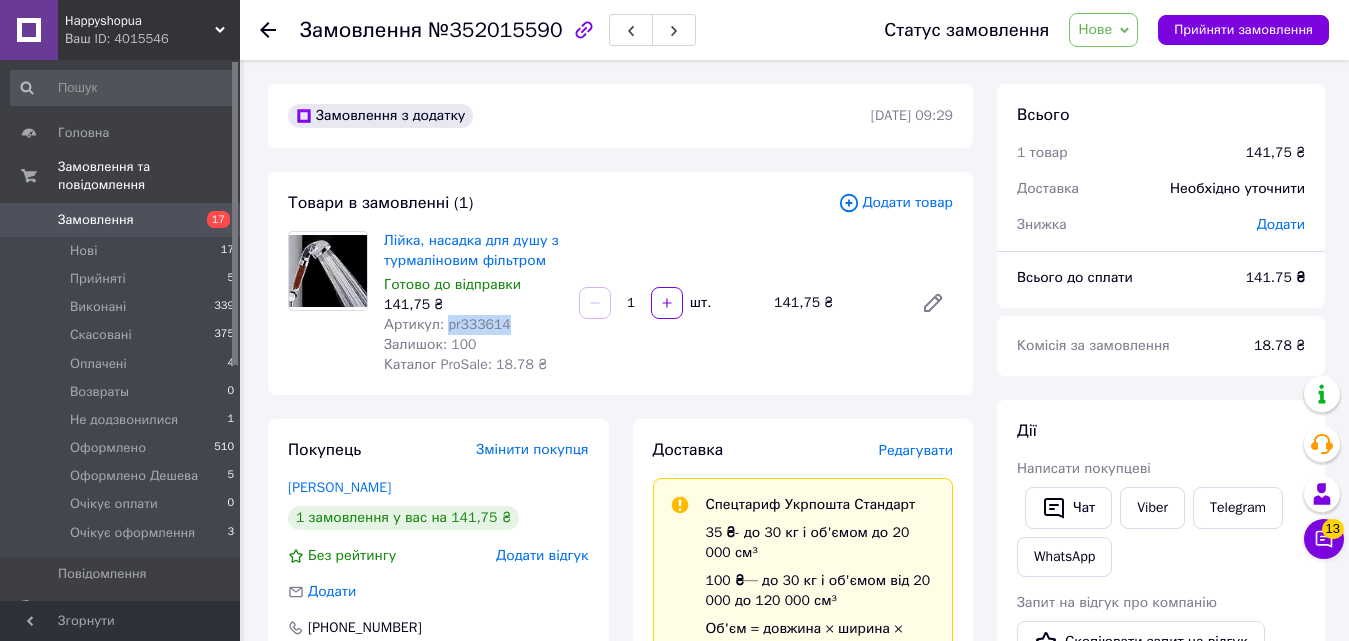 click on "Артикул: pr333614" at bounding box center (447, 324) 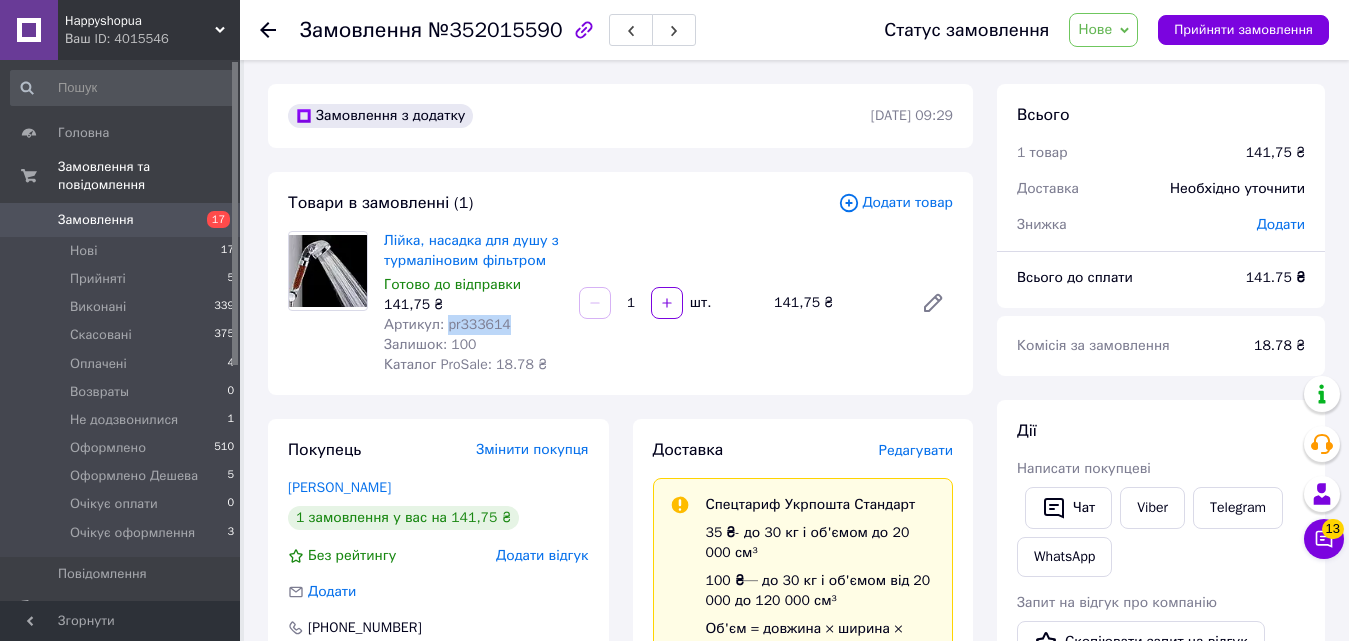 copy on "pr333614" 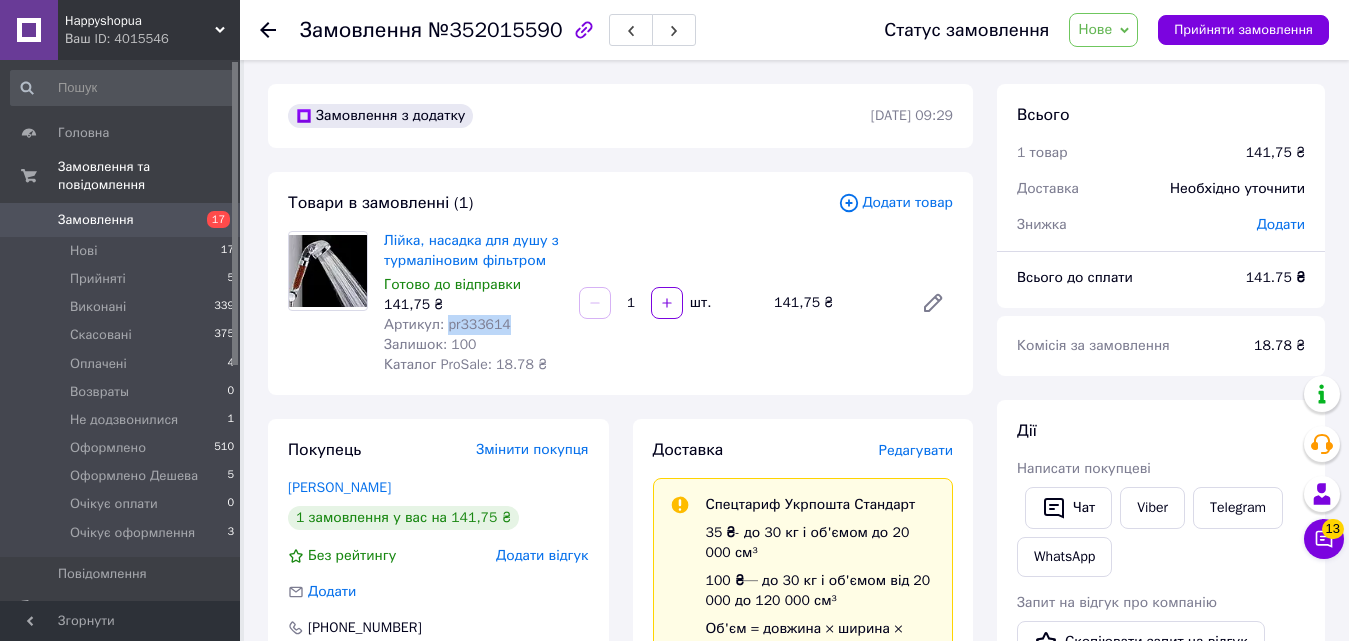 click on "Нове" at bounding box center (1103, 30) 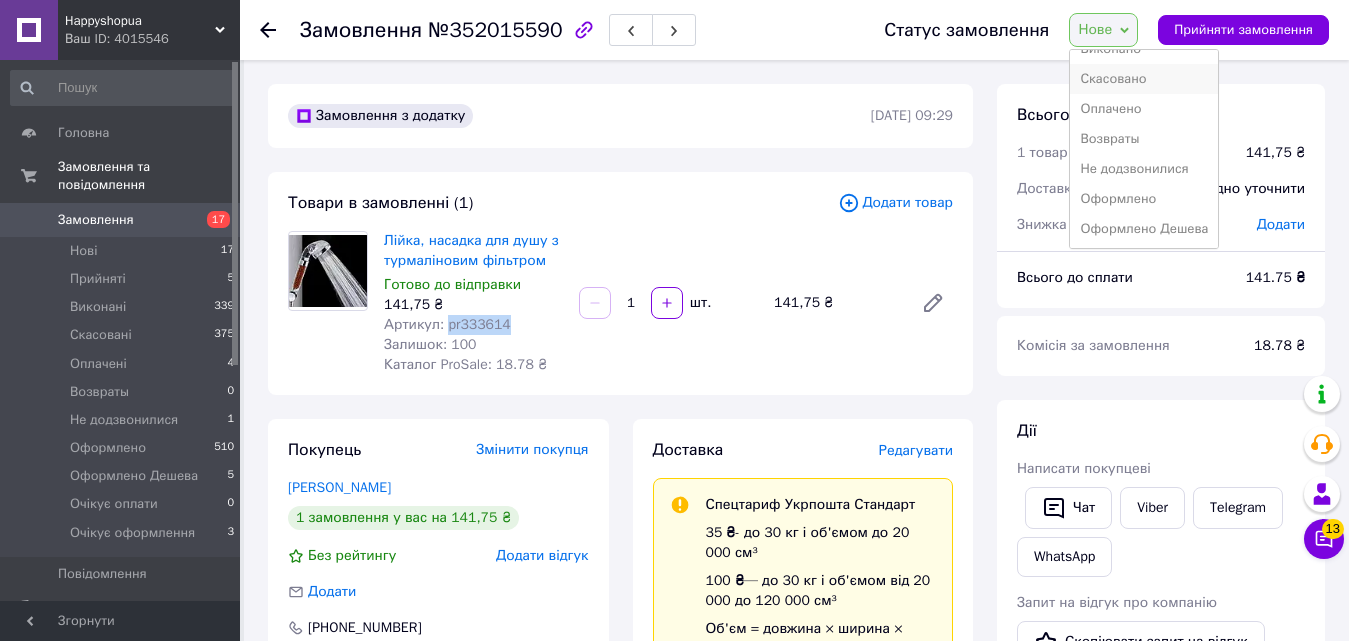 scroll, scrollTop: 100, scrollLeft: 0, axis: vertical 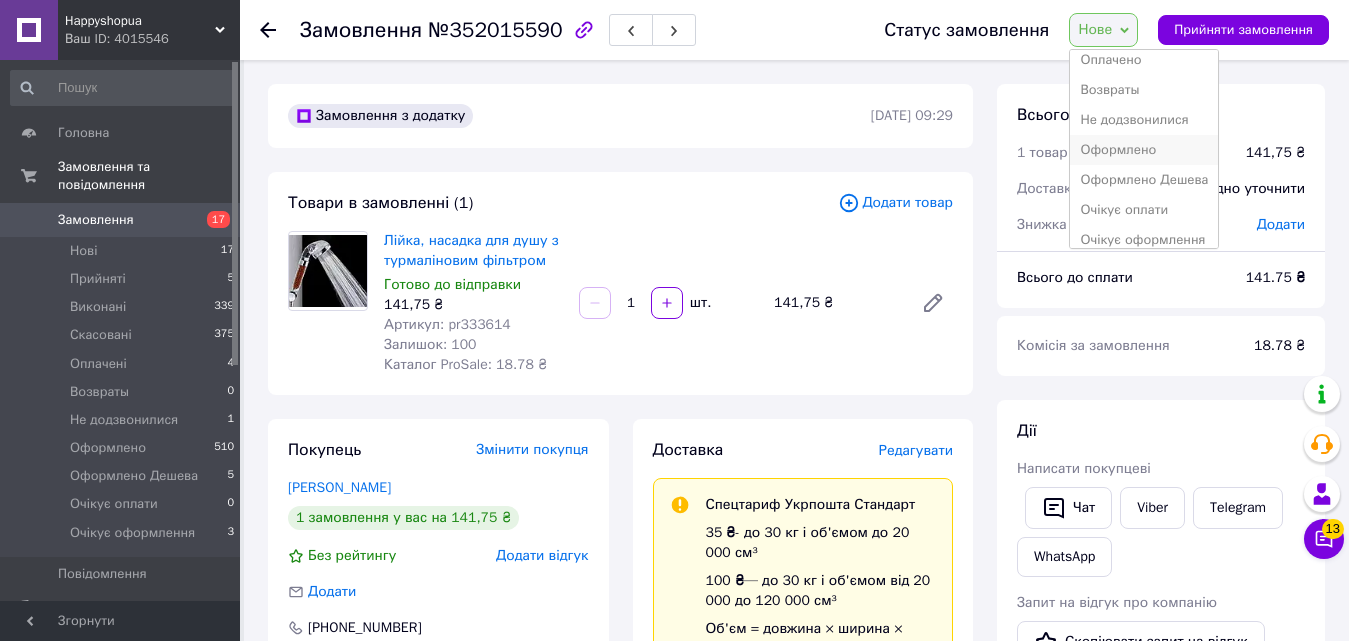 click on "Оформлено" at bounding box center (1144, 150) 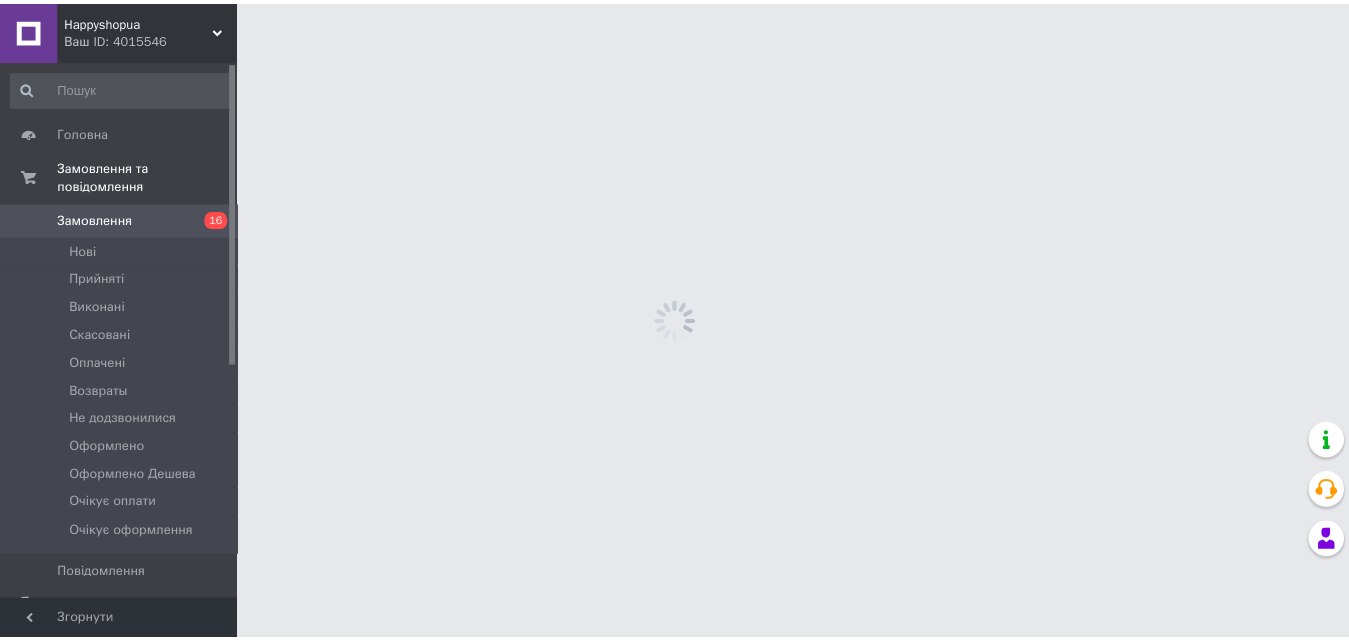 scroll, scrollTop: 0, scrollLeft: 0, axis: both 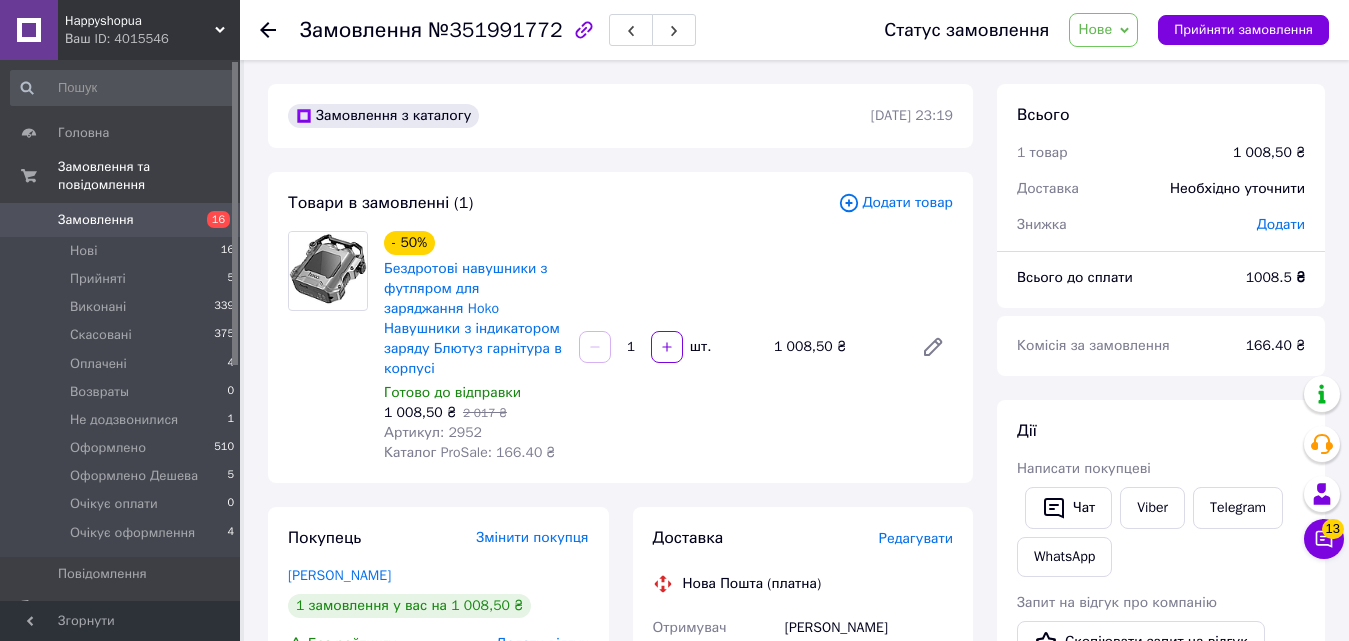 click on "Артикул: 2952" at bounding box center (433, 432) 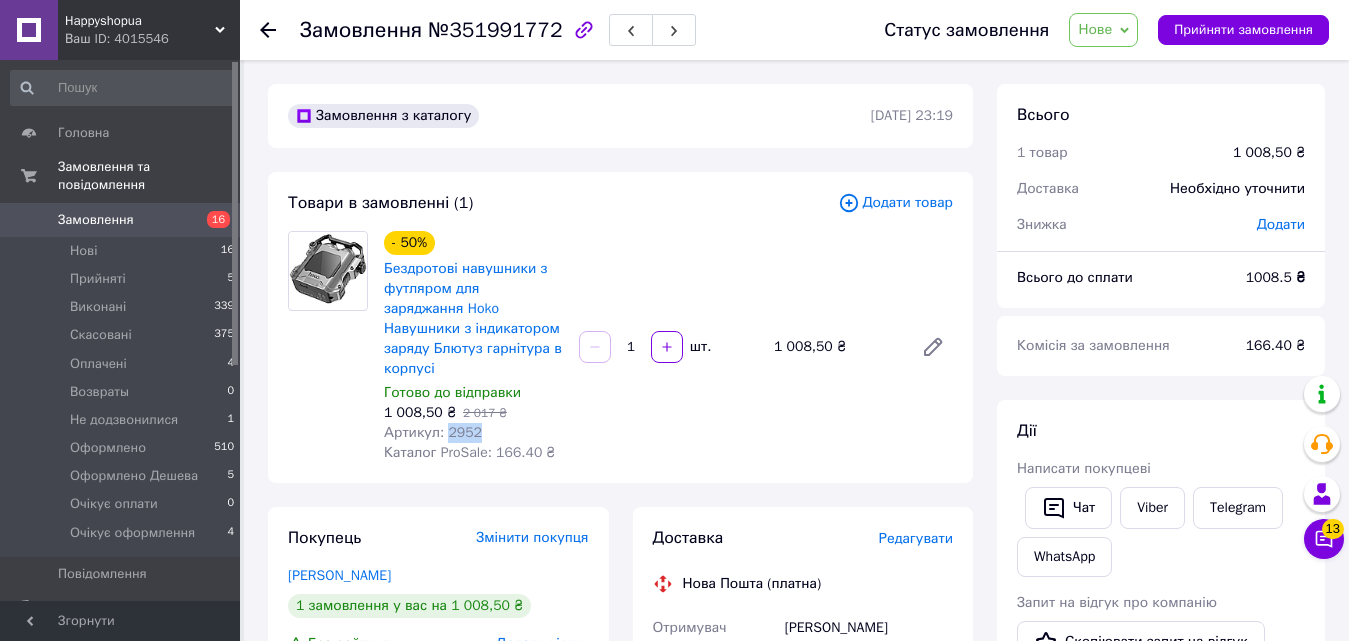 click on "Артикул: 2952" at bounding box center [433, 432] 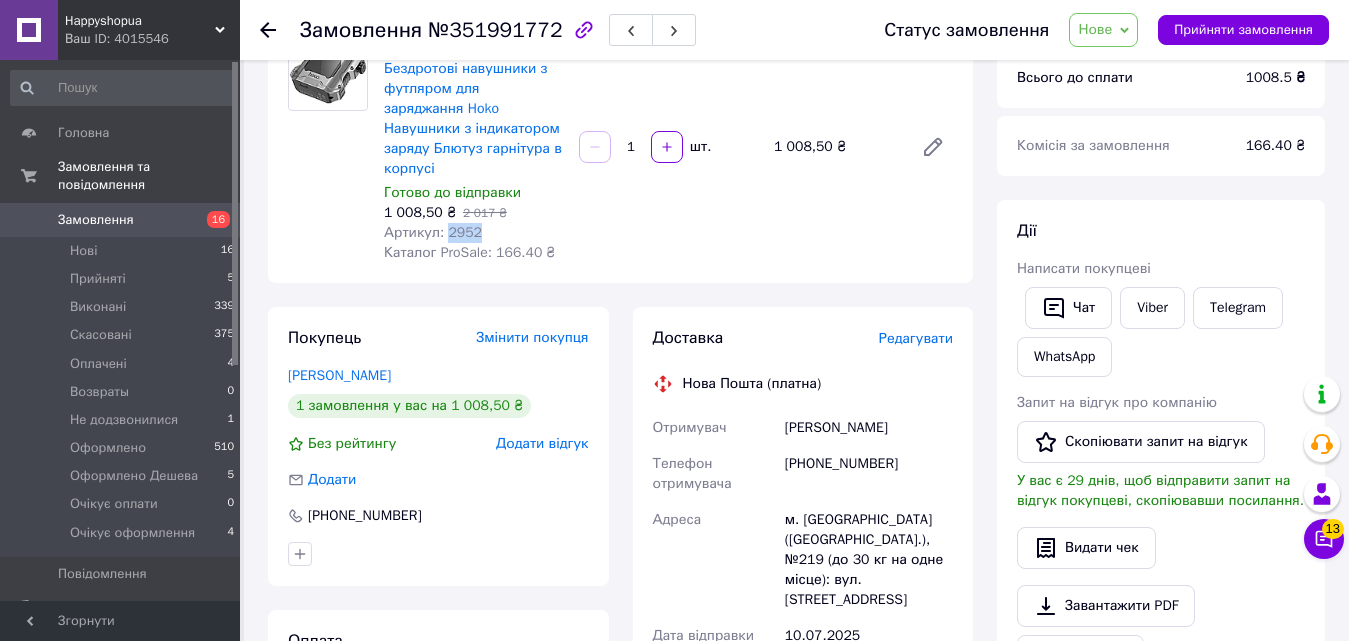 scroll, scrollTop: 100, scrollLeft: 0, axis: vertical 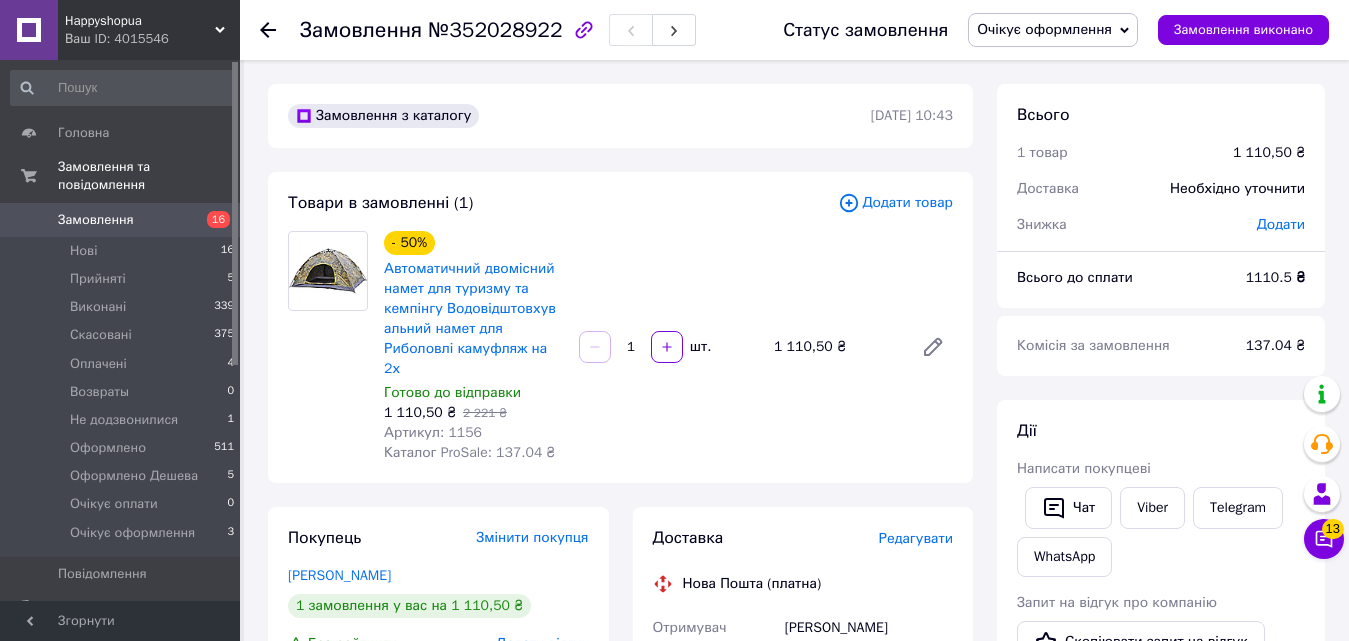 click on "Артикул: 1156" at bounding box center (433, 432) 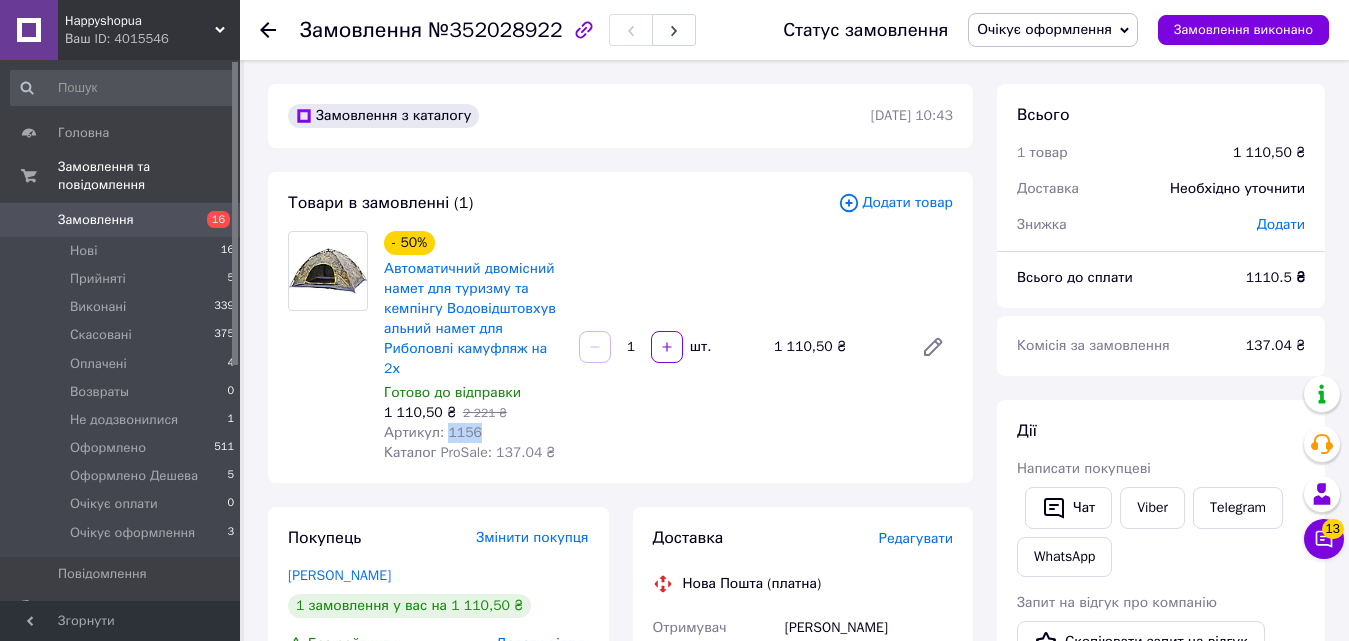 click on "Артикул: 1156" at bounding box center [433, 432] 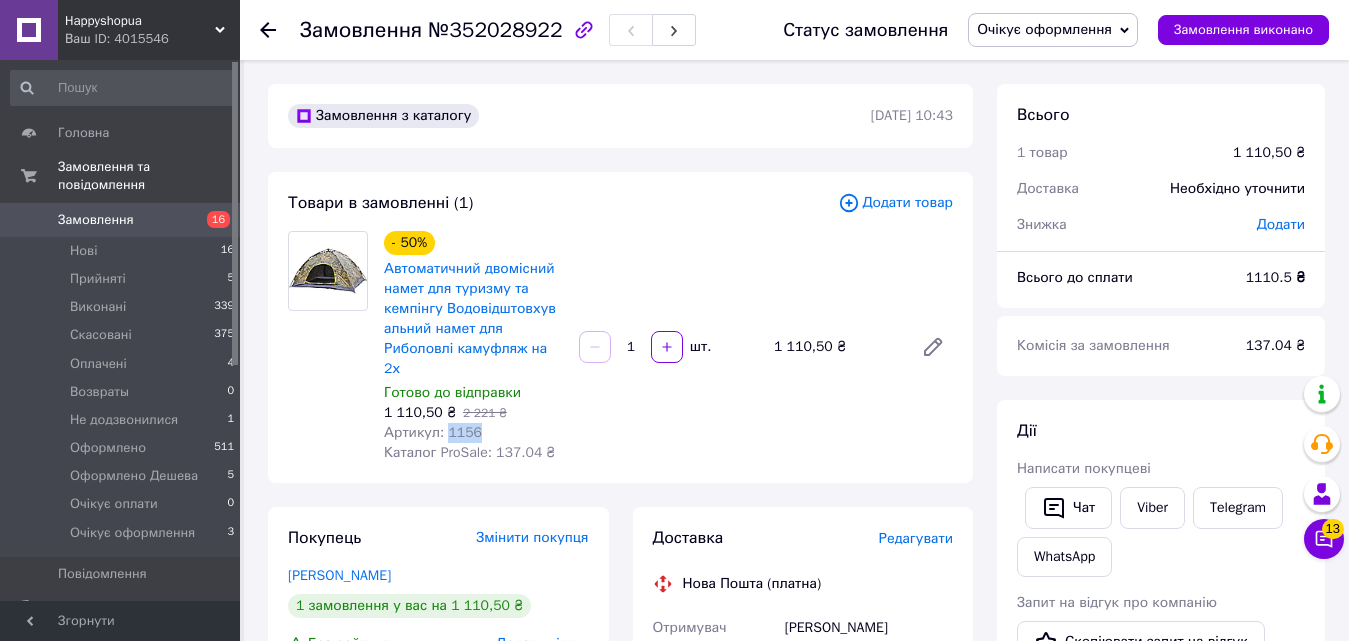 copy on "1156" 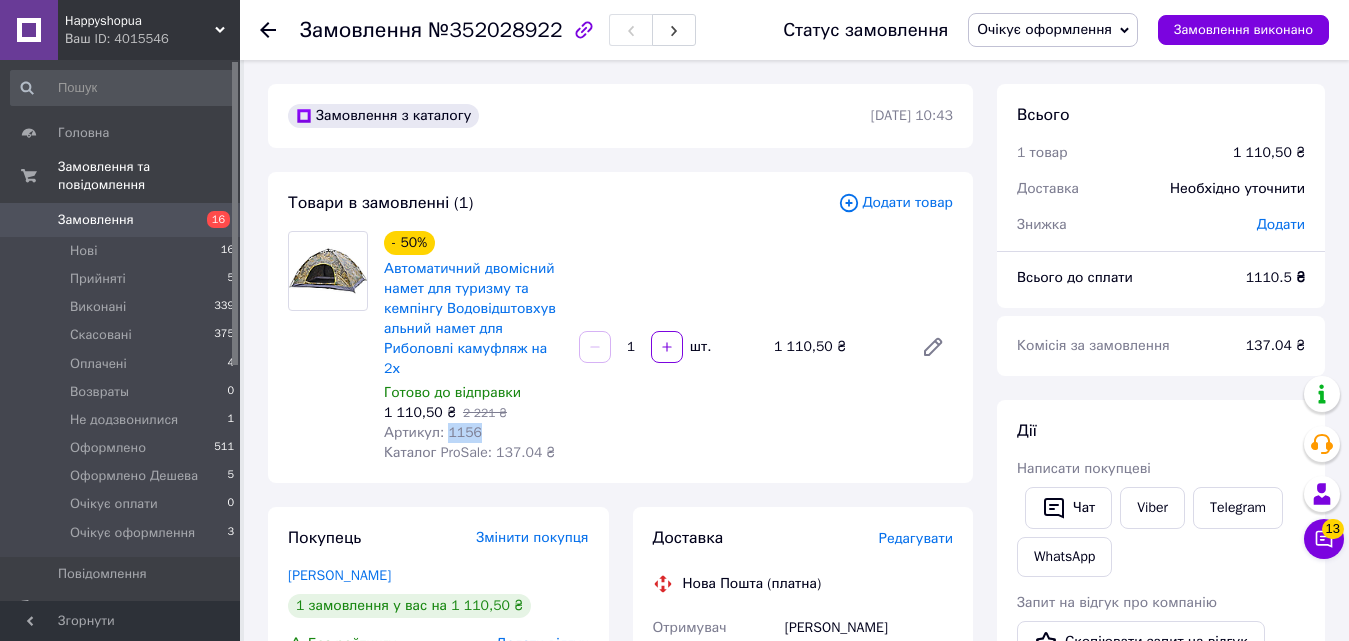 copy on "1156" 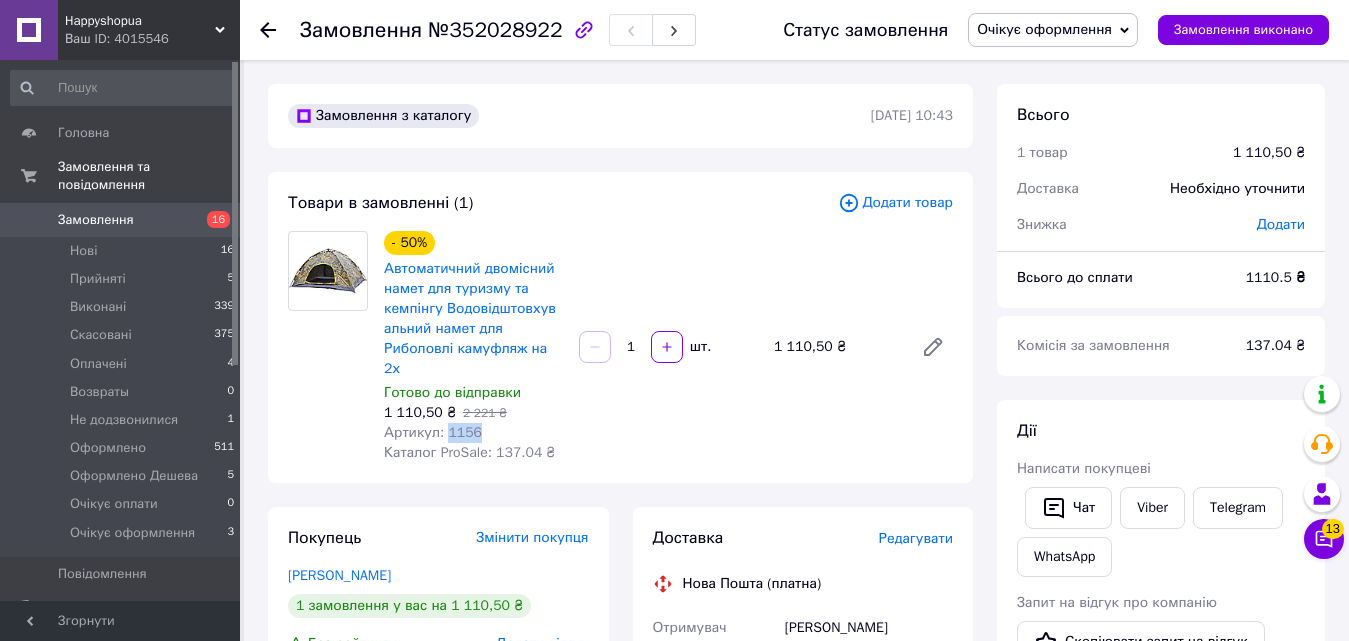 click on "Артикул: 1156" at bounding box center [433, 432] 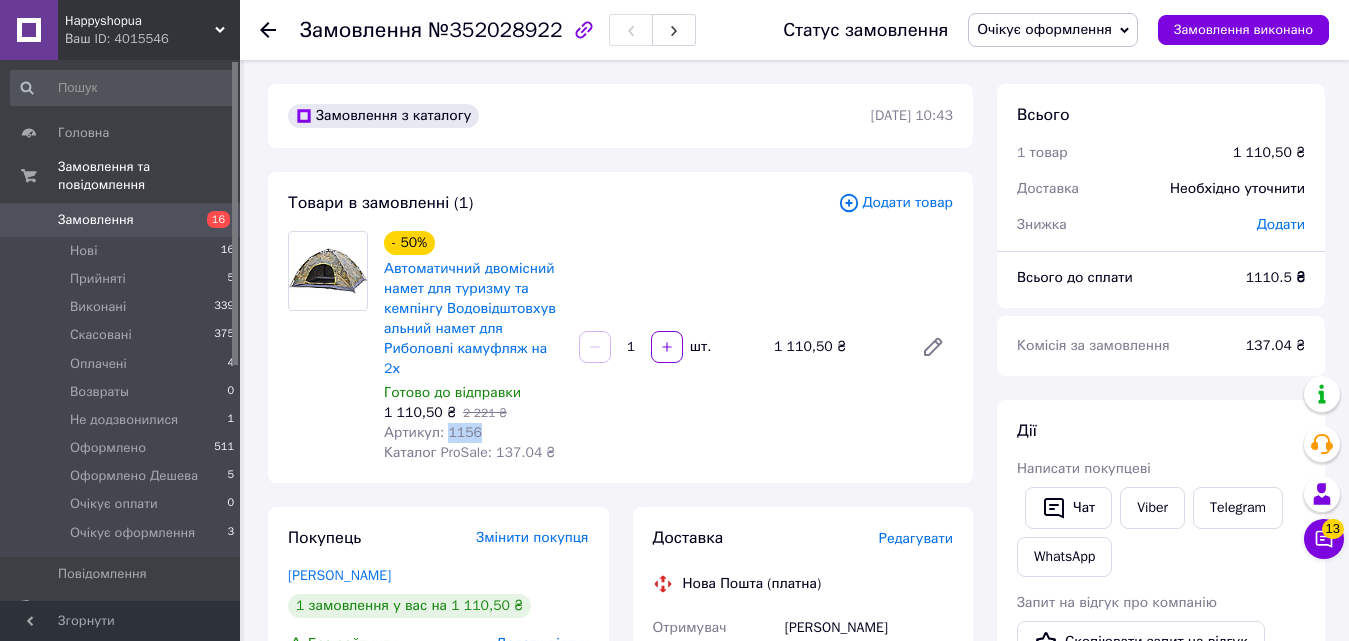 click on "Артикул: 1156" at bounding box center [433, 432] 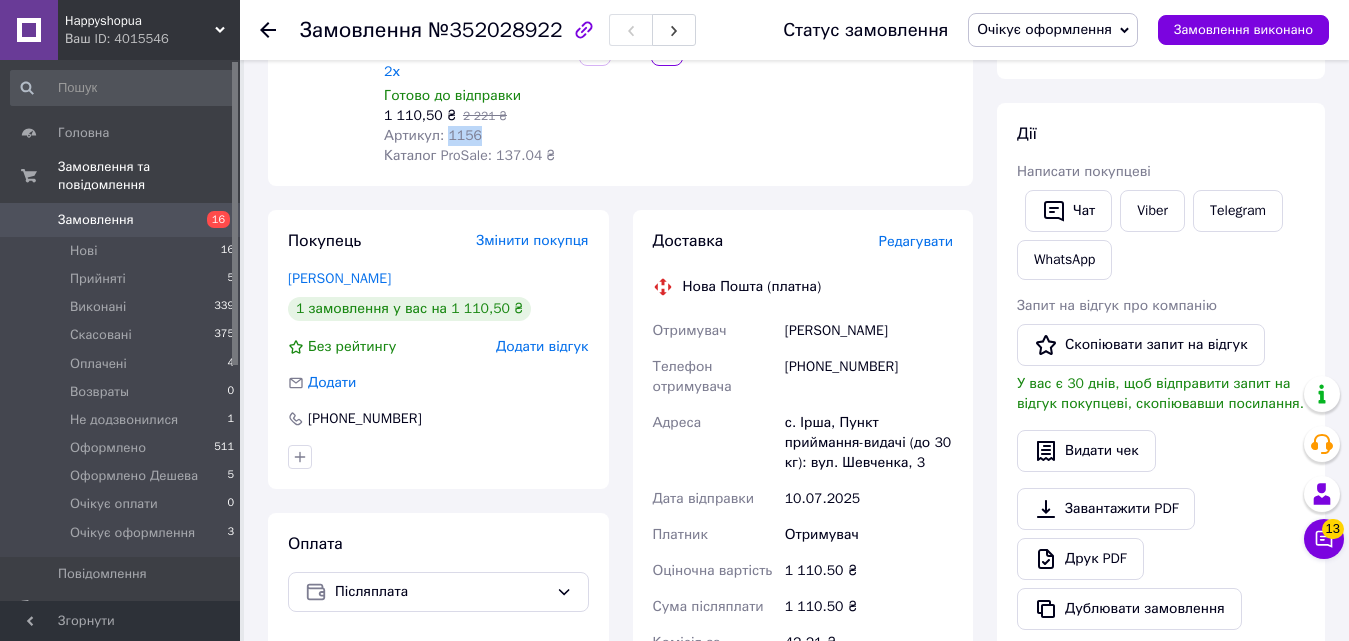 scroll, scrollTop: 300, scrollLeft: 0, axis: vertical 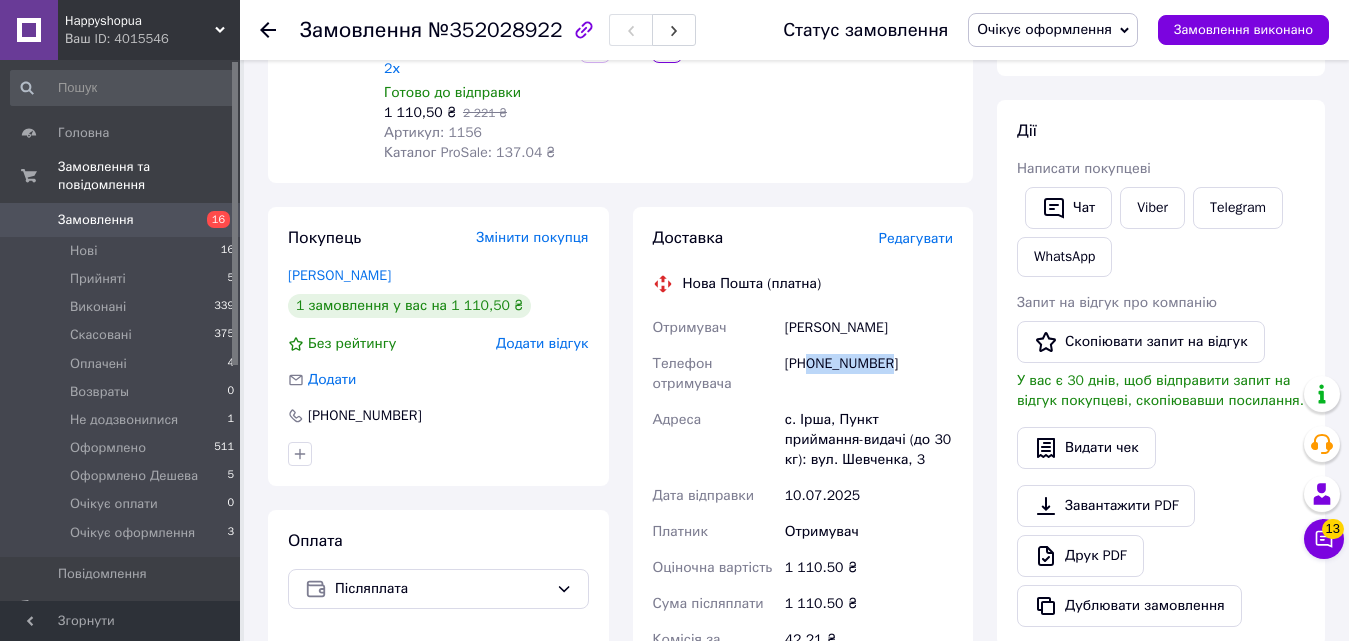 drag, startPoint x: 811, startPoint y: 339, endPoint x: 892, endPoint y: 344, distance: 81.154175 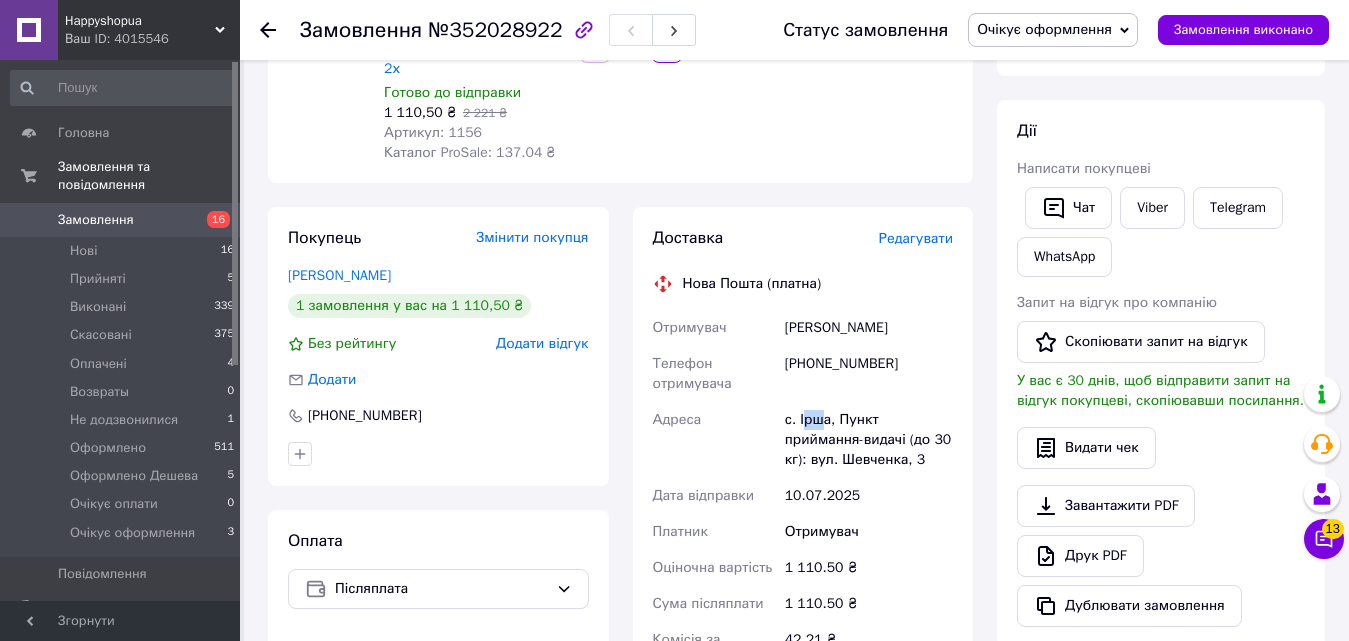 drag, startPoint x: 802, startPoint y: 398, endPoint x: 818, endPoint y: 399, distance: 16.03122 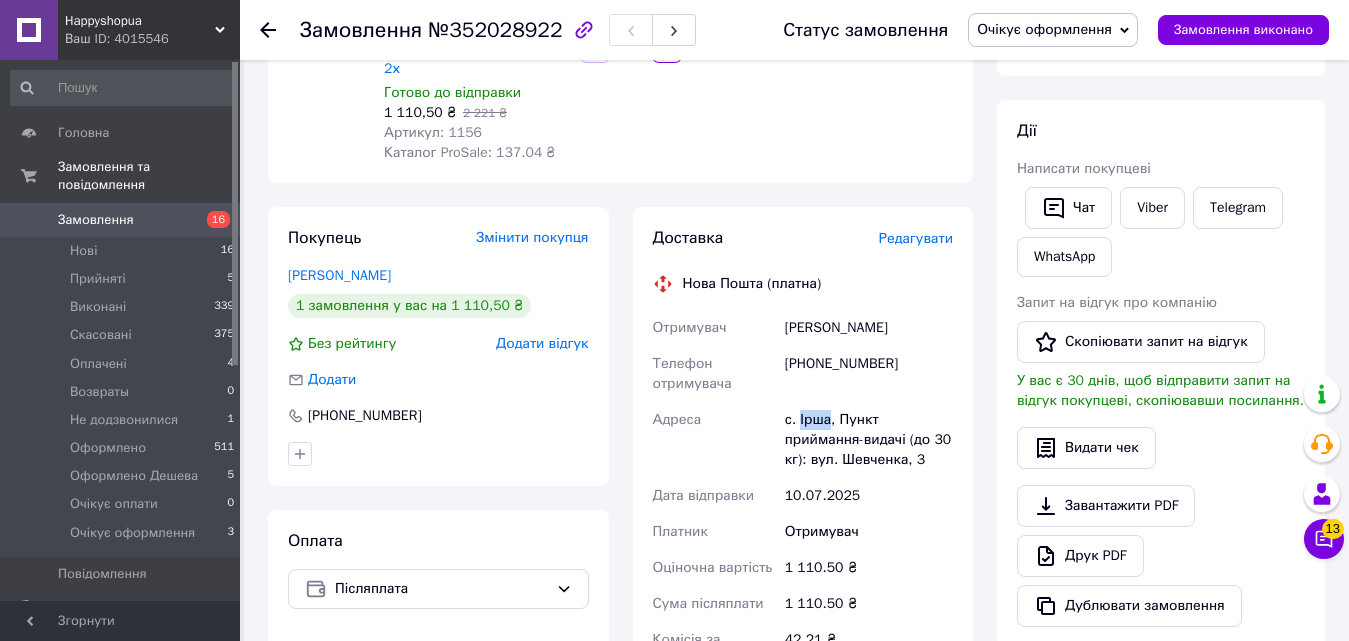 drag, startPoint x: 798, startPoint y: 398, endPoint x: 826, endPoint y: 399, distance: 28.01785 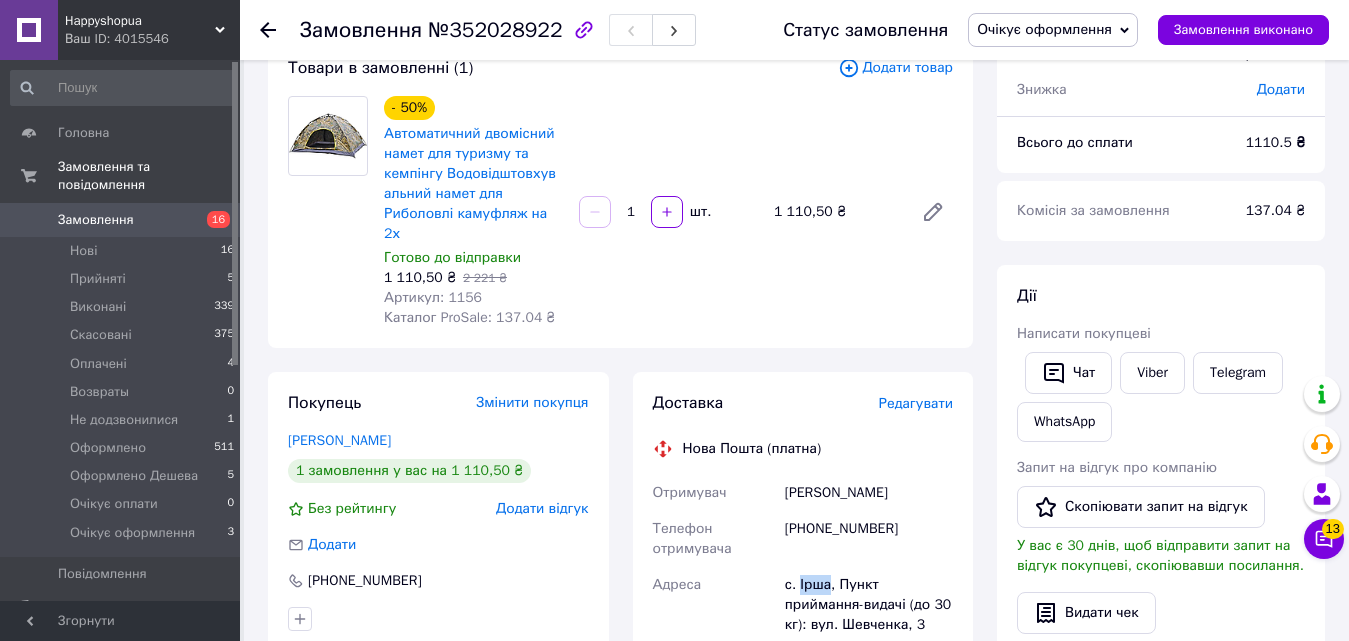 scroll, scrollTop: 100, scrollLeft: 0, axis: vertical 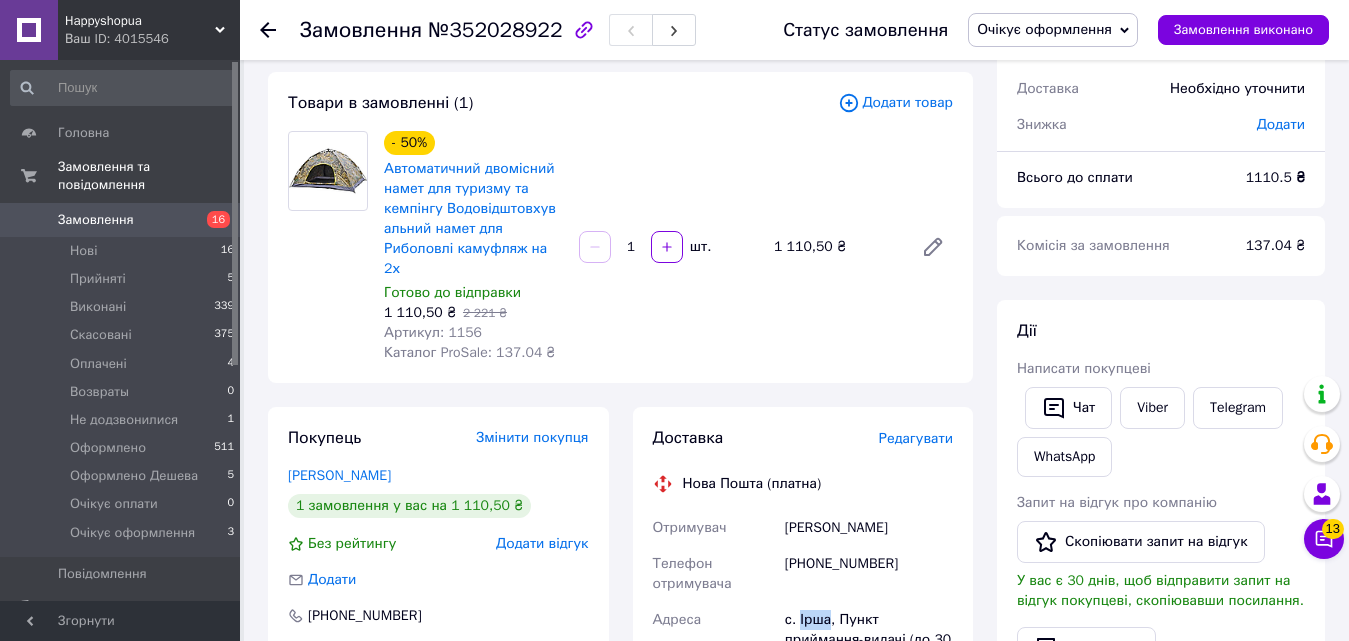 click on "Очікує оформлення" at bounding box center [1053, 30] 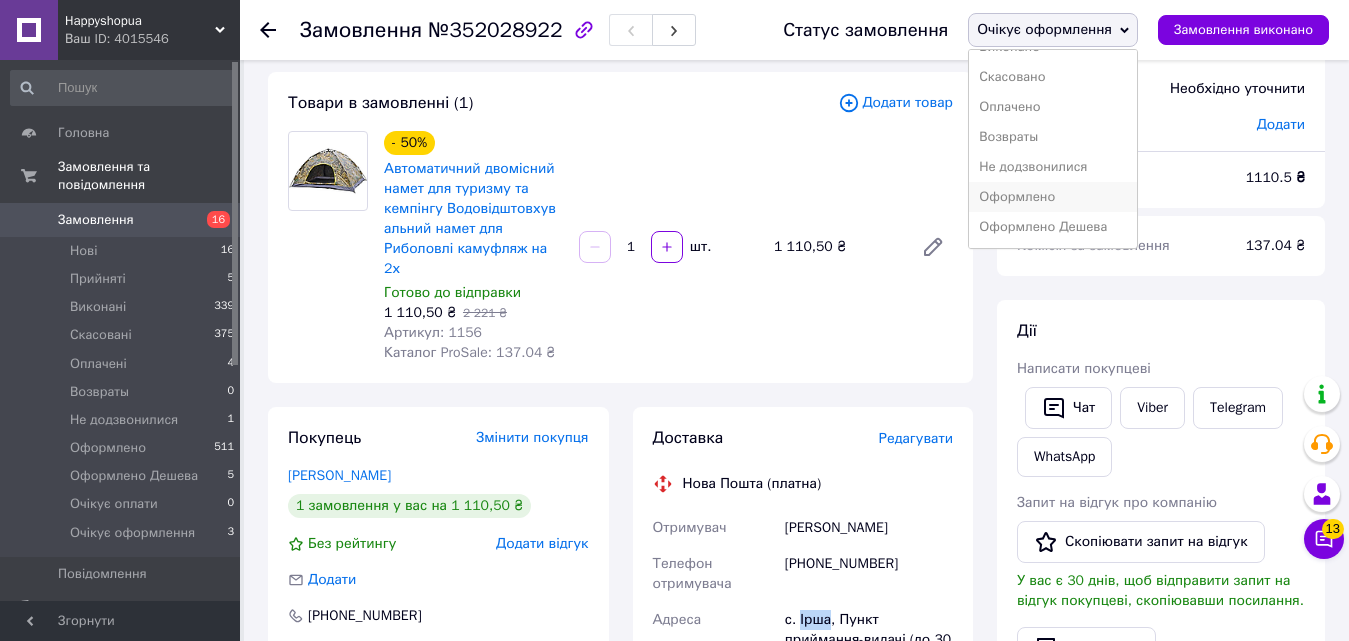 scroll, scrollTop: 82, scrollLeft: 0, axis: vertical 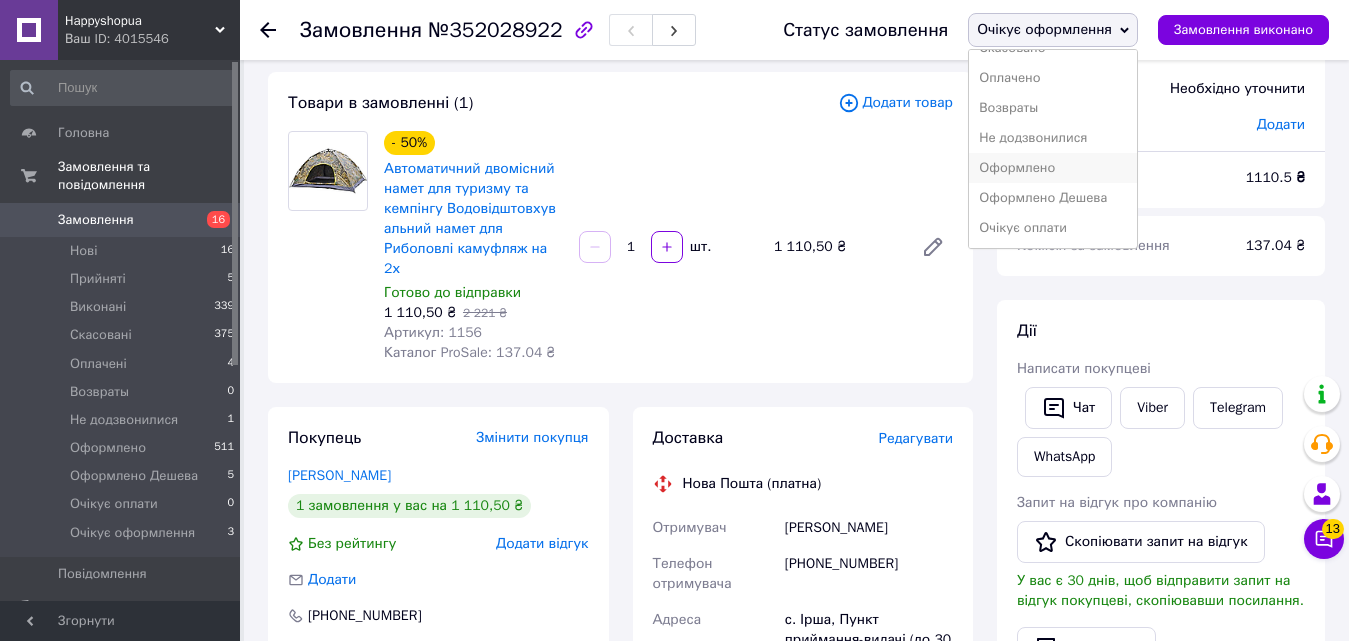 click on "Оформлено" at bounding box center (1053, 168) 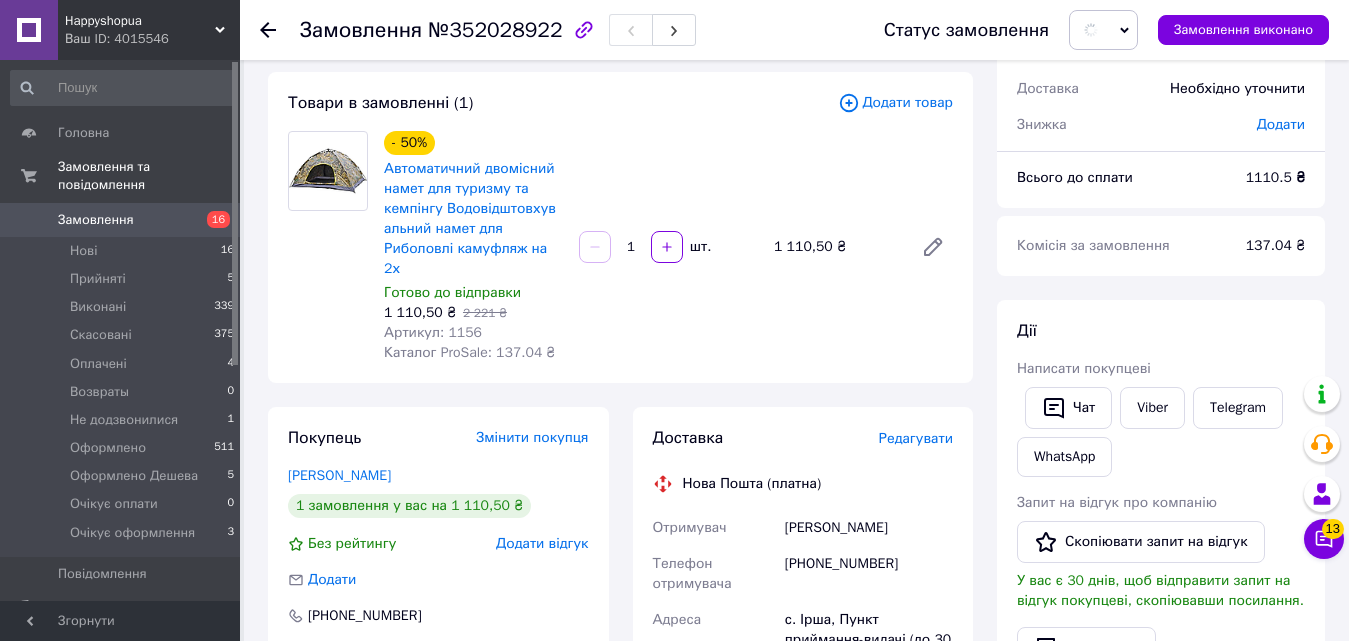 scroll, scrollTop: 0, scrollLeft: 0, axis: both 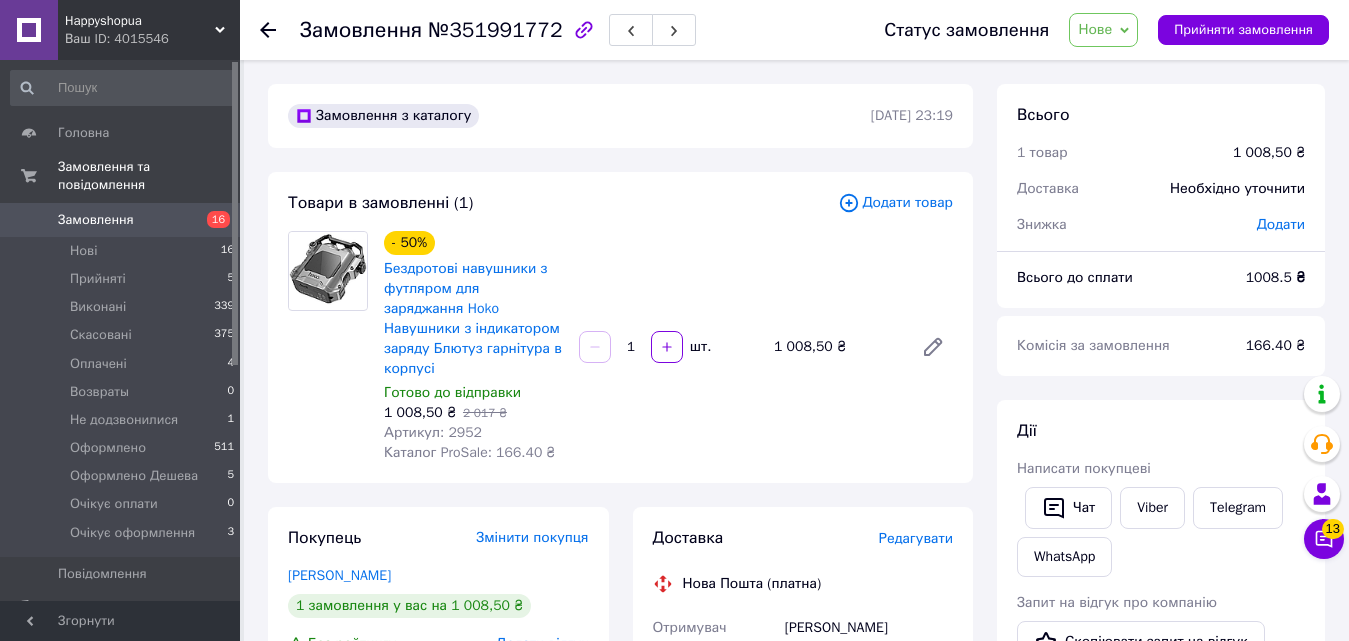 click on "Артикул: 2952" at bounding box center (433, 432) 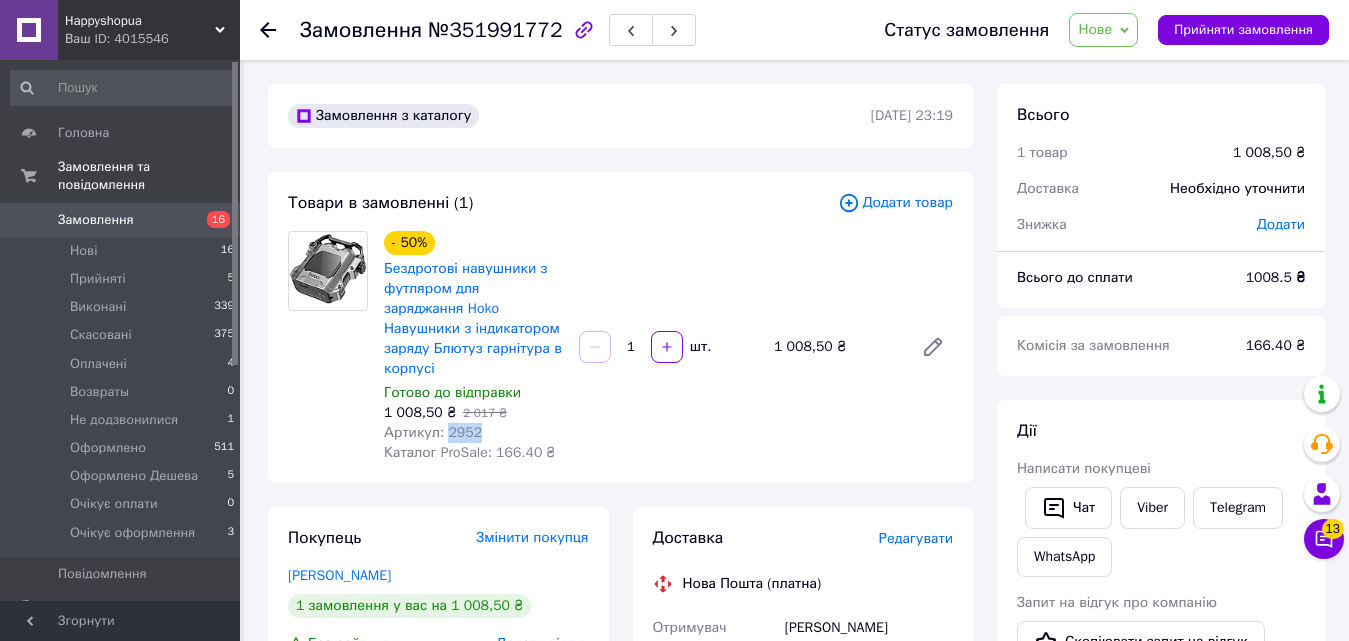 click on "Артикул: 2952" at bounding box center (433, 432) 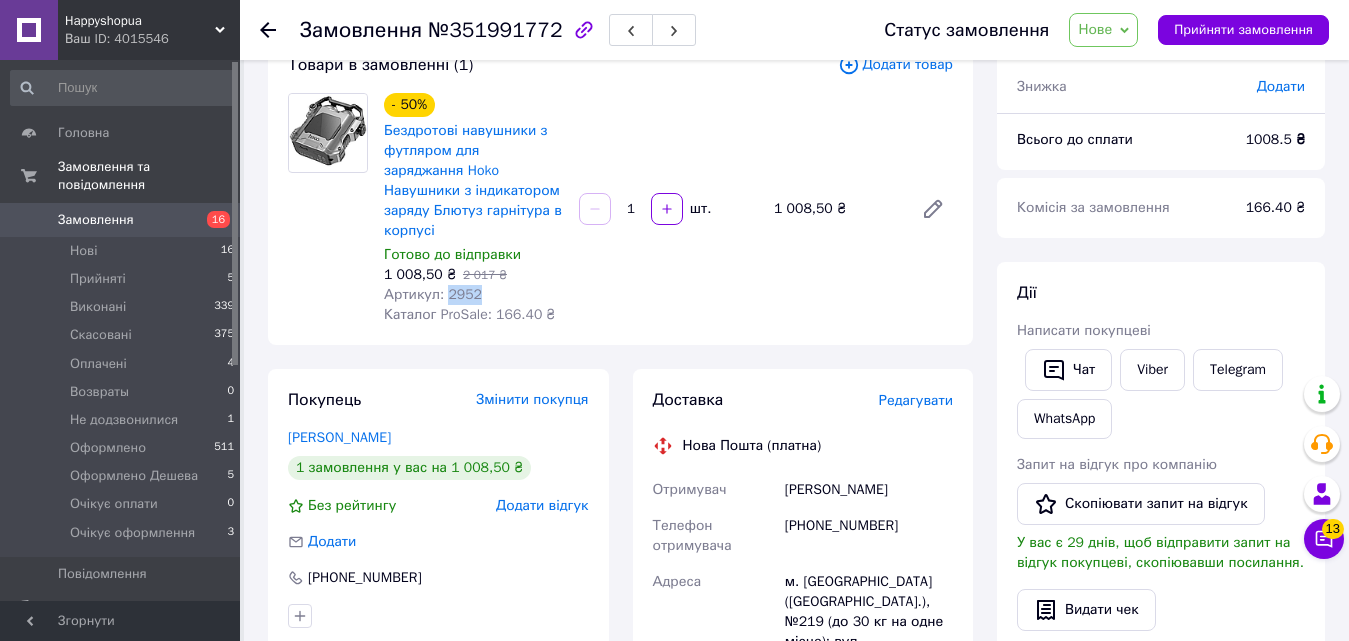 scroll, scrollTop: 300, scrollLeft: 0, axis: vertical 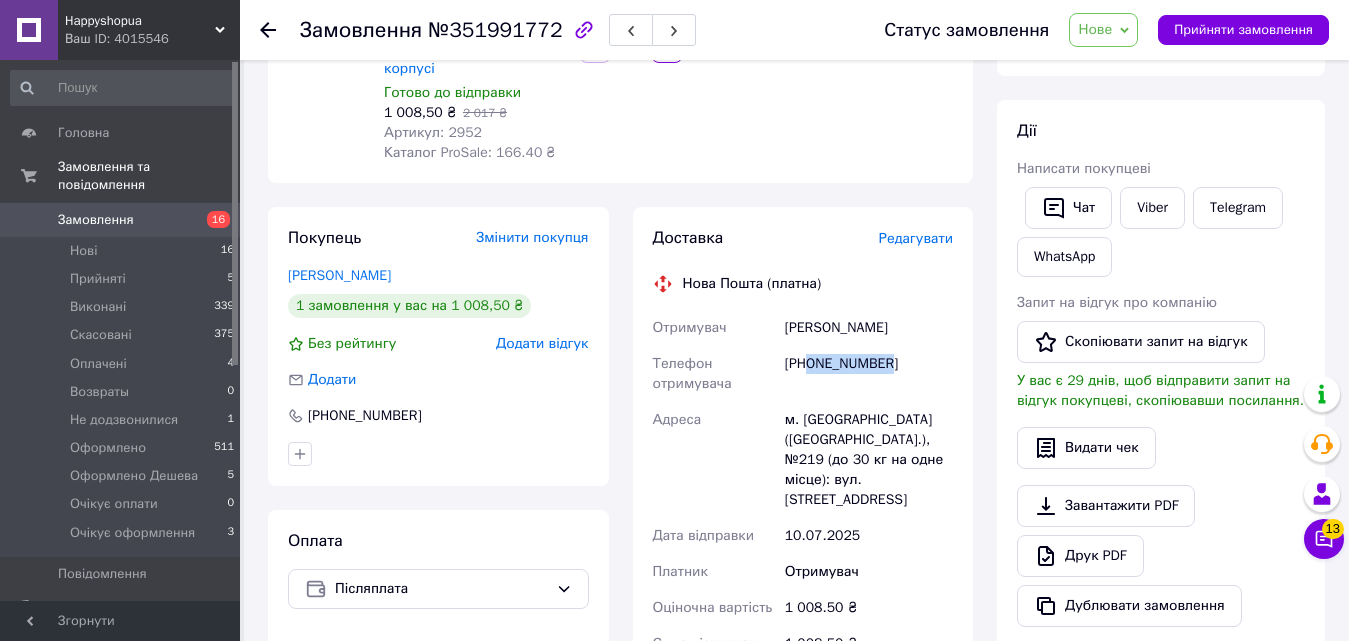 drag, startPoint x: 810, startPoint y: 345, endPoint x: 890, endPoint y: 345, distance: 80 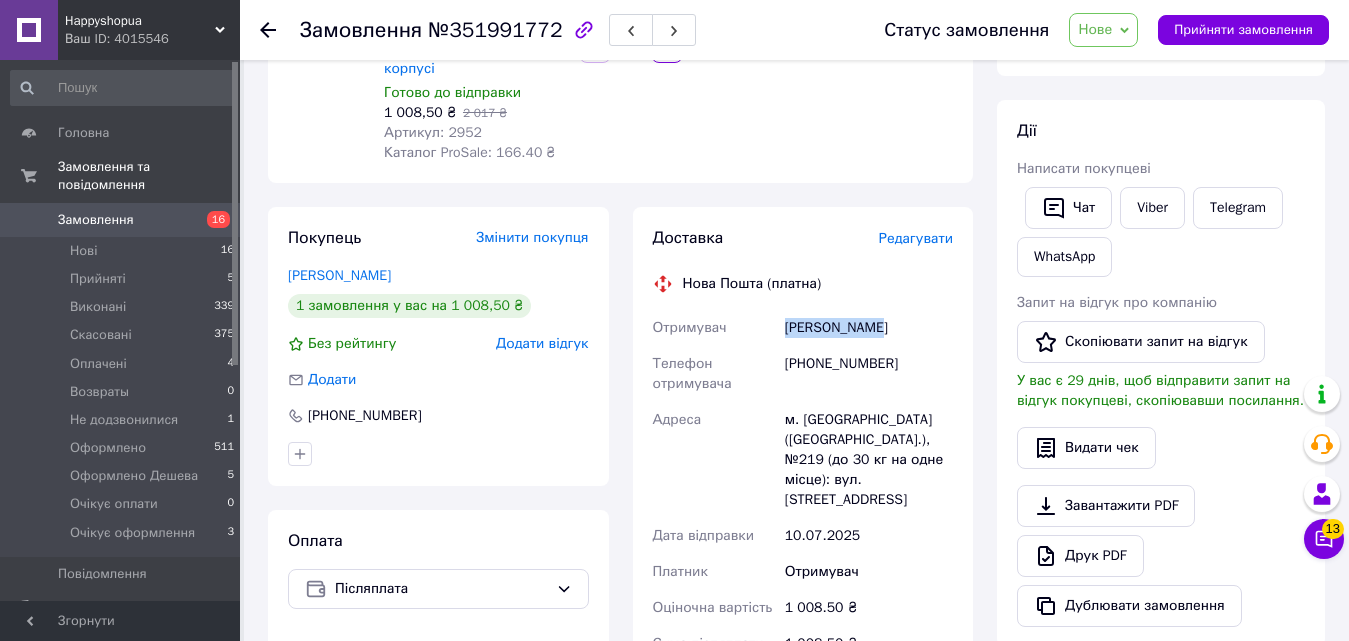 drag, startPoint x: 785, startPoint y: 307, endPoint x: 886, endPoint y: 320, distance: 101.8332 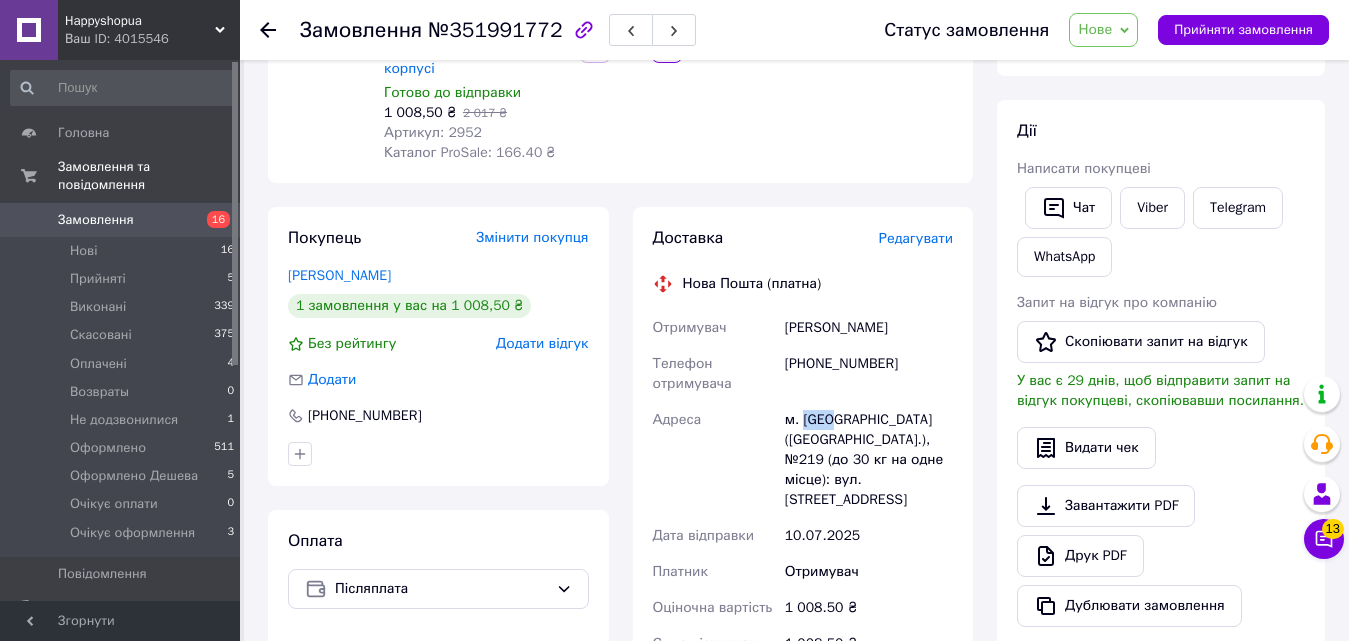 drag, startPoint x: 805, startPoint y: 398, endPoint x: 825, endPoint y: 398, distance: 20 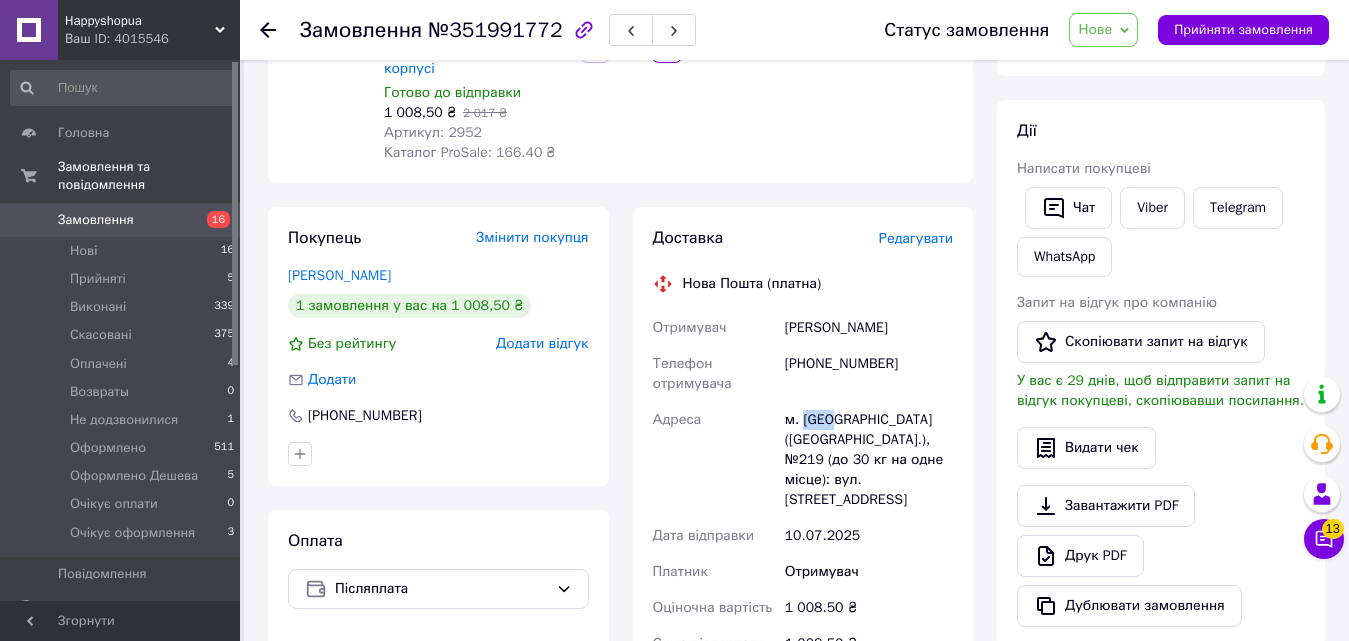 scroll, scrollTop: 200, scrollLeft: 0, axis: vertical 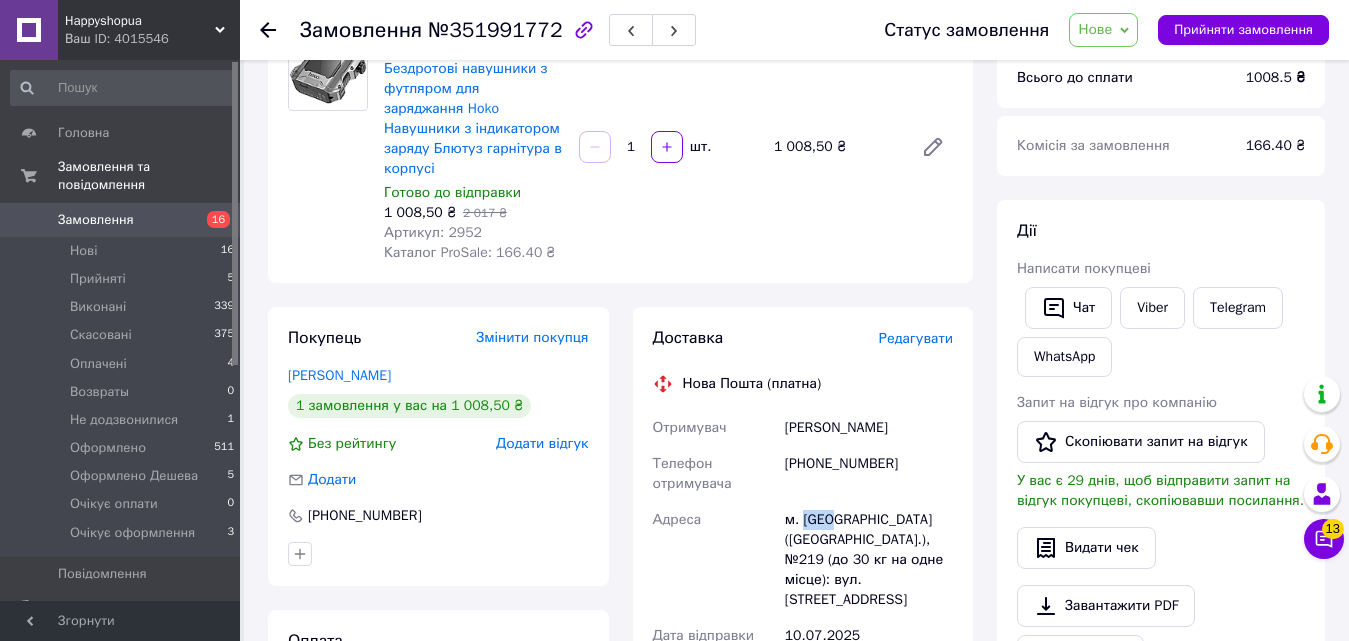 click on "Нове" at bounding box center (1095, 29) 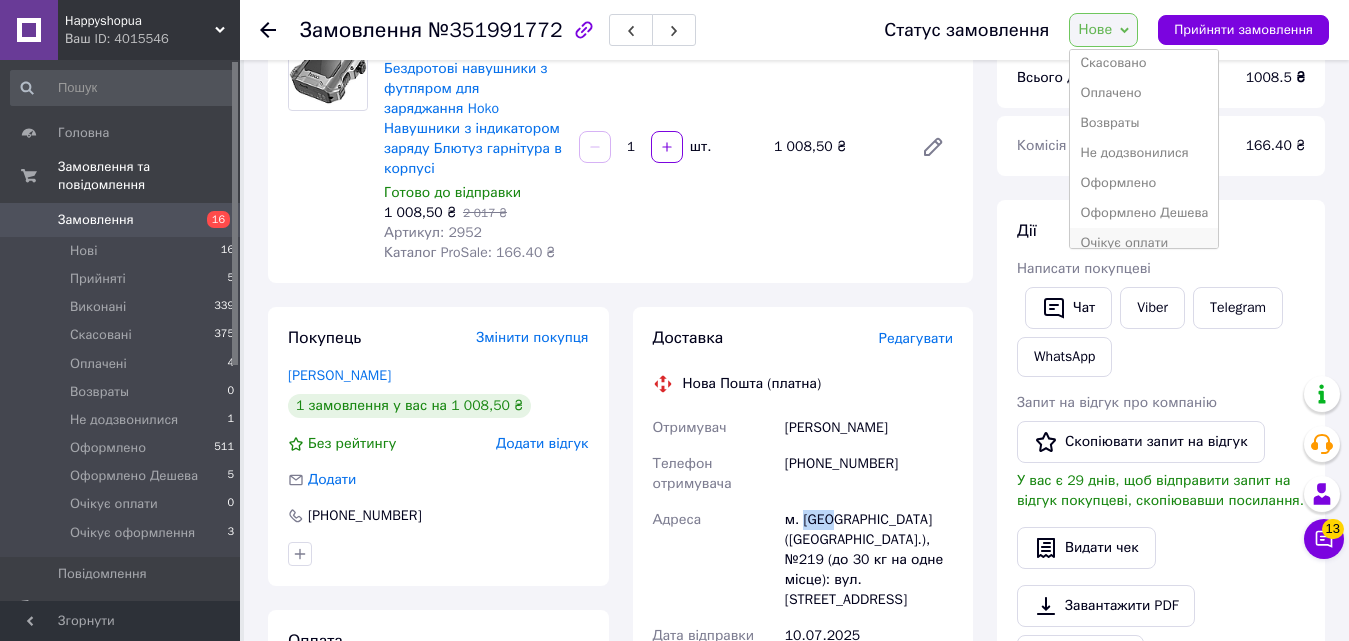 scroll, scrollTop: 100, scrollLeft: 0, axis: vertical 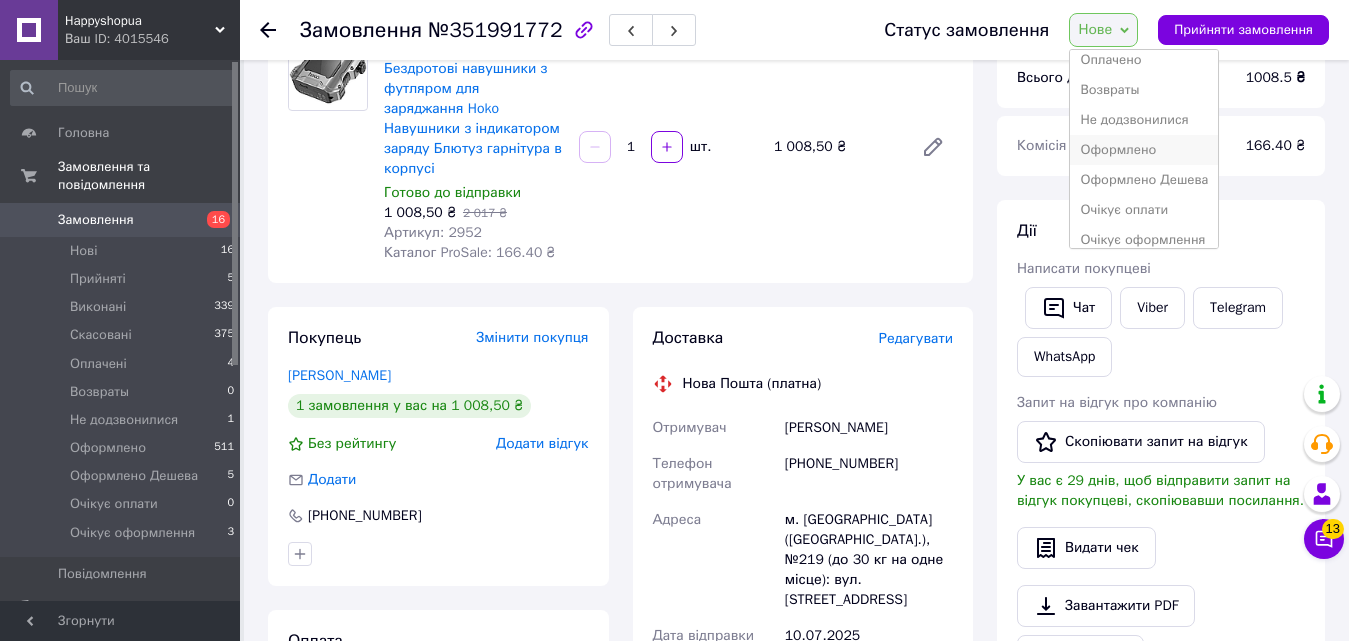 click on "Оформлено" at bounding box center (1144, 150) 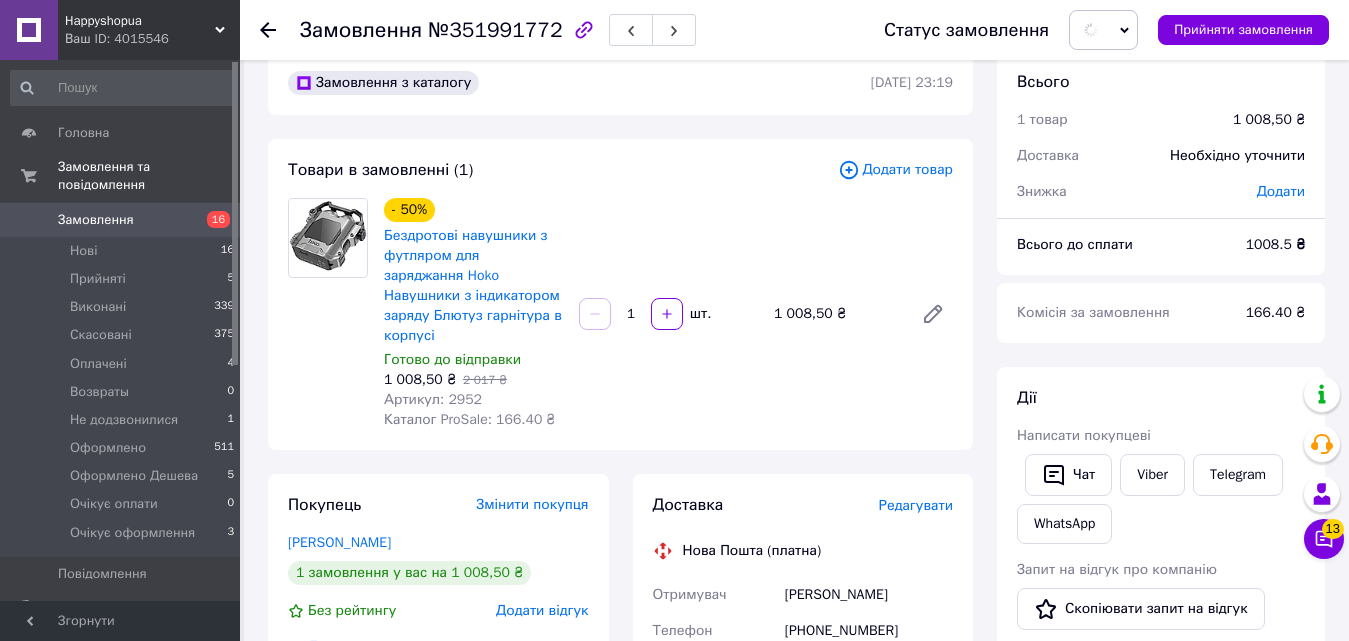 scroll, scrollTop: 0, scrollLeft: 0, axis: both 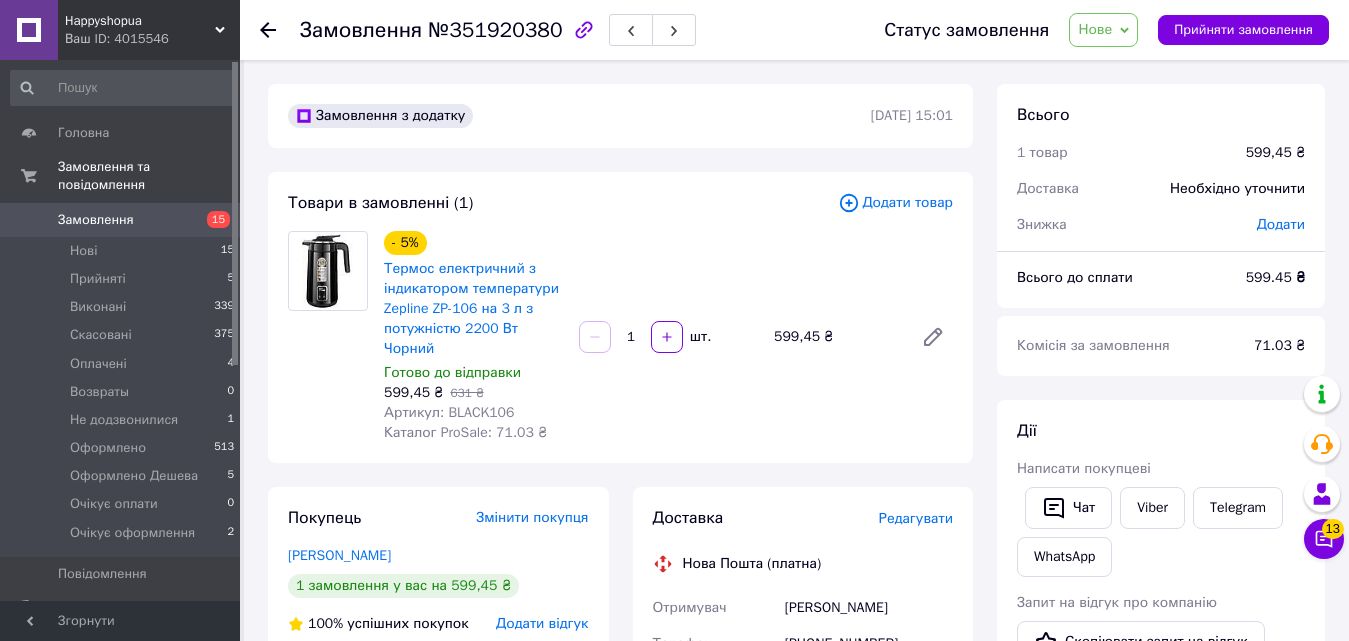 click on "Артикул: BLACK106" at bounding box center (449, 412) 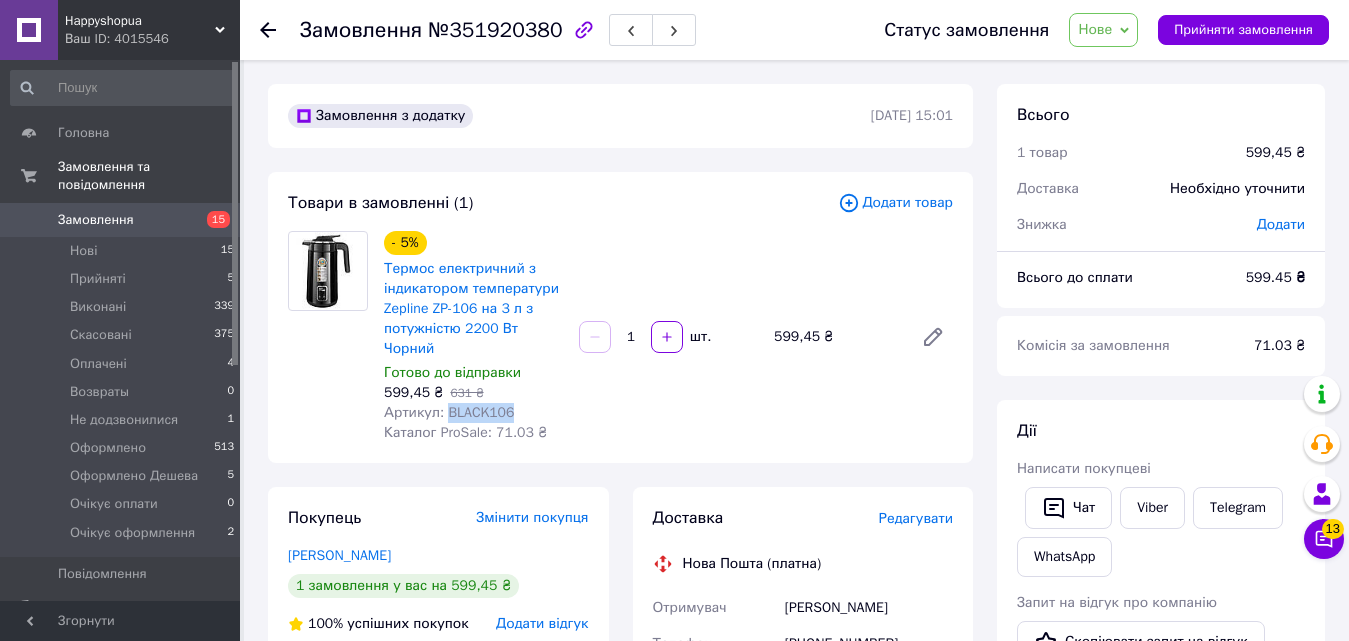 click on "Артикул: BLACK106" at bounding box center (449, 412) 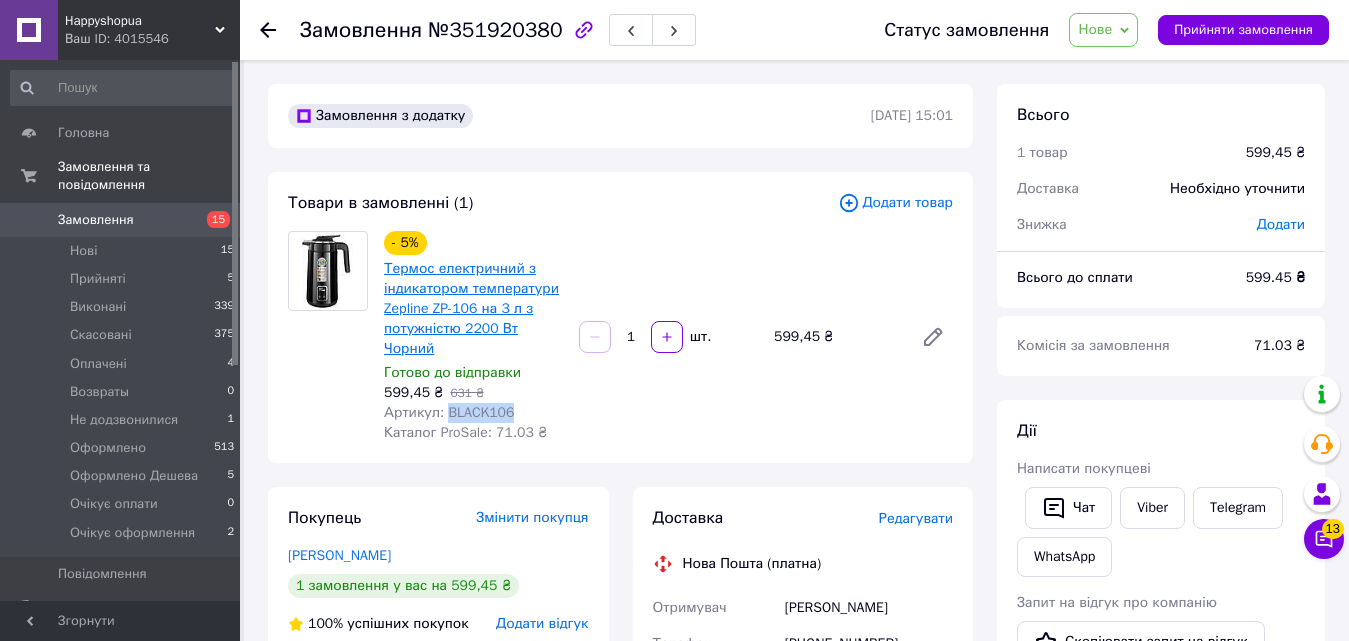 copy on "BLACK106" 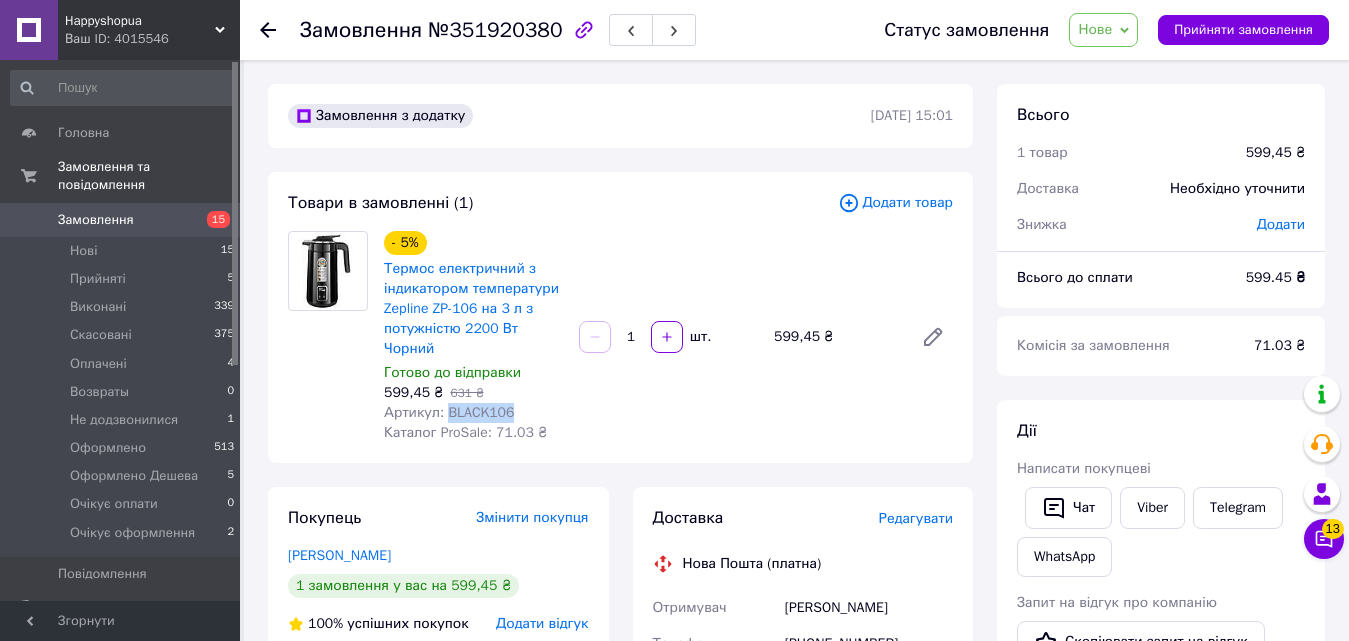 scroll, scrollTop: 200, scrollLeft: 0, axis: vertical 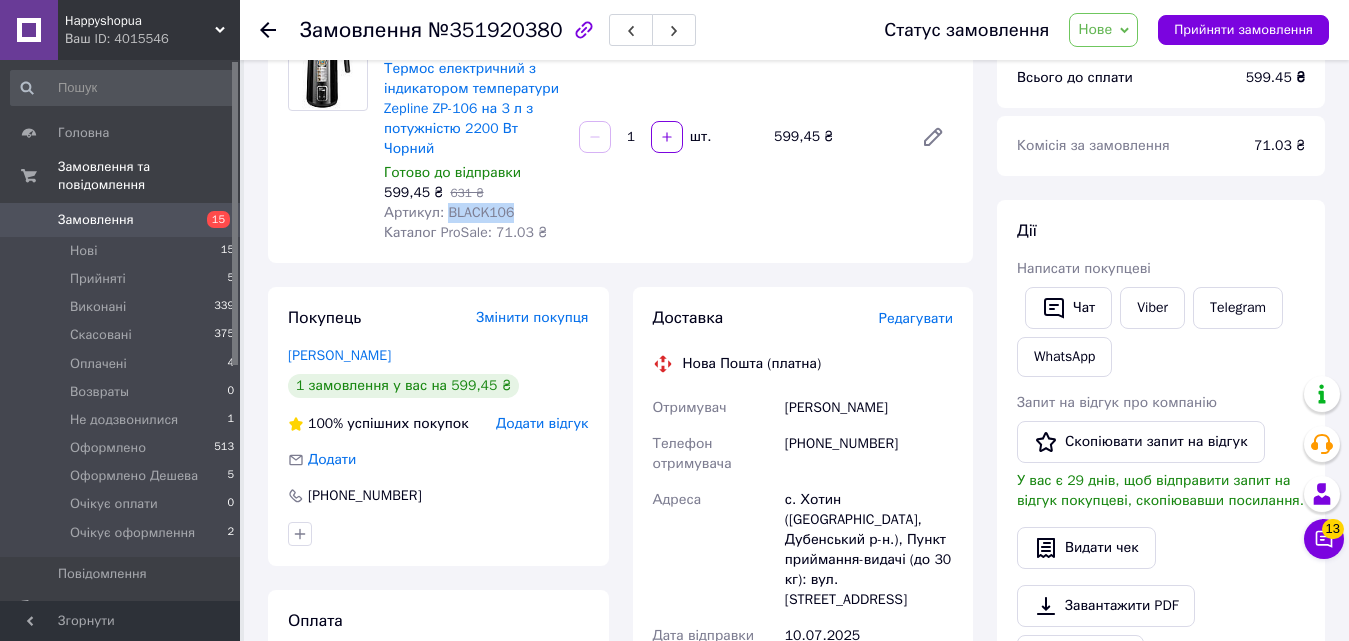 drag, startPoint x: 775, startPoint y: 399, endPoint x: 905, endPoint y: 406, distance: 130.18832 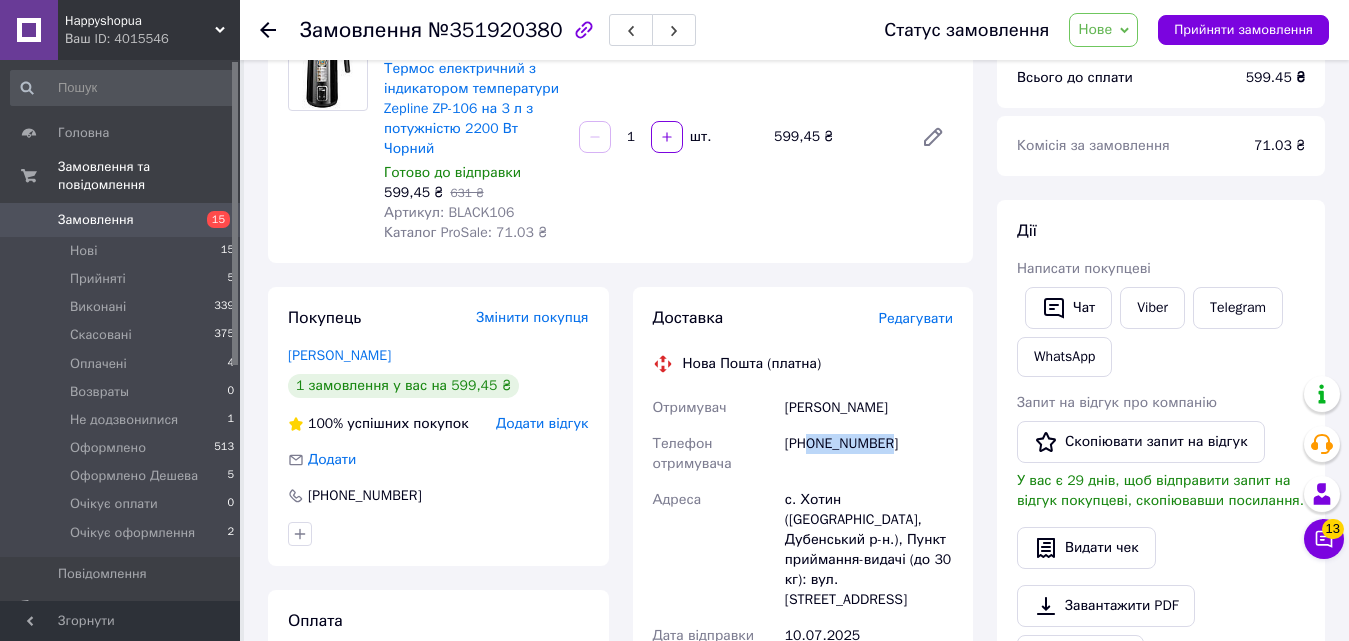 drag, startPoint x: 811, startPoint y: 441, endPoint x: 890, endPoint y: 442, distance: 79.00633 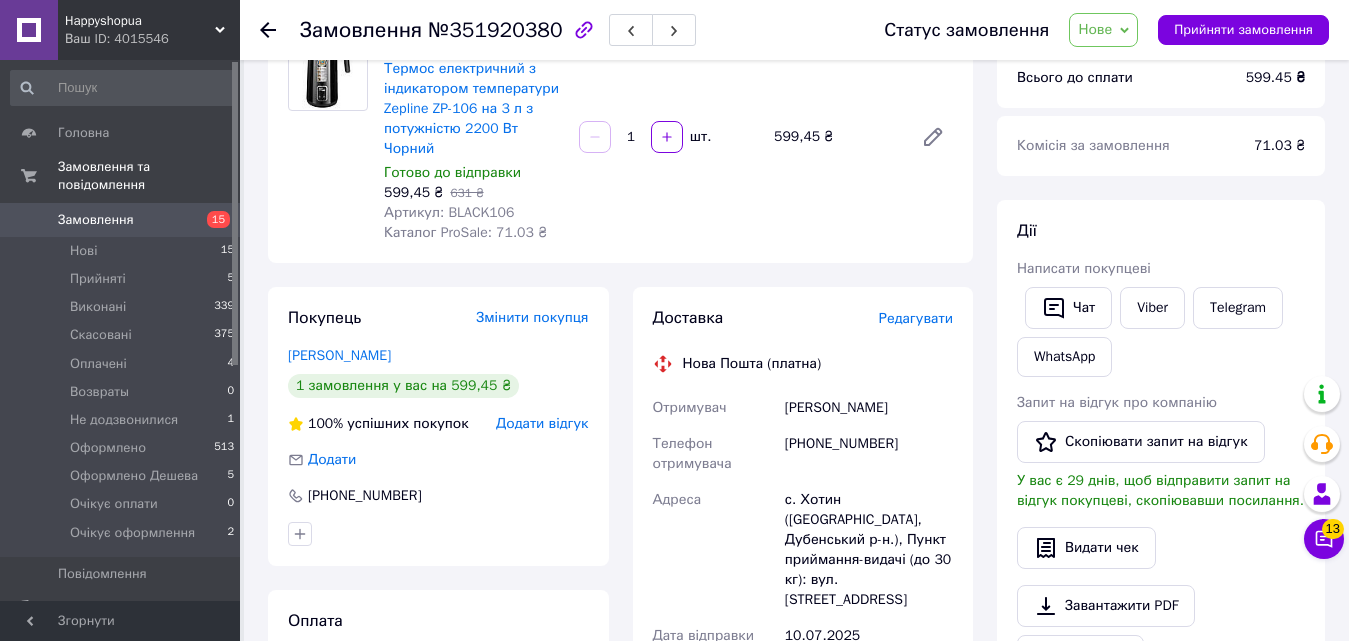 click on "с. Хотин ([GEOGRAPHIC_DATA], Дубенський р-н.), Пункт приймання-видачі (до 30 кг): вул. [STREET_ADDRESS]" at bounding box center (869, 550) 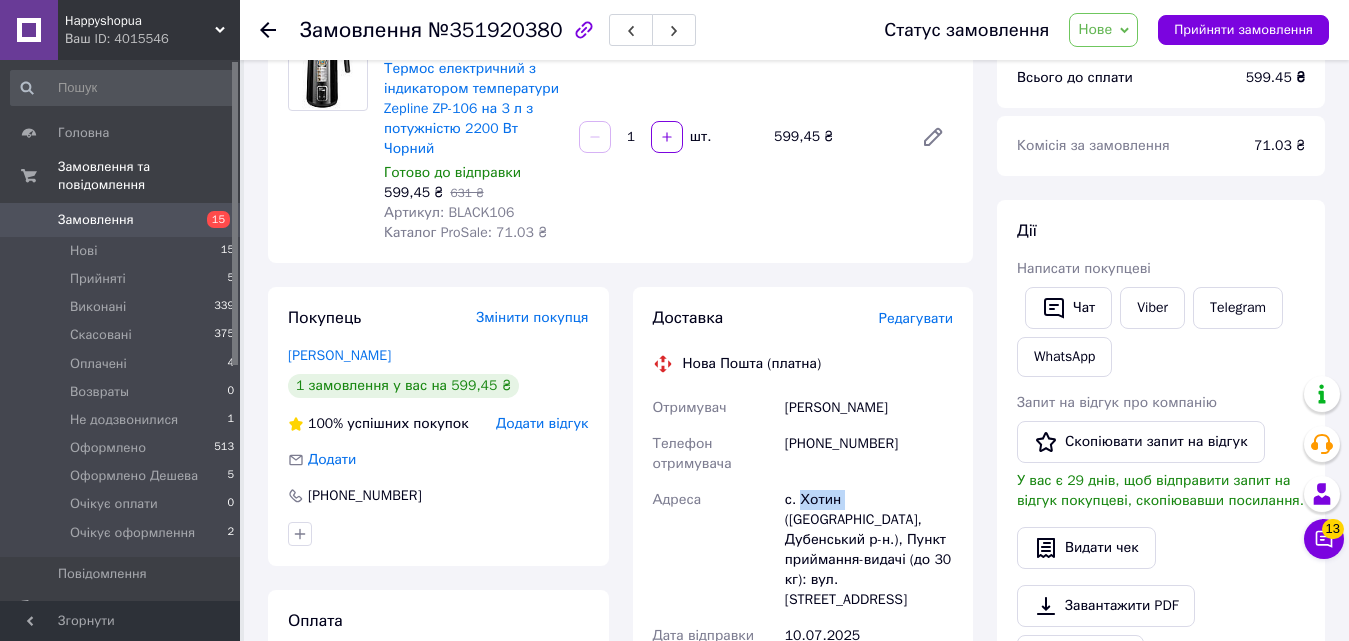 click on "с. Хотин ([GEOGRAPHIC_DATA], Дубенський р-н.), Пункт приймання-видачі (до 30 кг): вул. [STREET_ADDRESS]" at bounding box center (869, 550) 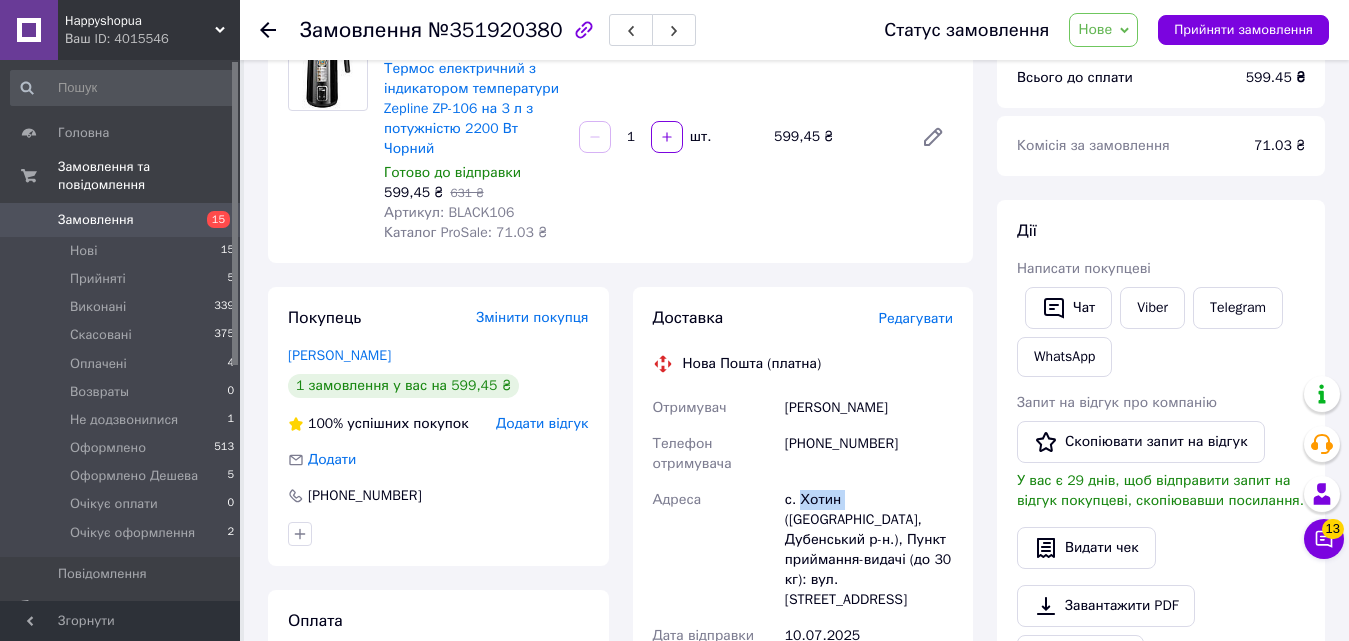 copy on "Хотин" 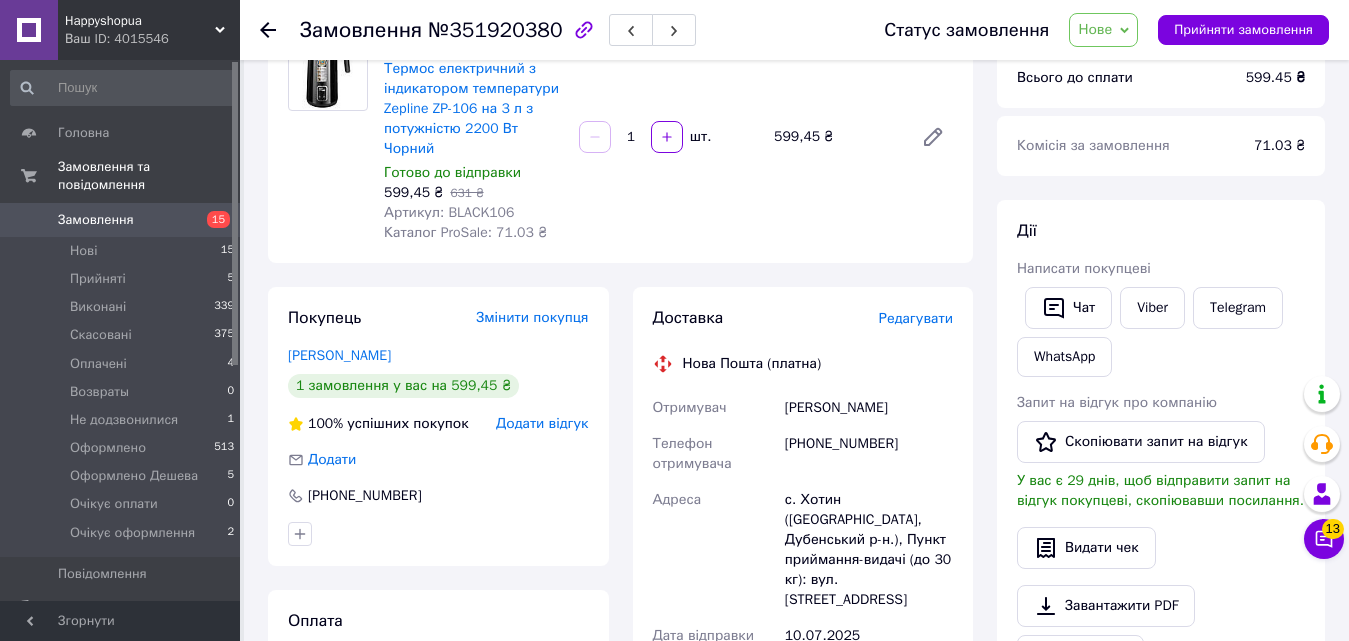 click on "Адреса" at bounding box center [715, 550] 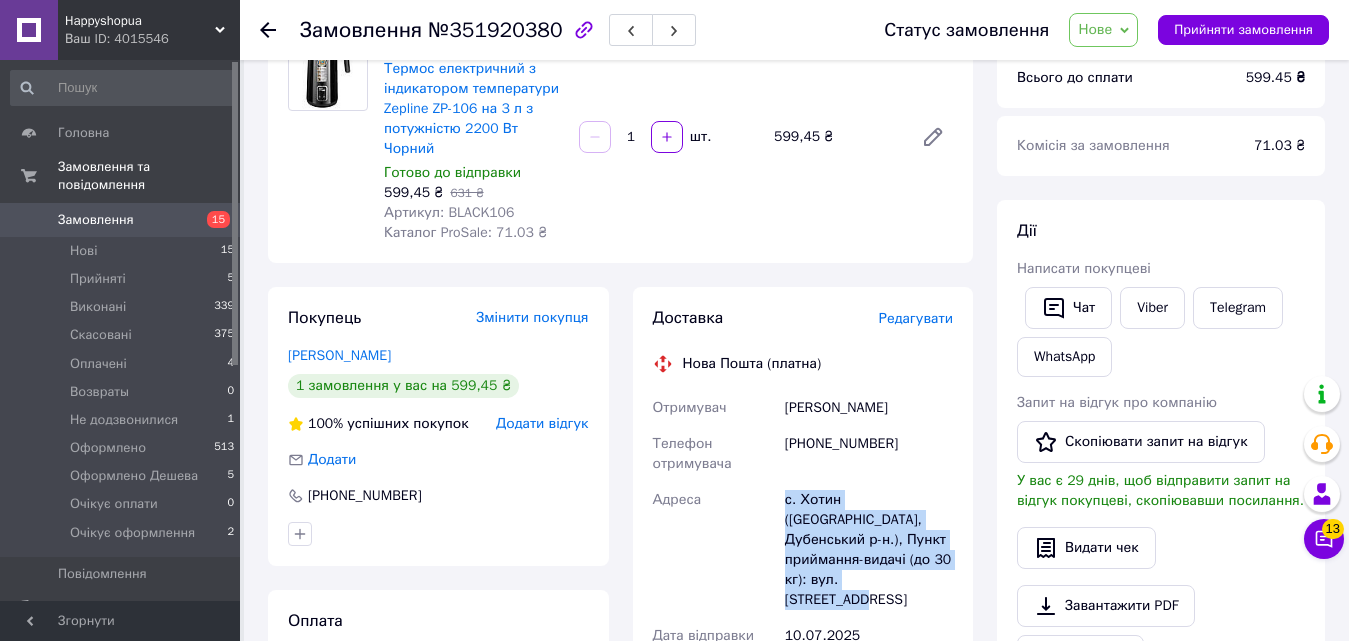 drag, startPoint x: 774, startPoint y: 484, endPoint x: 931, endPoint y: 562, distance: 175.3083 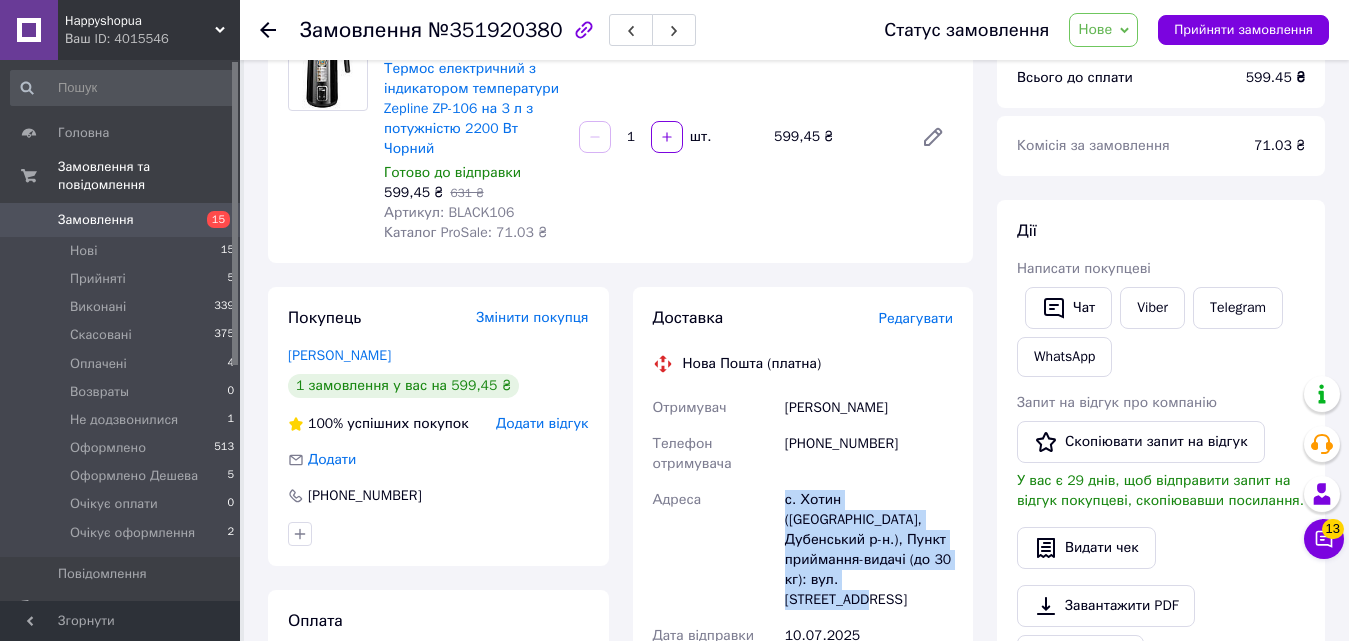 click on "Отримувач [PERSON_NAME] Телефон отримувача [PHONE_NUMBER] Адреса с. Хотин ([GEOGRAPHIC_DATA], Дубенський р-н.), Пункт приймання-видачі (до 30 кг): вул. [STREET_ADDRESS] Дата відправки [DATE] Платник Отримувач Оціночна вартість 599.45 ₴ Сума післяплати 599.45 ₴ Комісія за післяплату 31.99 ₴ Платник комісії післяплати Отримувач" at bounding box center (803, 632) 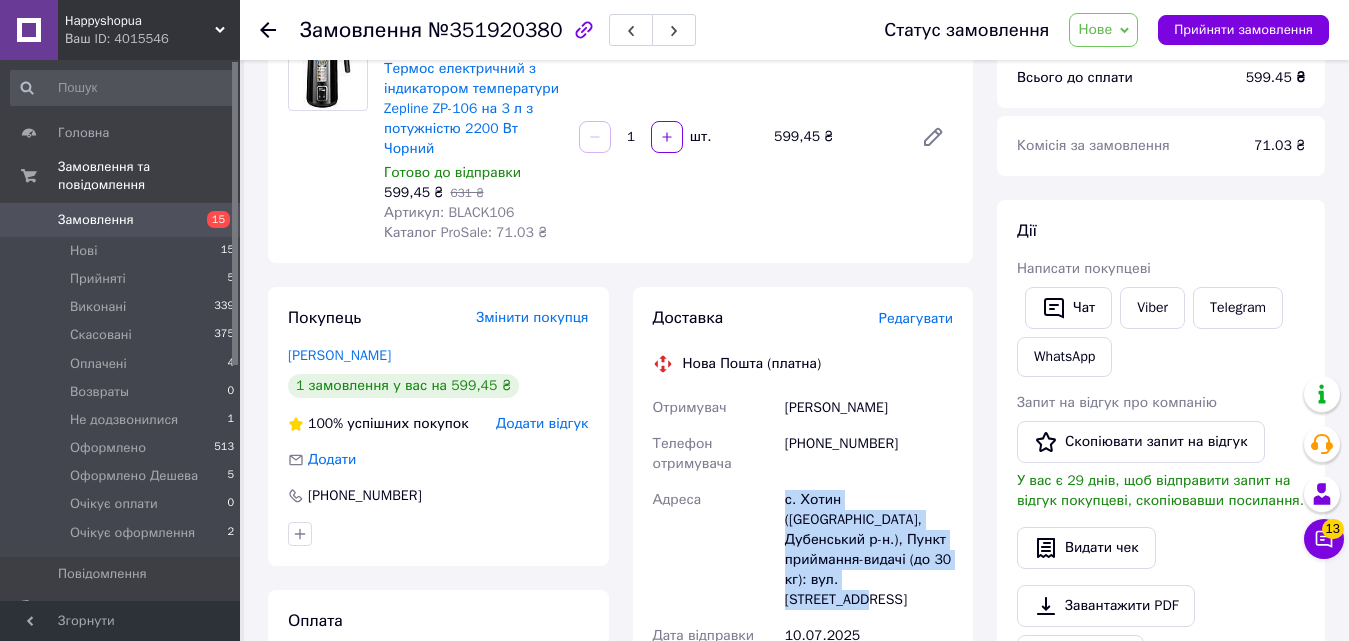 drag, startPoint x: 785, startPoint y: 486, endPoint x: 932, endPoint y: 562, distance: 165.48413 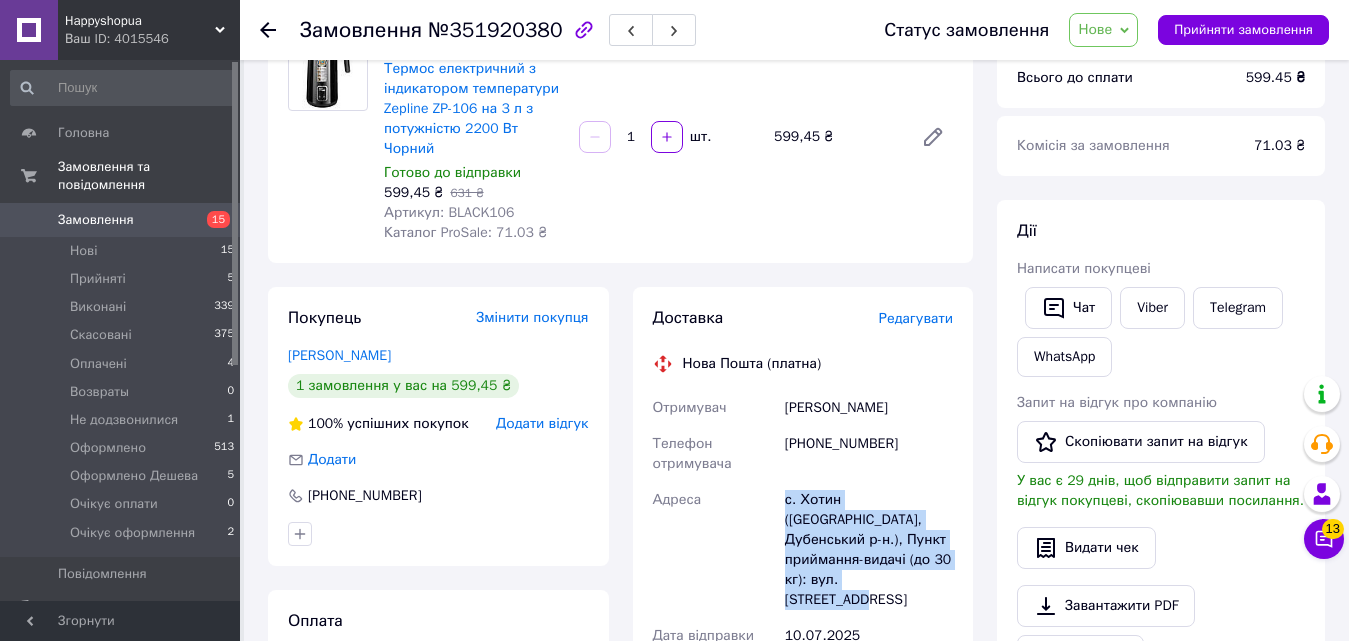 click on "с. Хотин ([GEOGRAPHIC_DATA], Дубенський р-н.), Пункт приймання-видачі (до 30 кг): вул. [STREET_ADDRESS]" at bounding box center [869, 550] 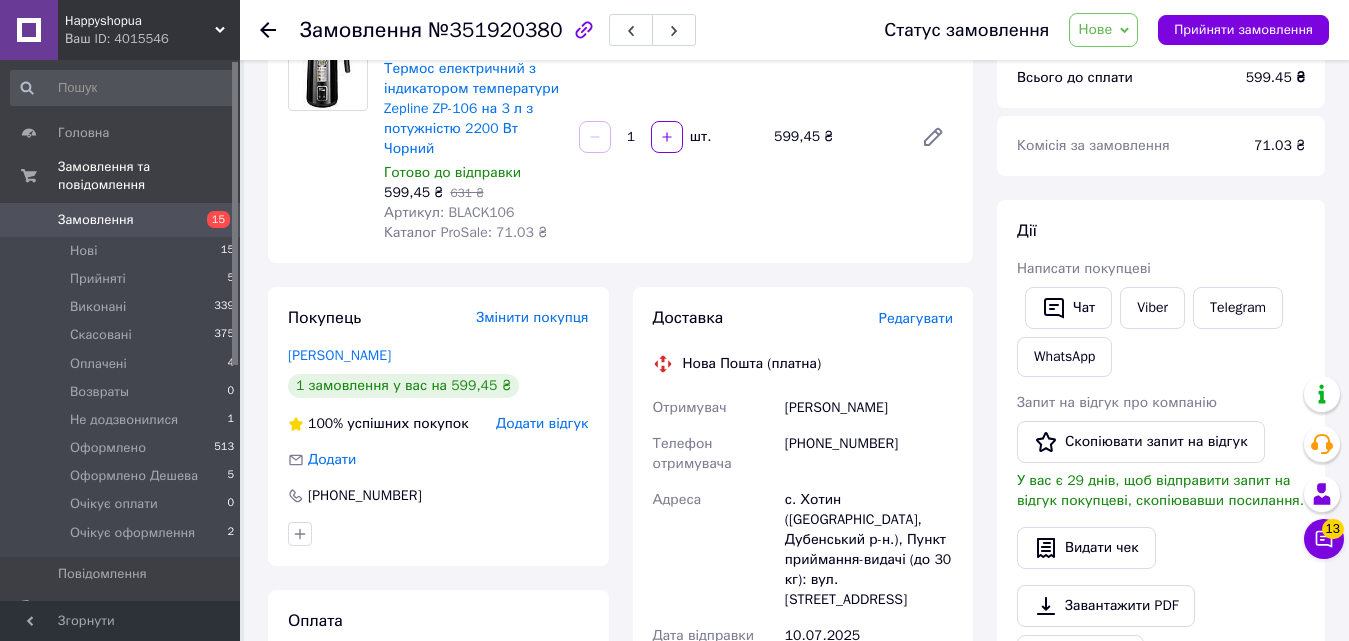 drag, startPoint x: 1146, startPoint y: 35, endPoint x: 1123, endPoint y: 25, distance: 25.079872 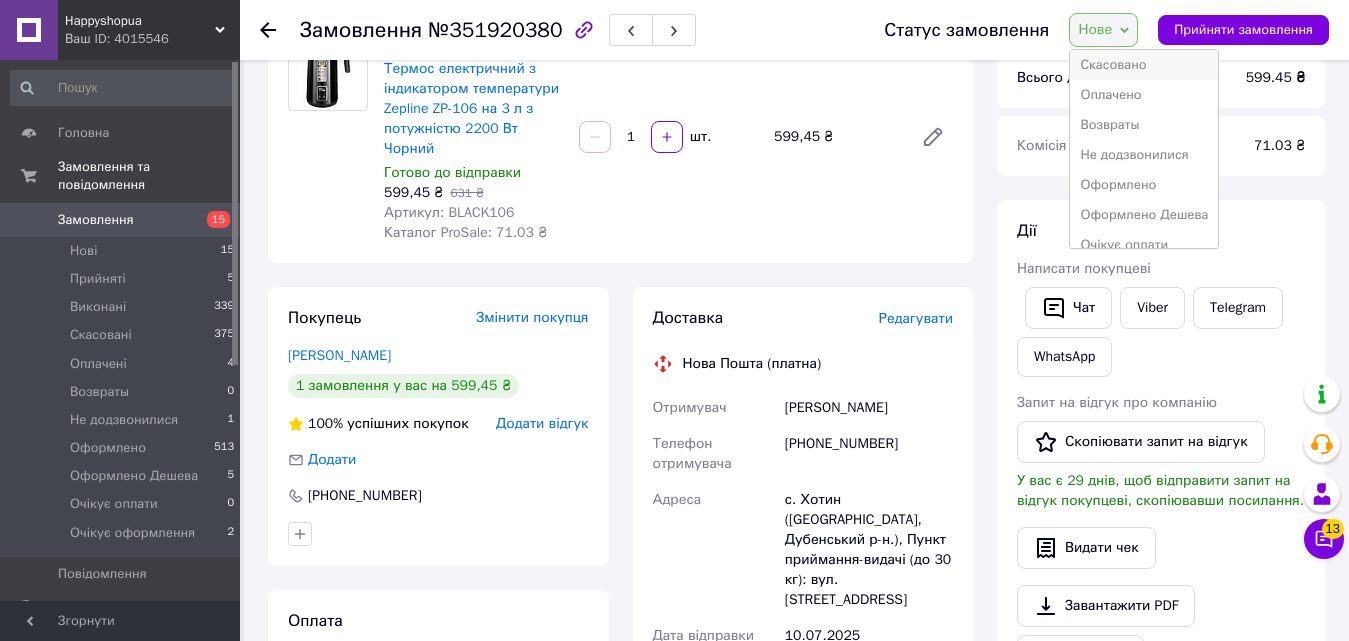scroll, scrollTop: 100, scrollLeft: 0, axis: vertical 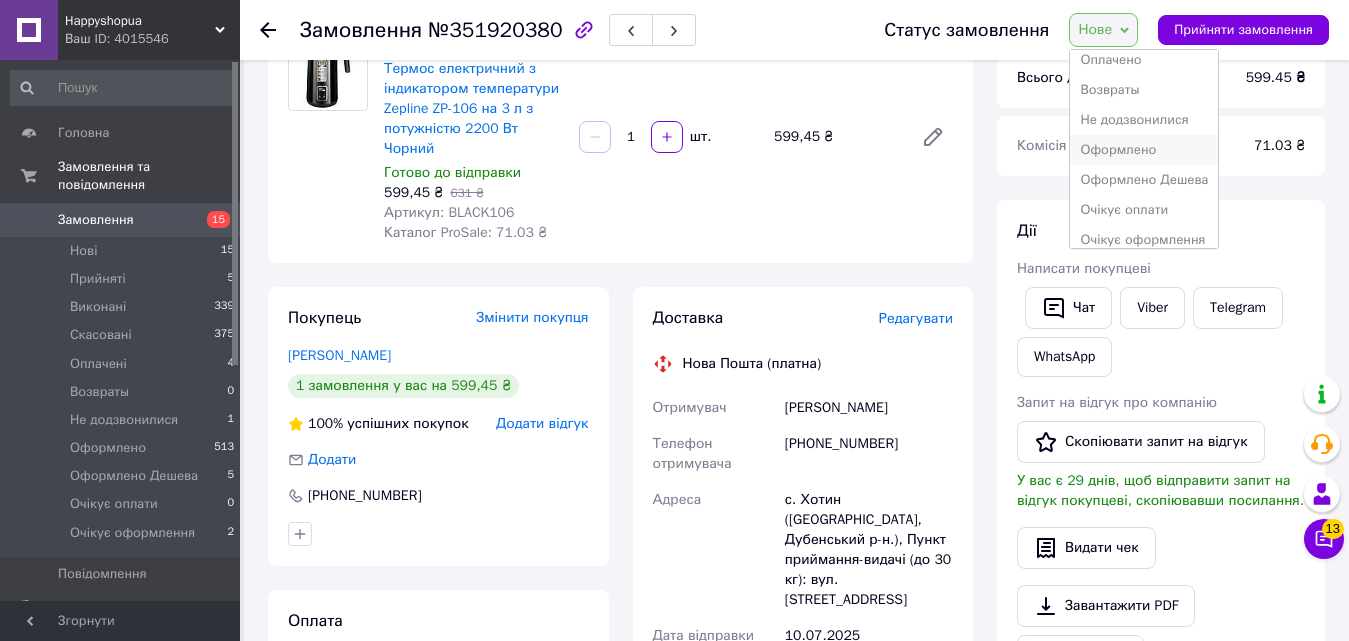 click on "Оформлено" at bounding box center (1144, 150) 